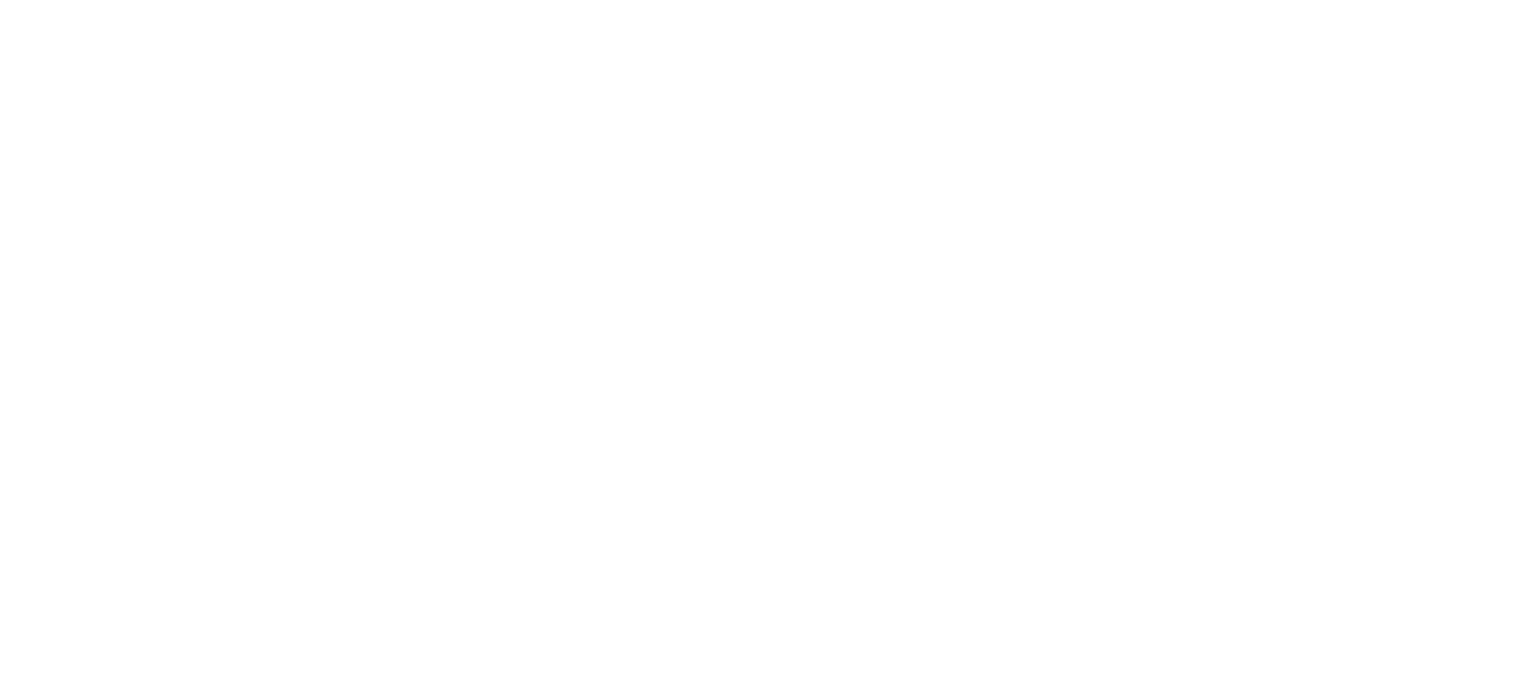 scroll, scrollTop: 0, scrollLeft: 0, axis: both 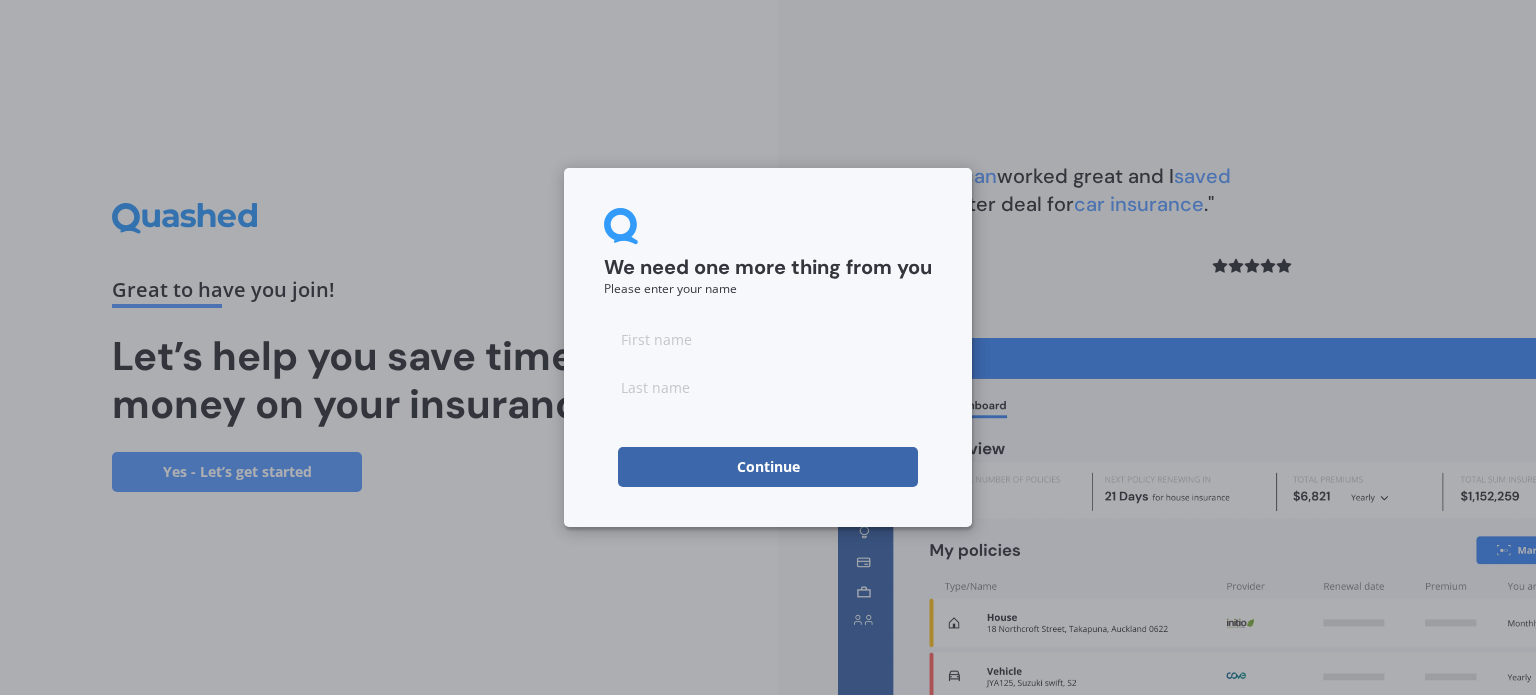click at bounding box center (768, 339) 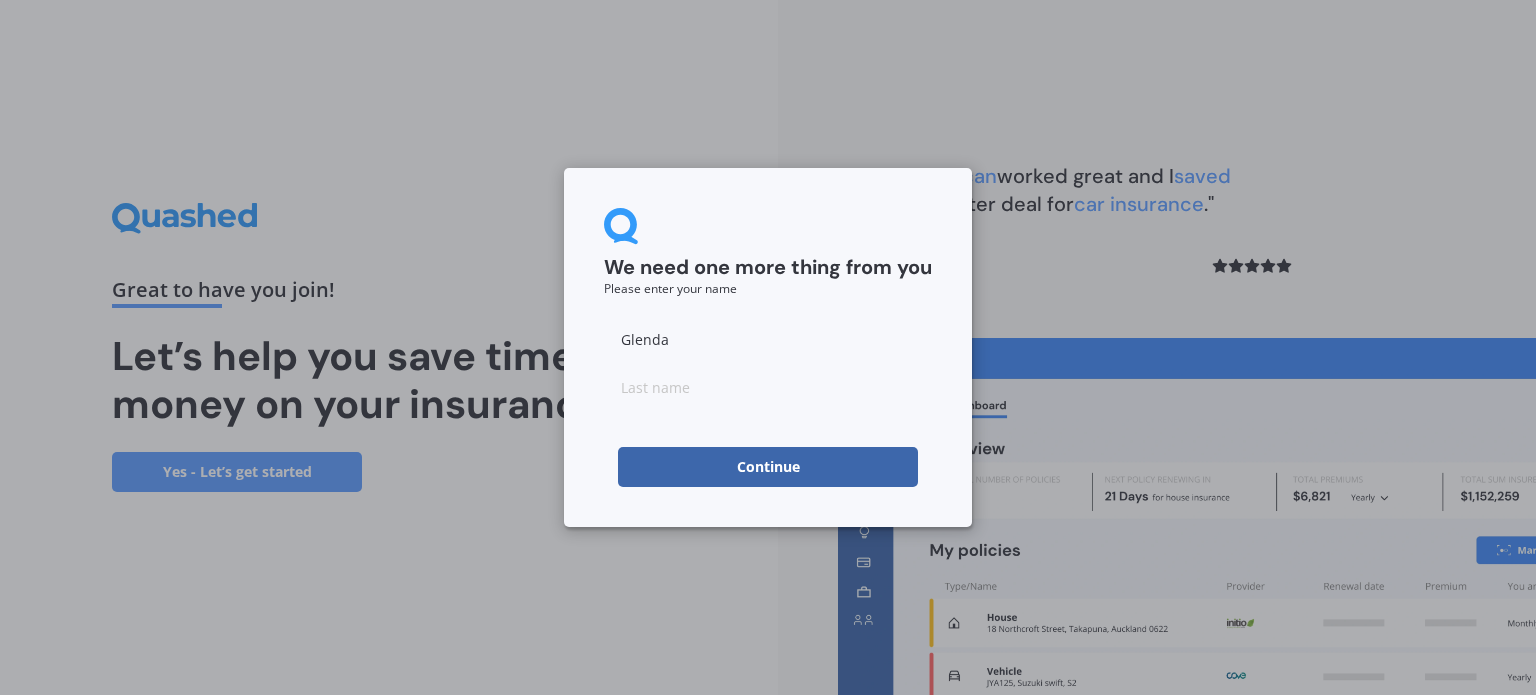 click at bounding box center [768, 387] 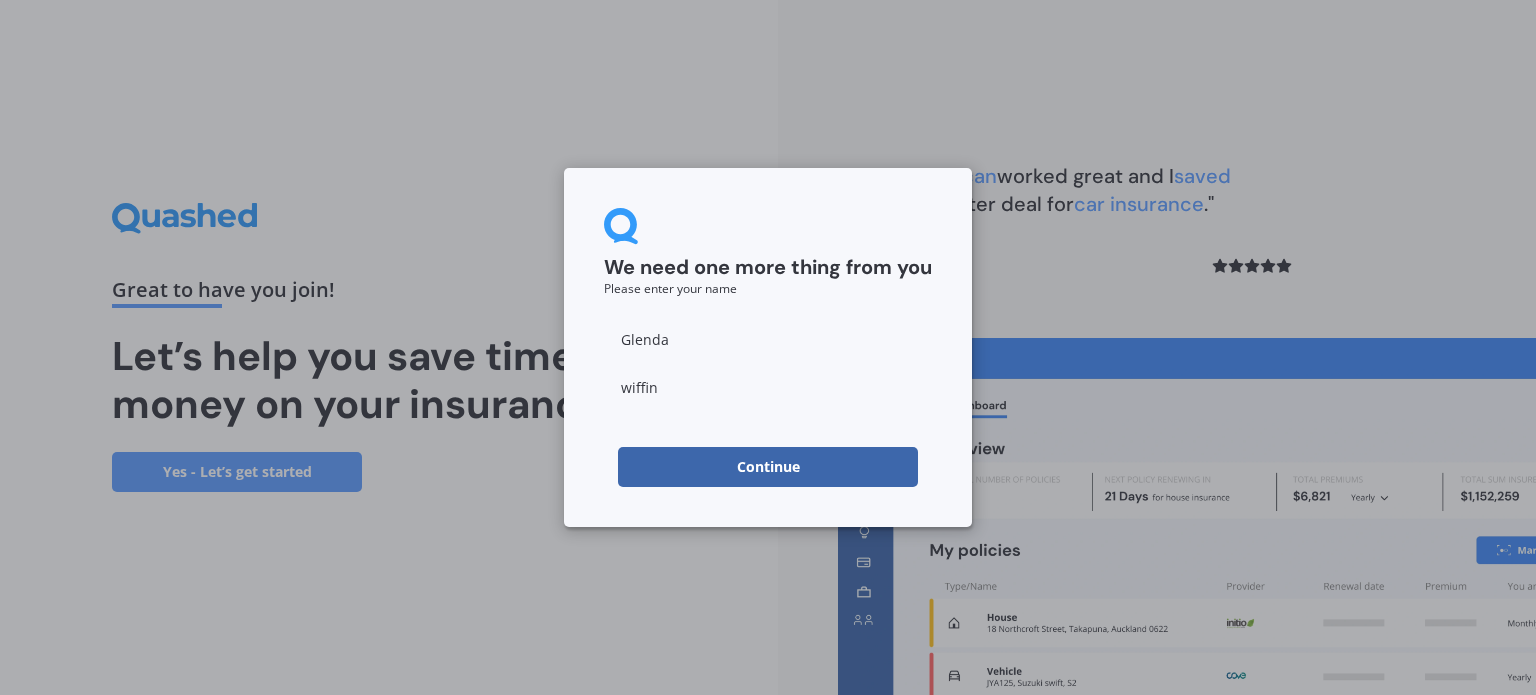 click on "Continue" at bounding box center (768, 467) 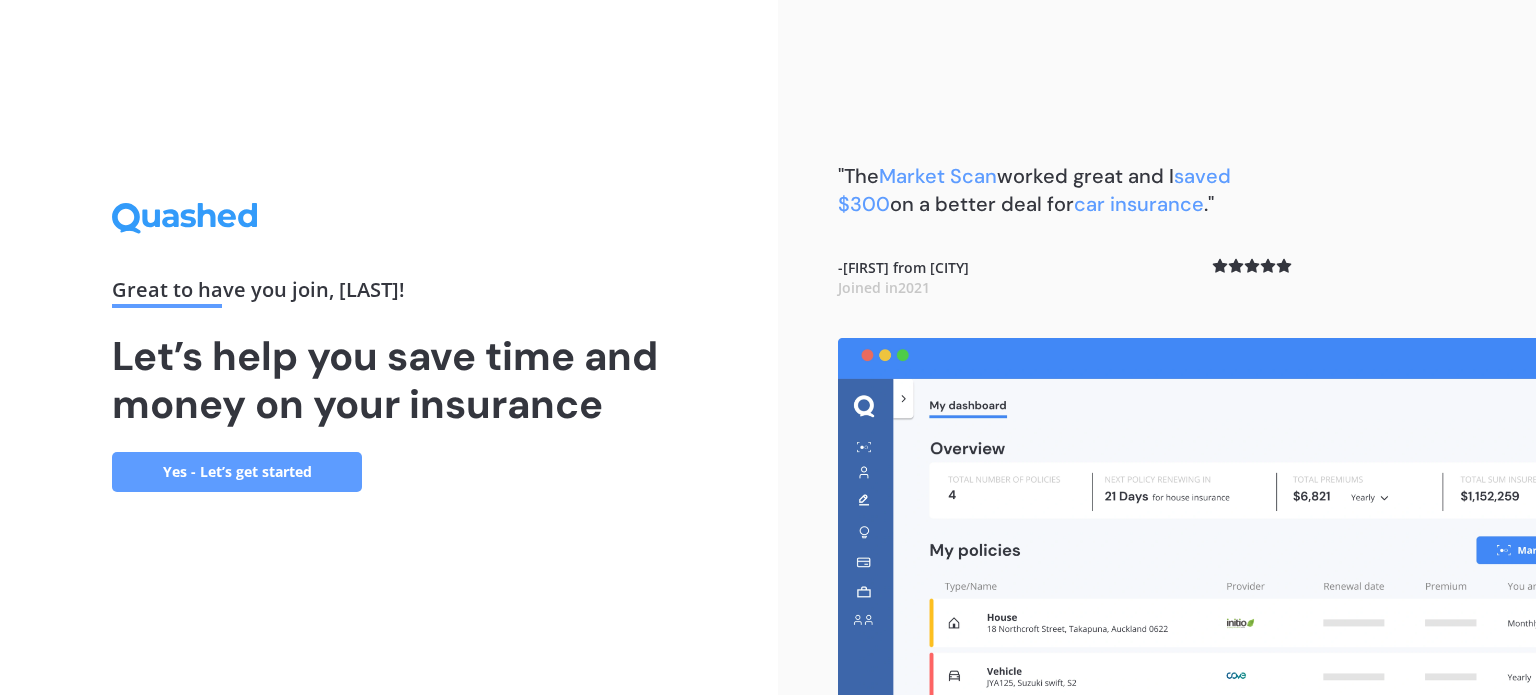 click on "Yes - Let’s get started" at bounding box center [237, 472] 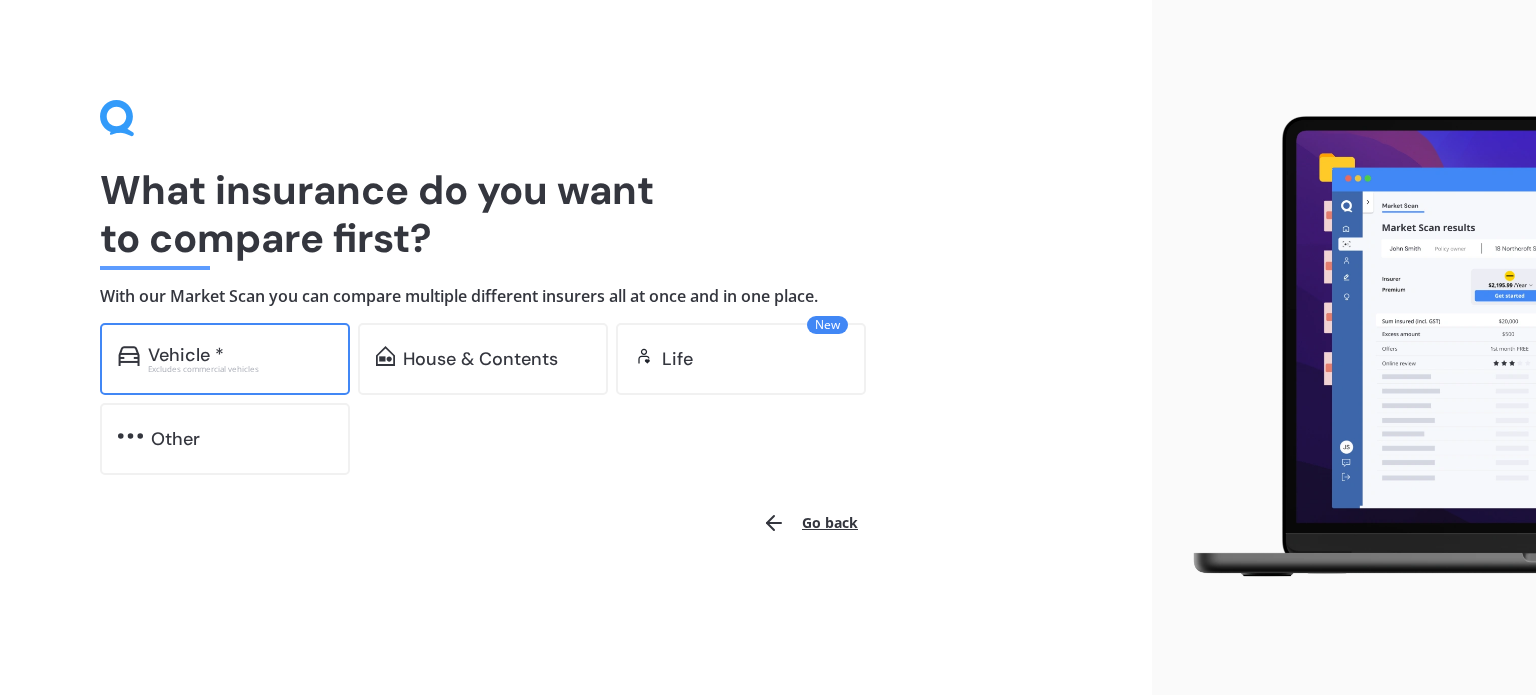 click on "Excludes commercial vehicles" at bounding box center [240, 369] 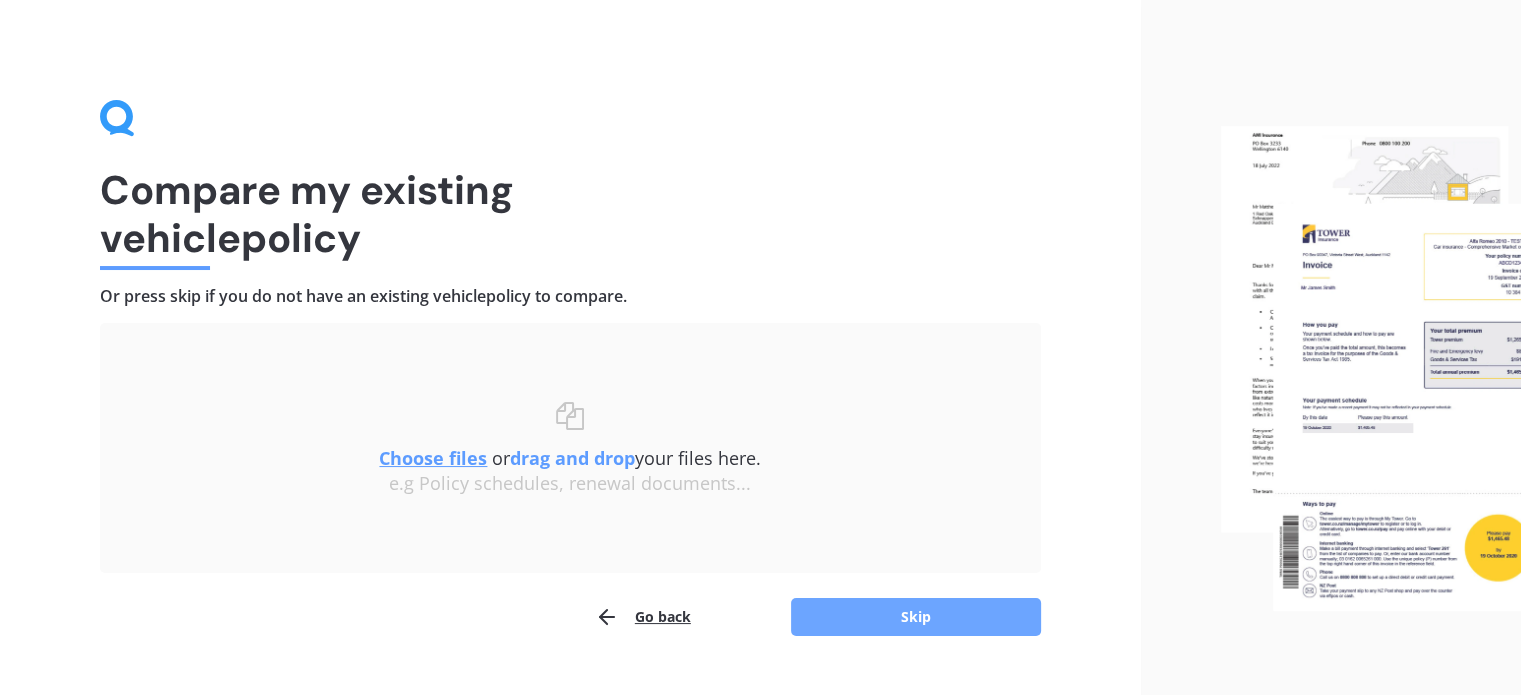 click on "Skip" at bounding box center (916, 617) 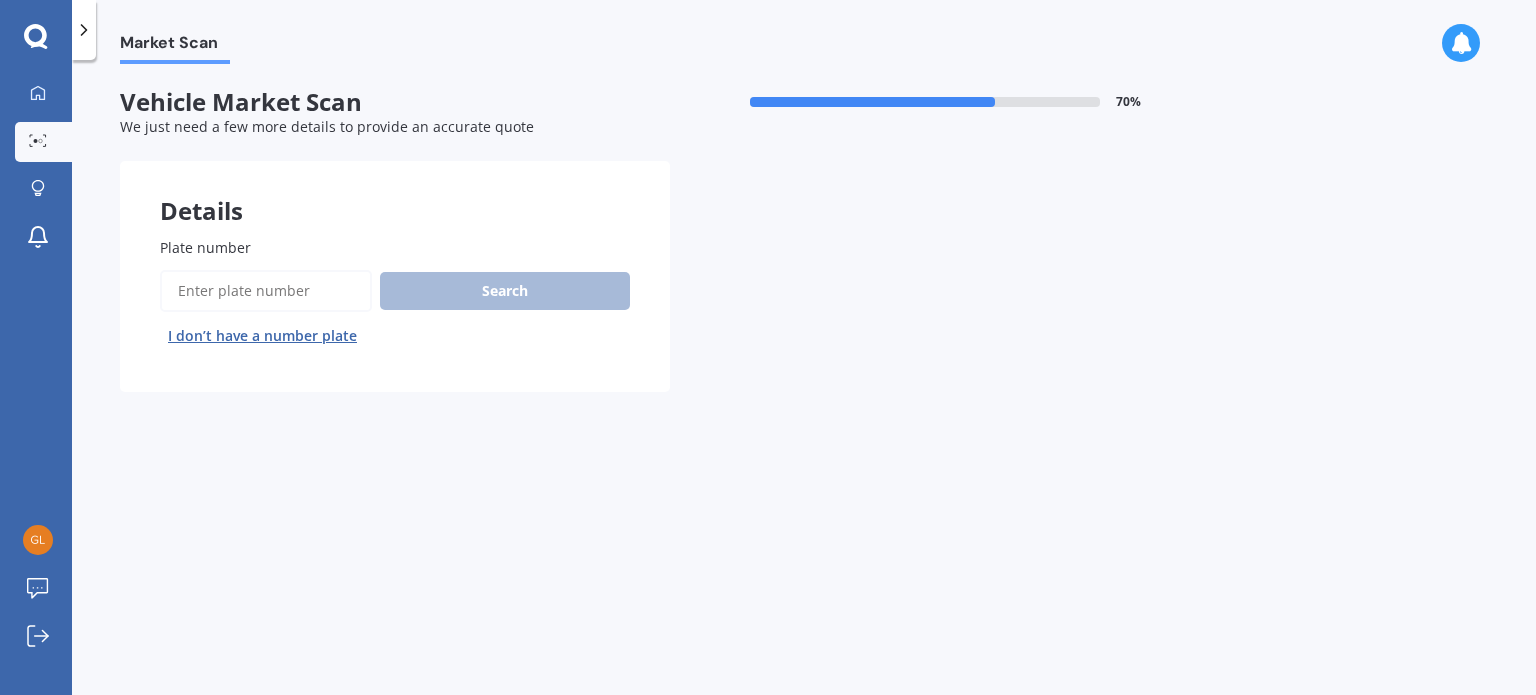click on "Plate number" at bounding box center (266, 291) 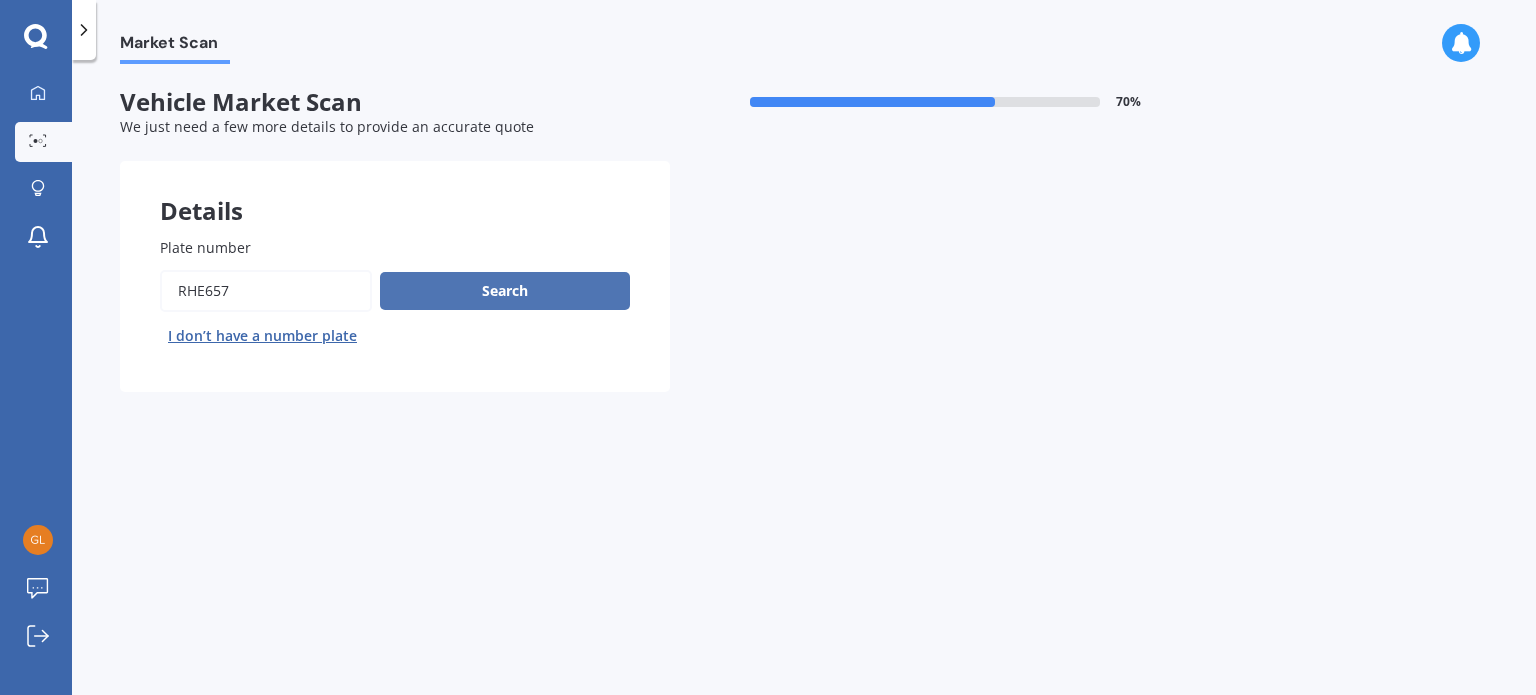 type on "RHE657" 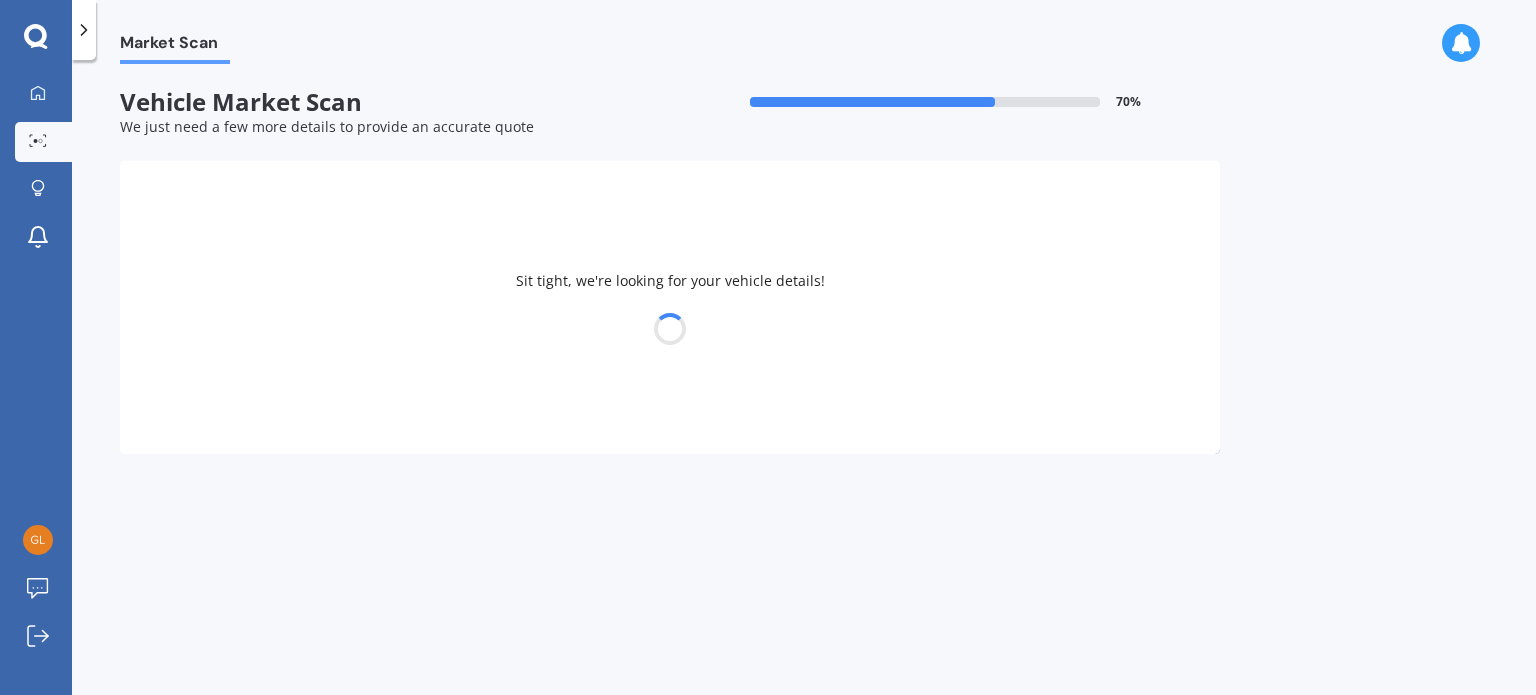 select on "AUDI" 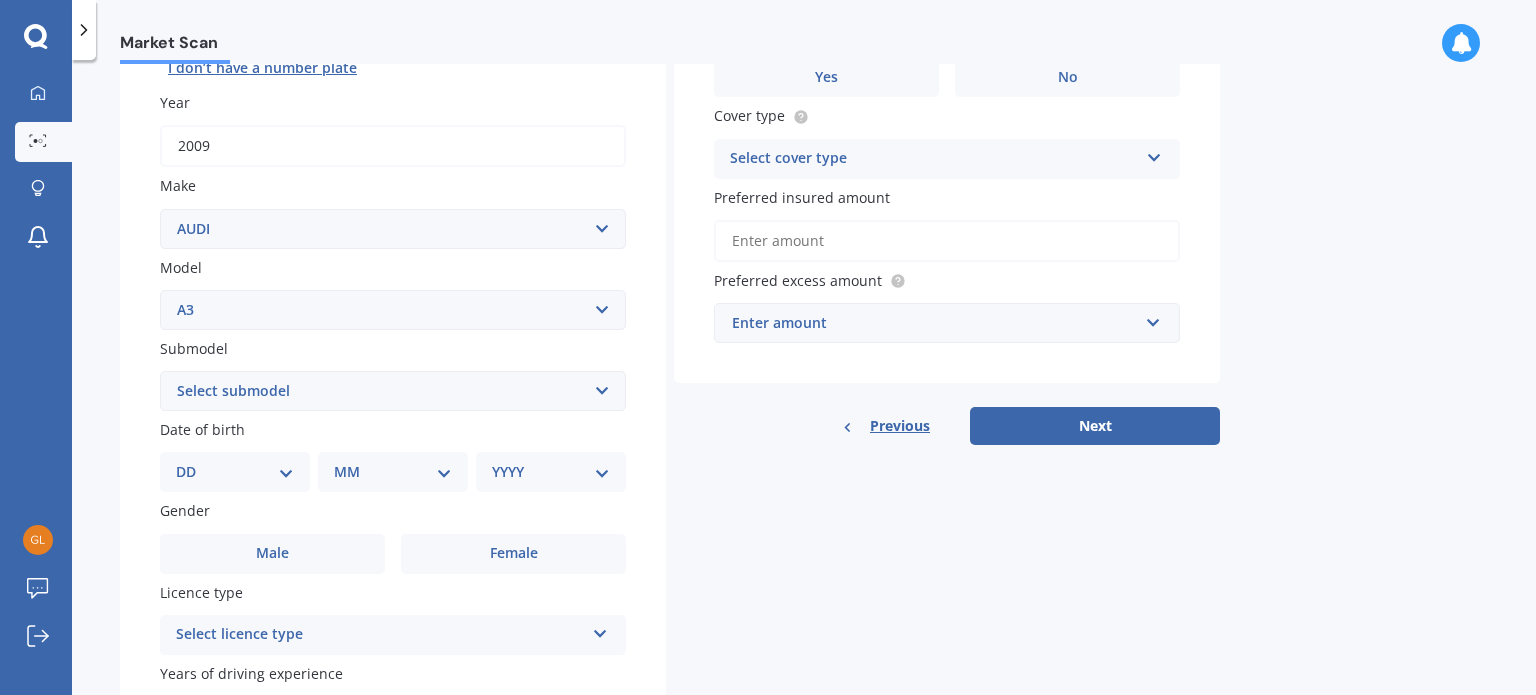 scroll, scrollTop: 300, scrollLeft: 0, axis: vertical 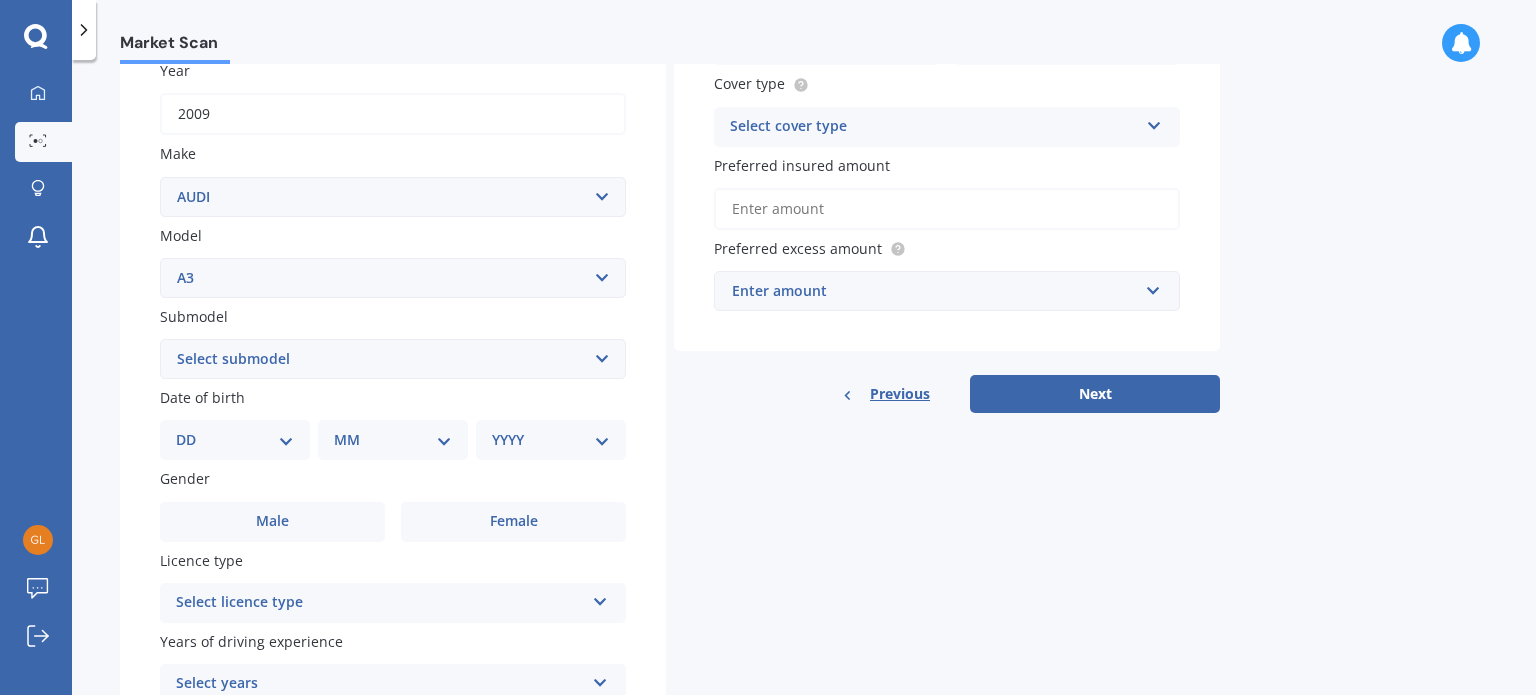 click on "DD 01 02 03 04 05 06 07 08 09 10 11 12 13 14 15 16 17 18 19 20 21 22 23 24 25 26 27 28 29 30 31" at bounding box center [235, 440] 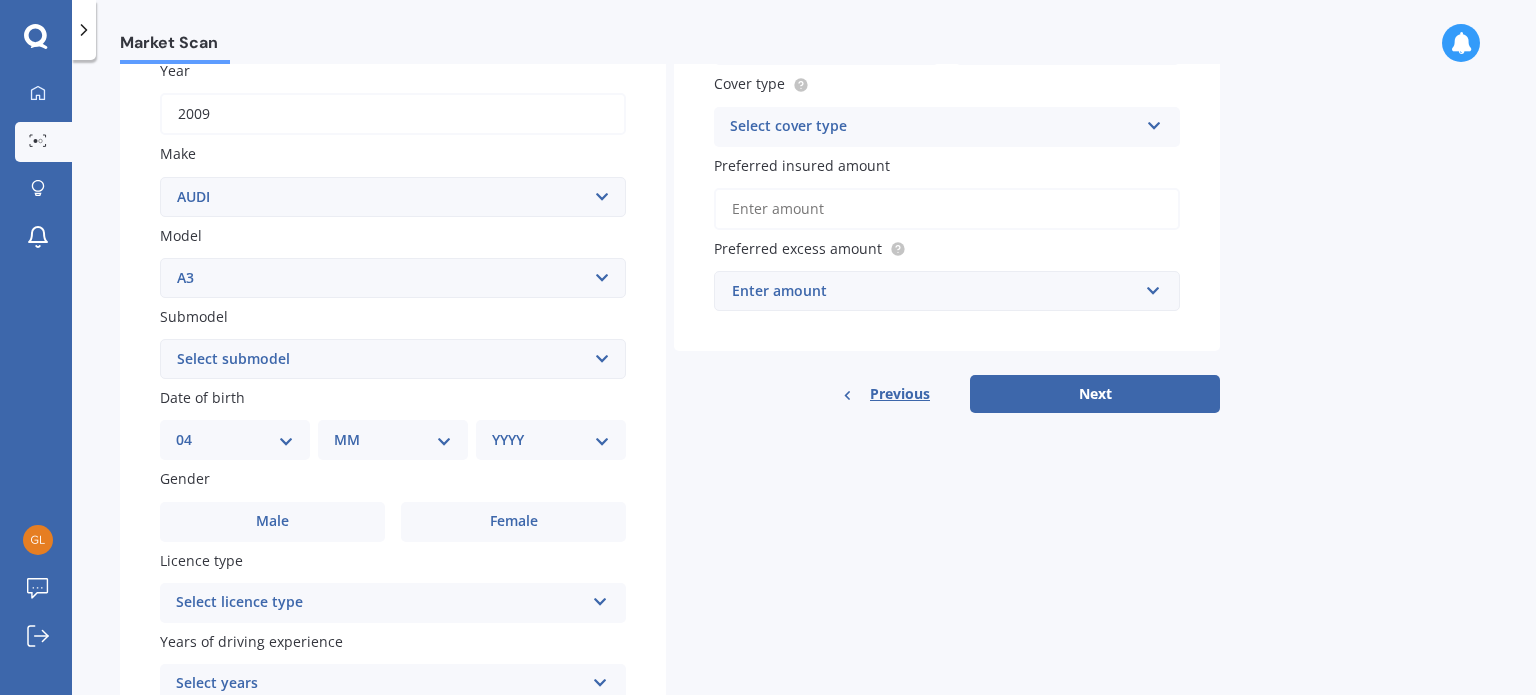 click on "DD 01 02 03 04 05 06 07 08 09 10 11 12 13 14 15 16 17 18 19 20 21 22 23 24 25 26 27 28 29 30 31" at bounding box center [235, 440] 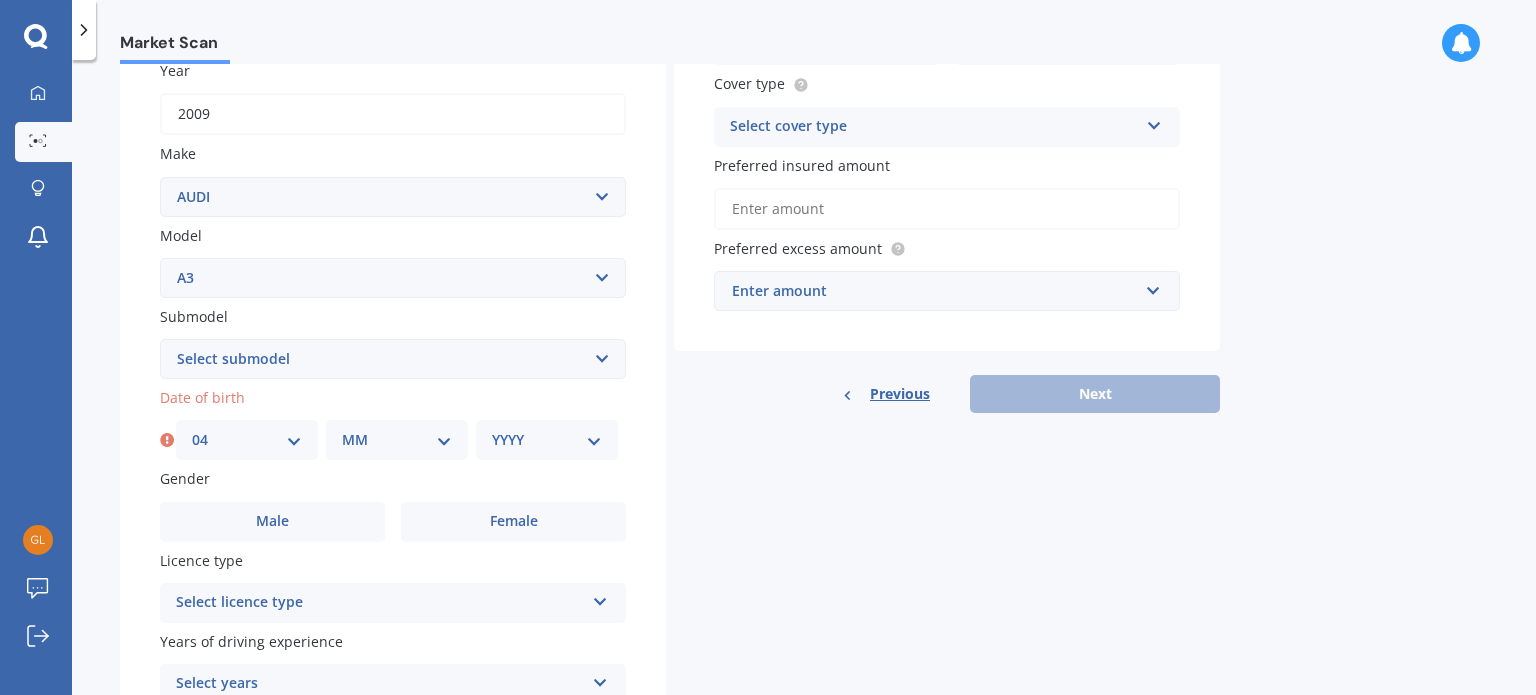 click on "MM 01 02 03 04 05 06 07 08 09 10 11 12" at bounding box center [397, 440] 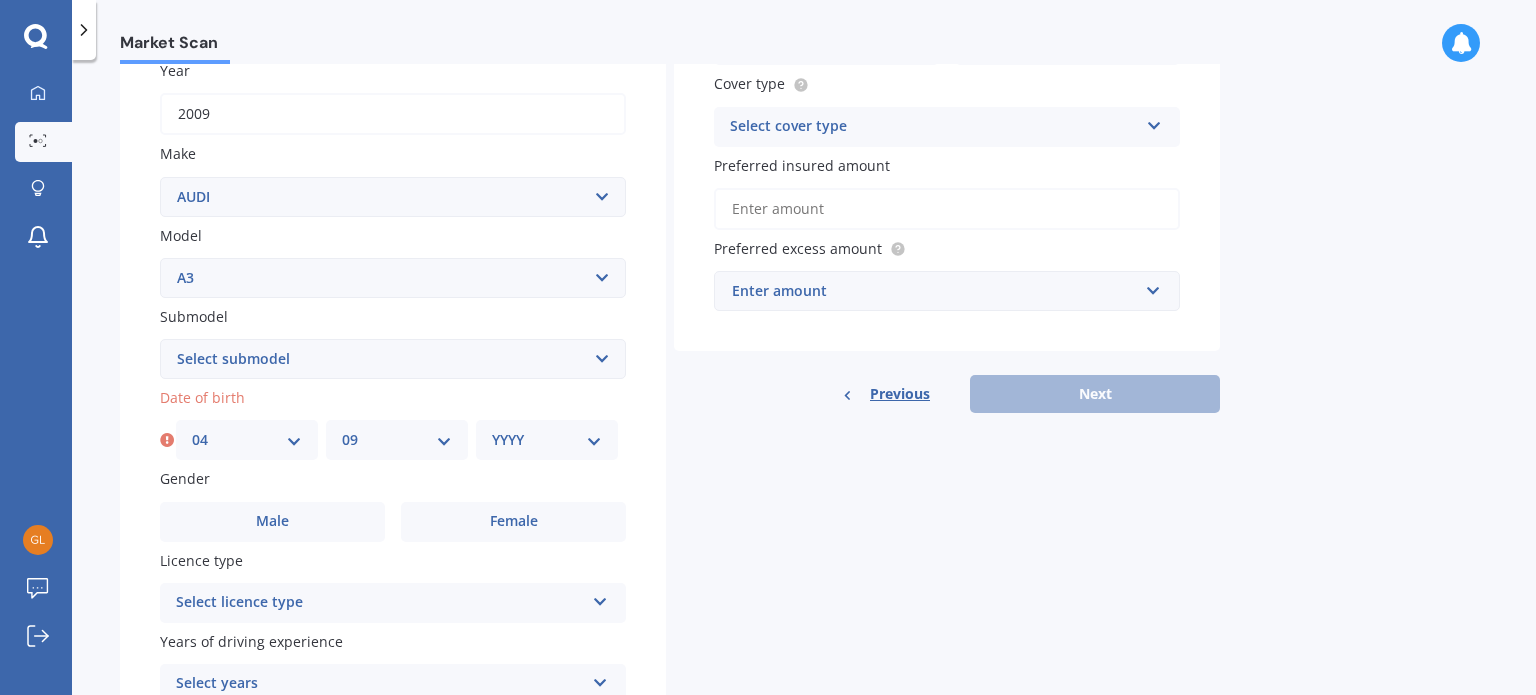 click on "MM 01 02 03 04 05 06 07 08 09 10 11 12" at bounding box center (397, 440) 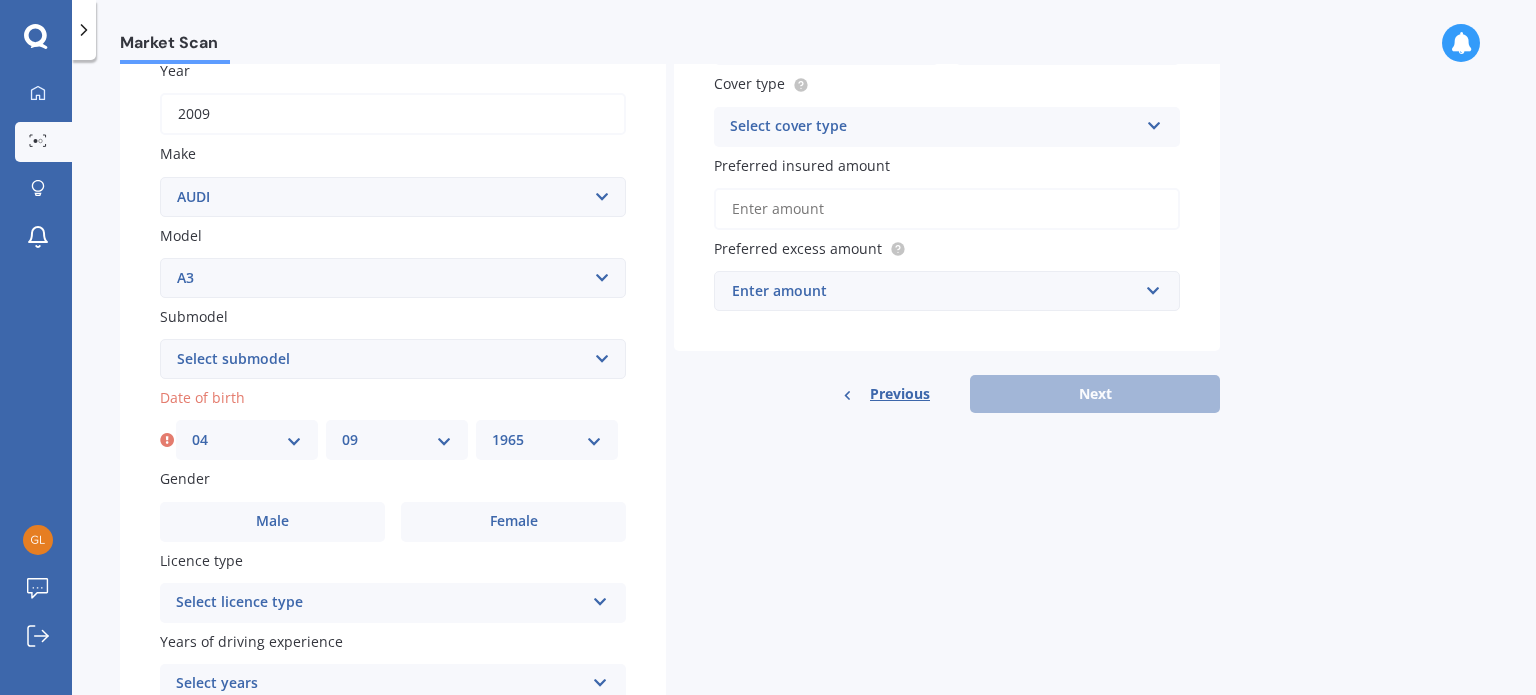 click on "YYYY 2025 2024 2023 2022 2021 2020 2019 2018 2017 2016 2015 2014 2013 2012 2011 2010 2009 2008 2007 2006 2005 2004 2003 2002 2001 2000 1999 1998 1997 1996 1995 1994 1993 1992 1991 1990 1989 1988 1987 1986 1985 1984 1983 1982 1981 1980 1979 1978 1977 1976 1975 1974 1973 1972 1971 1970 1969 1968 1967 1966 1965 1964 1963 1962 1961 1960 1959 1958 1957 1956 1955 1954 1953 1952 1951 1950 1949 1948 1947 1946 1945 1944 1943 1942 1941 1940 1939 1938 1937 1936 1935 1934 1933 1932 1931 1930 1929 1928 1927 1926" at bounding box center [547, 440] 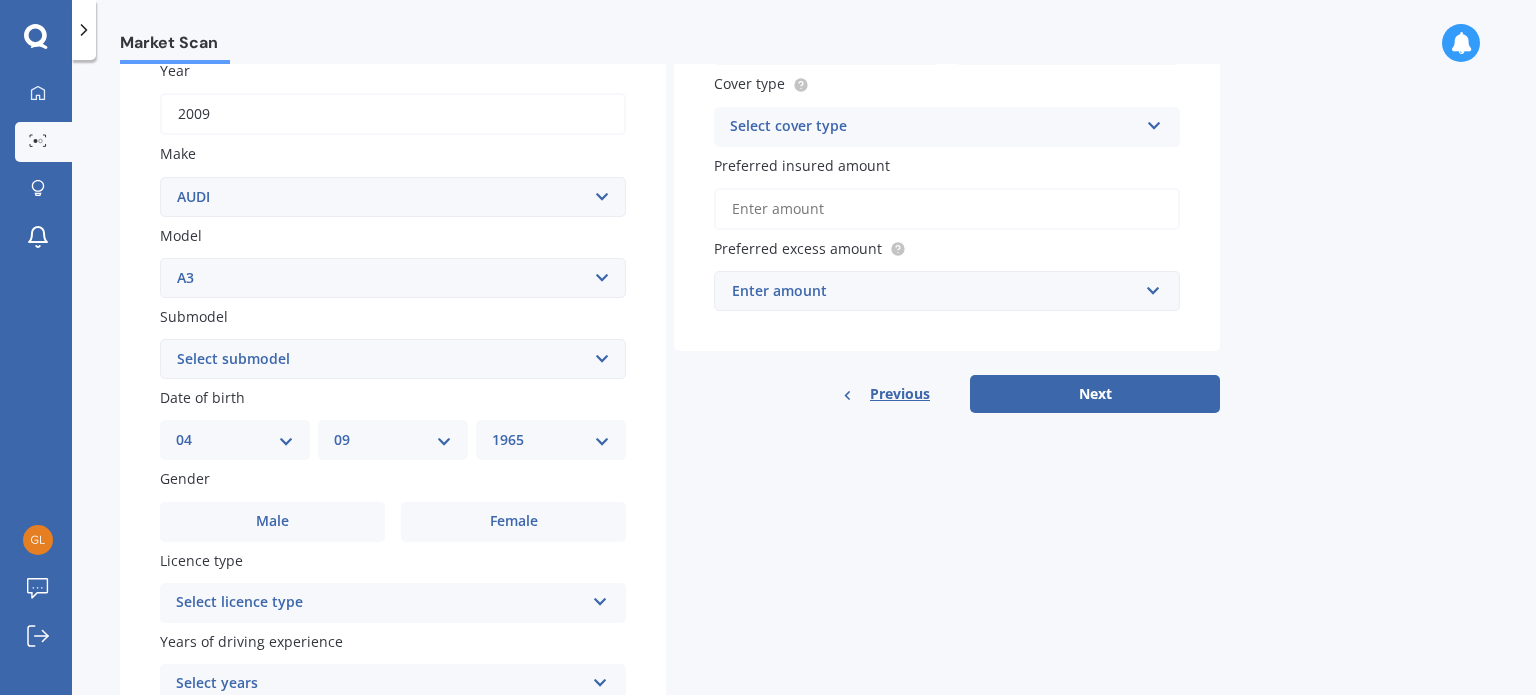 click on "YYYY 2025 2024 2023 2022 2021 2020 2019 2018 2017 2016 2015 2014 2013 2012 2011 2010 2009 2008 2007 2006 2005 2004 2003 2002 2001 2000 1999 1998 1997 1996 1995 1994 1993 1992 1991 1990 1989 1988 1987 1986 1985 1984 1983 1982 1981 1980 1979 1978 1977 1976 1975 1974 1973 1972 1971 1970 1969 1968 1967 1966 1965 1964 1963 1962 1961 1960 1959 1958 1957 1956 1955 1954 1953 1952 1951 1950 1949 1948 1947 1946 1945 1944 1943 1942 1941 1940 1939 1938 1937 1936 1935 1934 1933 1932 1931 1930 1929 1928 1927 1926" at bounding box center (551, 440) 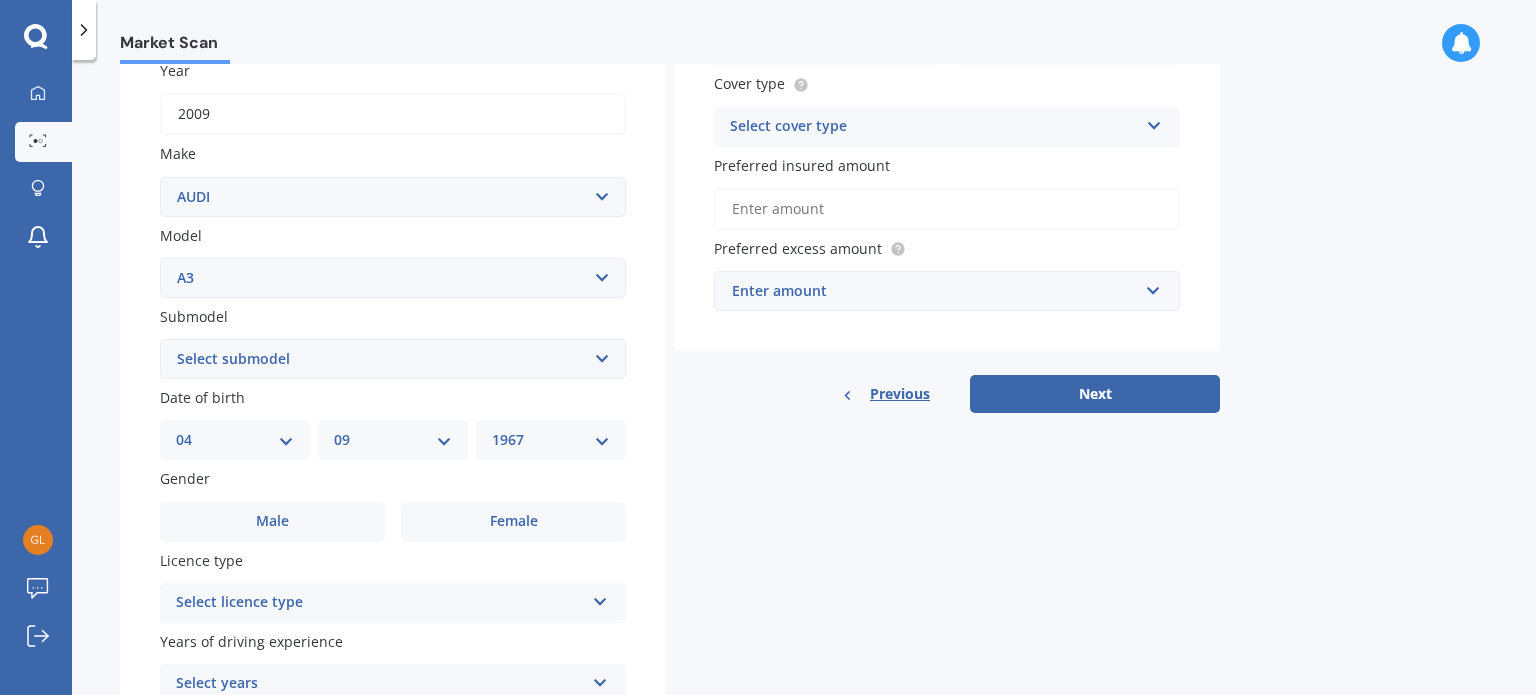 click on "YYYY 2025 2024 2023 2022 2021 2020 2019 2018 2017 2016 2015 2014 2013 2012 2011 2010 2009 2008 2007 2006 2005 2004 2003 2002 2001 2000 1999 1998 1997 1996 1995 1994 1993 1992 1991 1990 1989 1988 1987 1986 1985 1984 1983 1982 1981 1980 1979 1978 1977 1976 1975 1974 1973 1972 1971 1970 1969 1968 1967 1966 1965 1964 1963 1962 1961 1960 1959 1958 1957 1956 1955 1954 1953 1952 1951 1950 1949 1948 1947 1946 1945 1944 1943 1942 1941 1940 1939 1938 1937 1936 1935 1934 1933 1932 1931 1930 1929 1928 1927 1926" at bounding box center [551, 440] 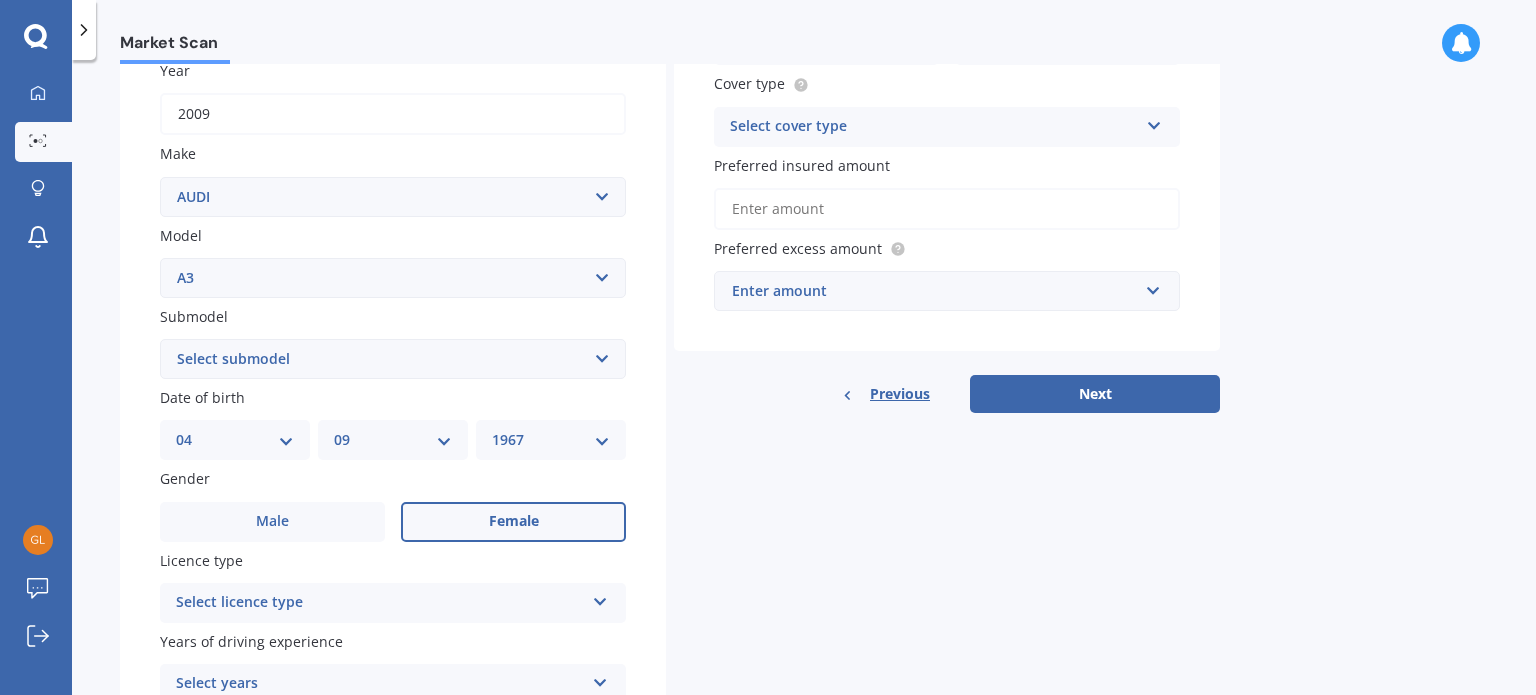 click on "Female" at bounding box center (514, 521) 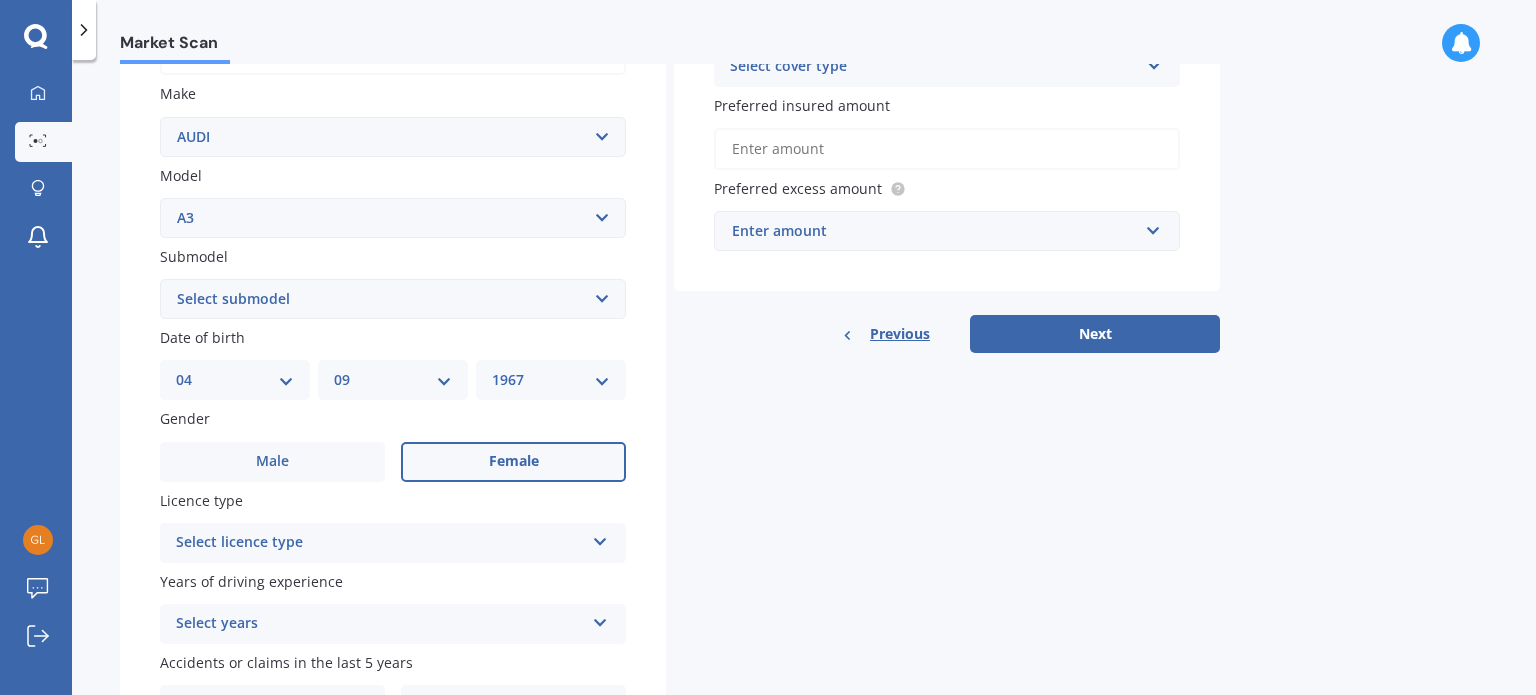 scroll, scrollTop: 482, scrollLeft: 0, axis: vertical 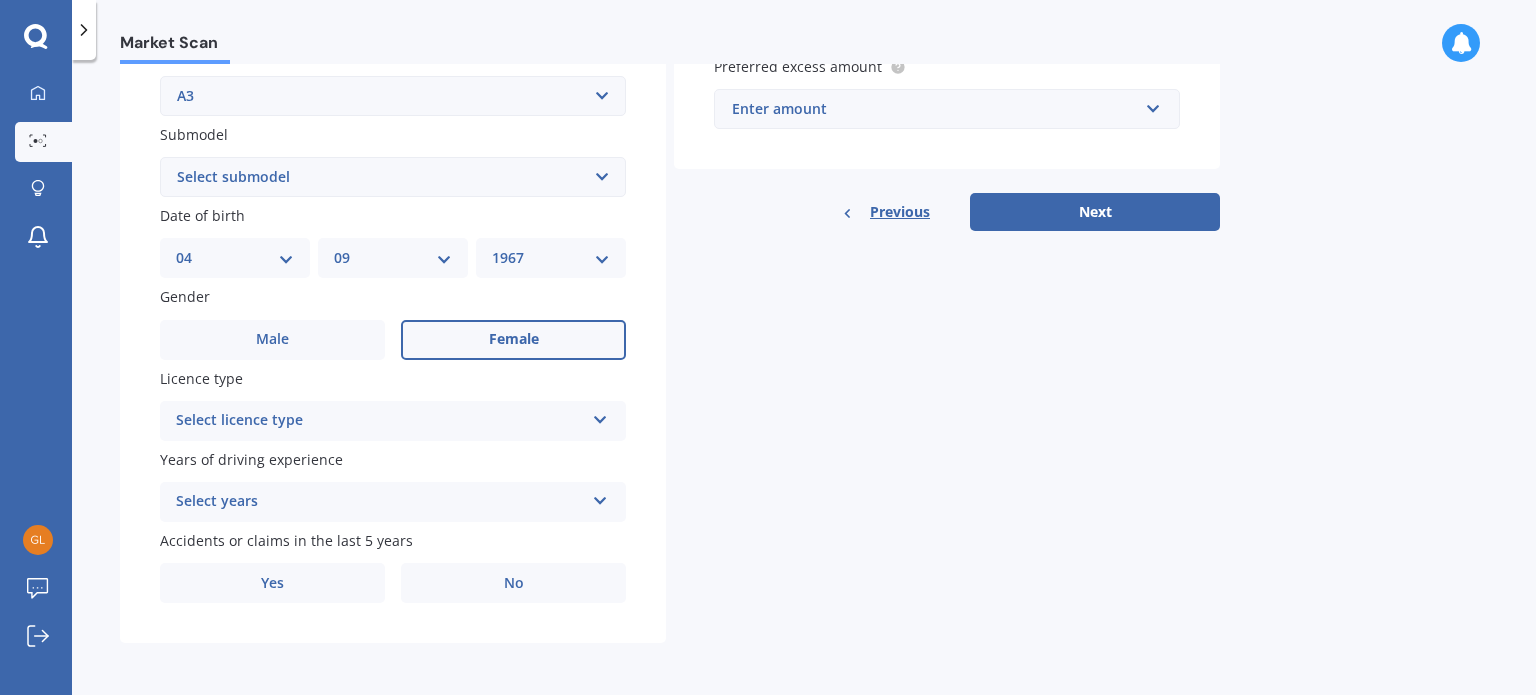 click on "Select licence type" at bounding box center [380, 421] 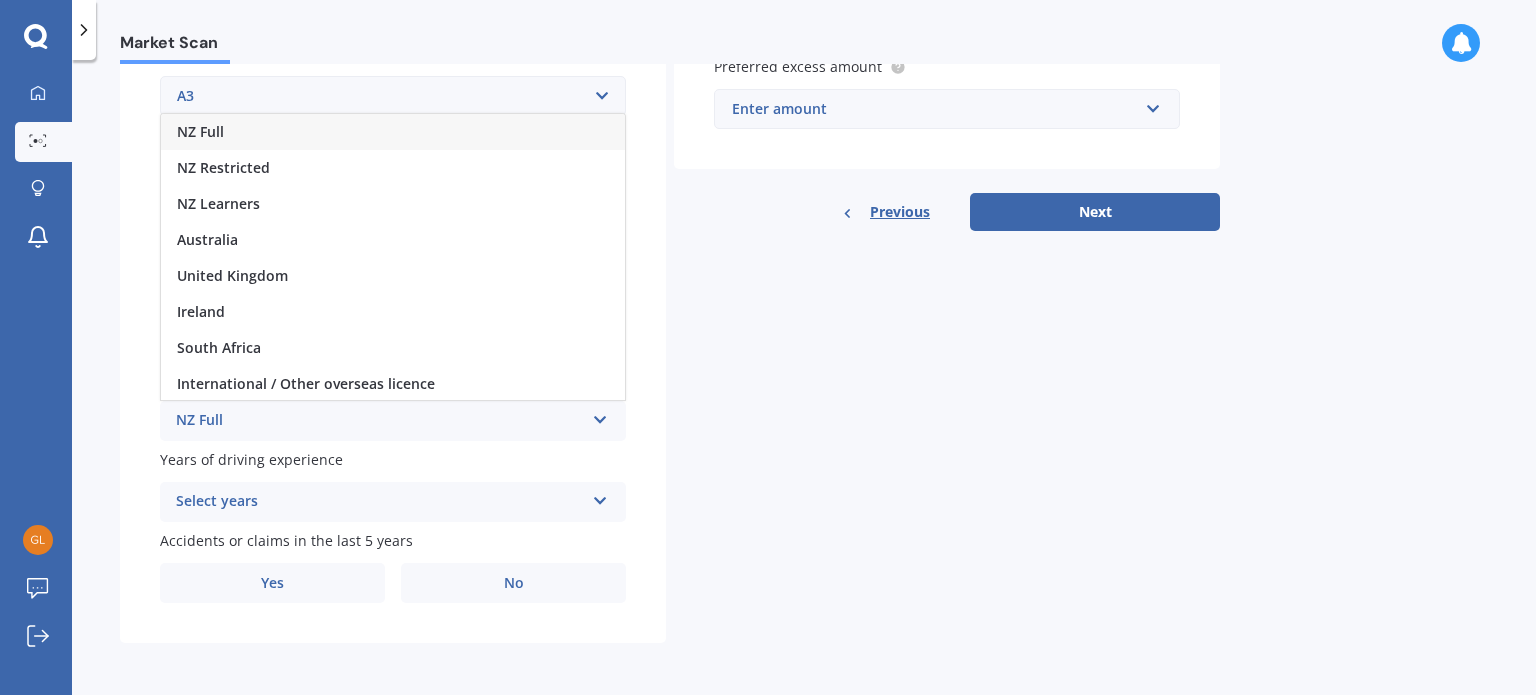 click on "NZ Full" at bounding box center [393, 132] 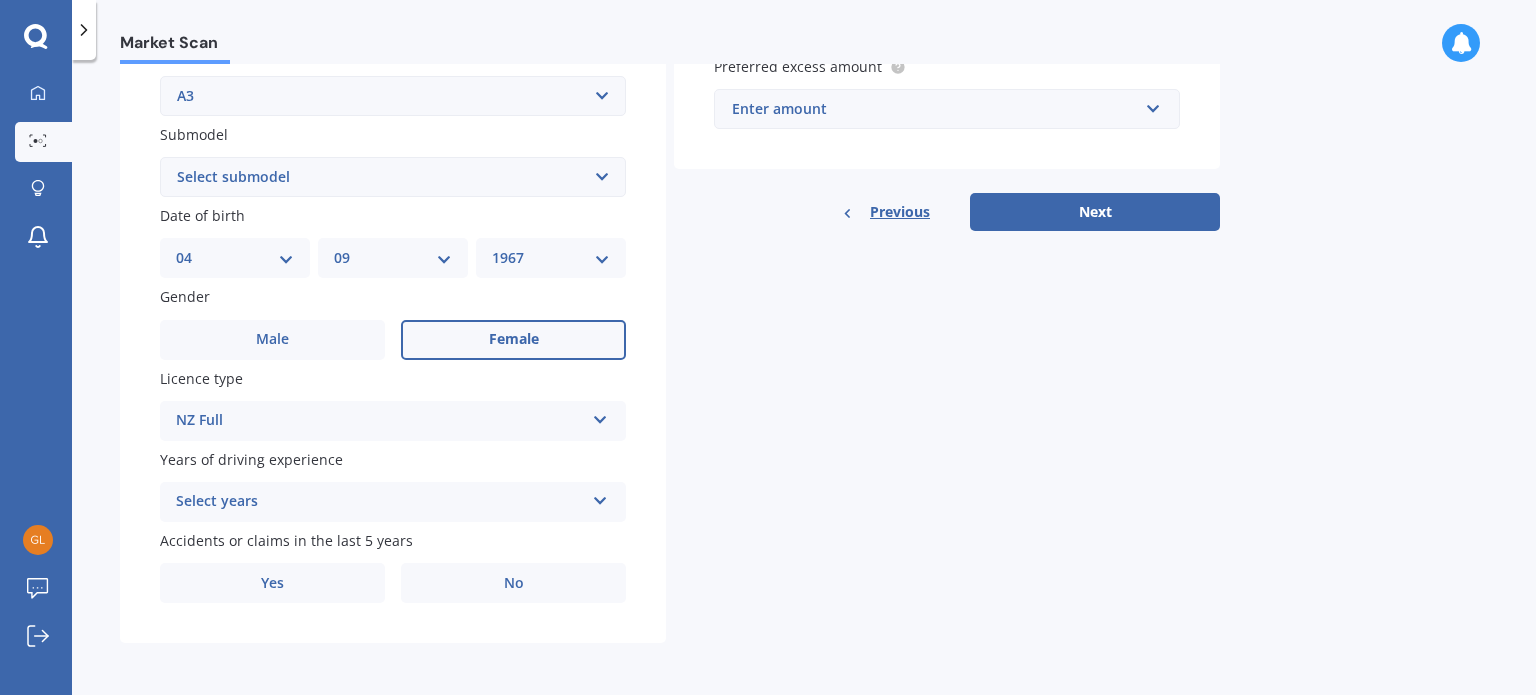 click on "Select years" at bounding box center (380, 502) 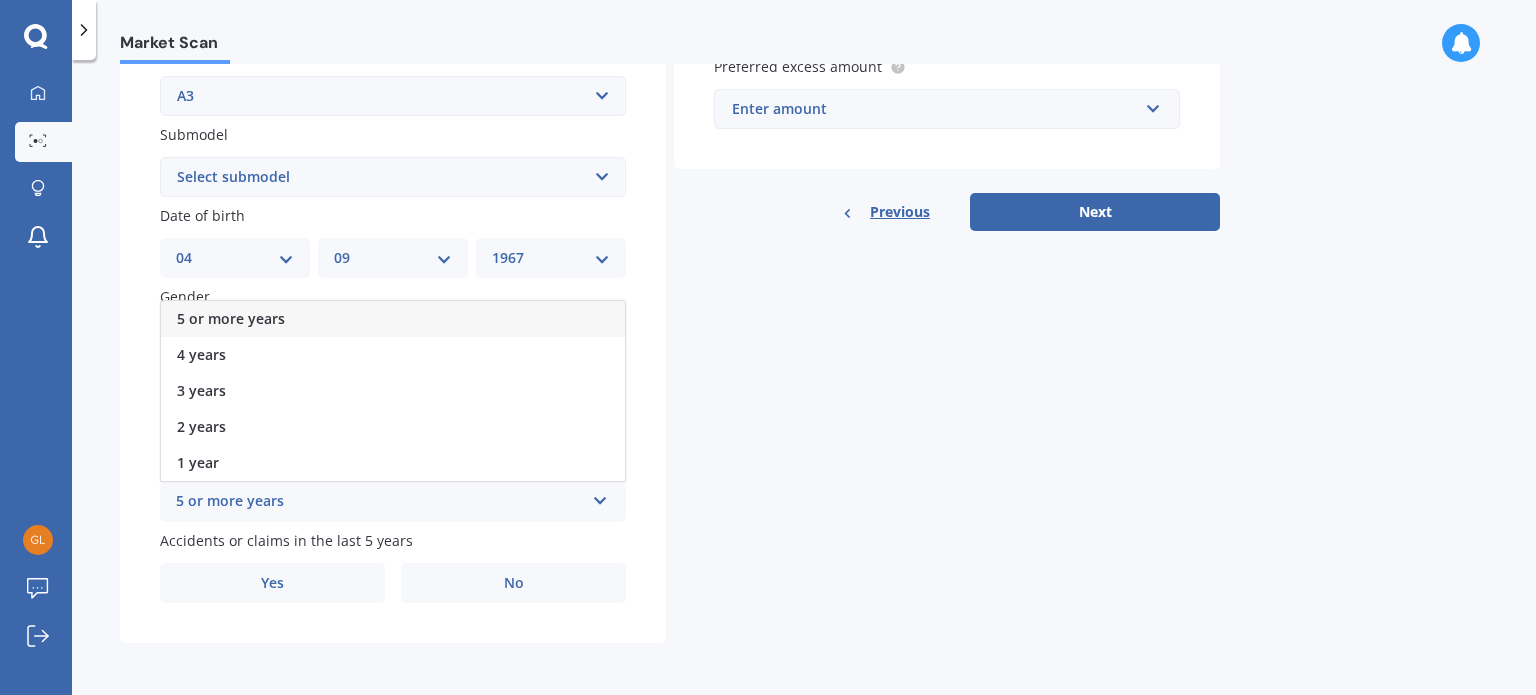 click on "5 or more years" at bounding box center (393, 319) 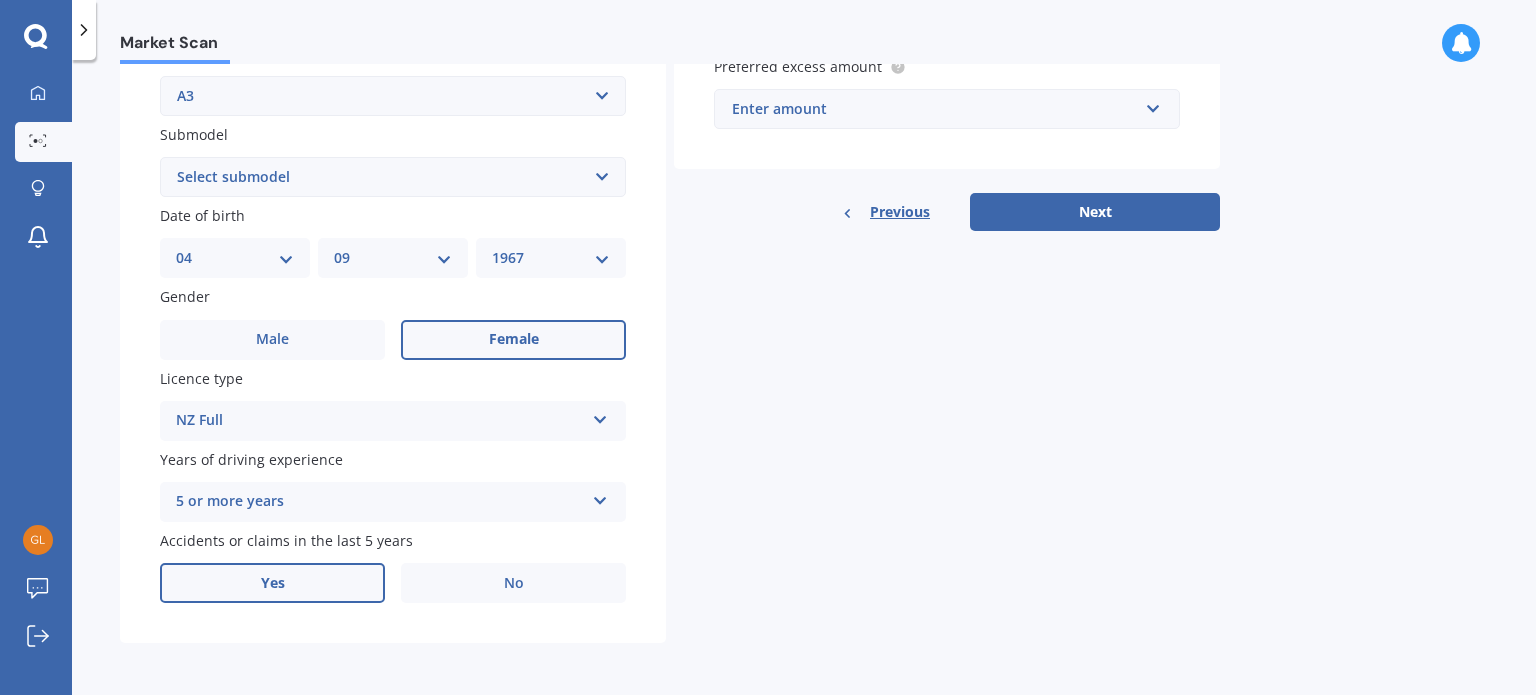 click on "Yes" at bounding box center [272, 583] 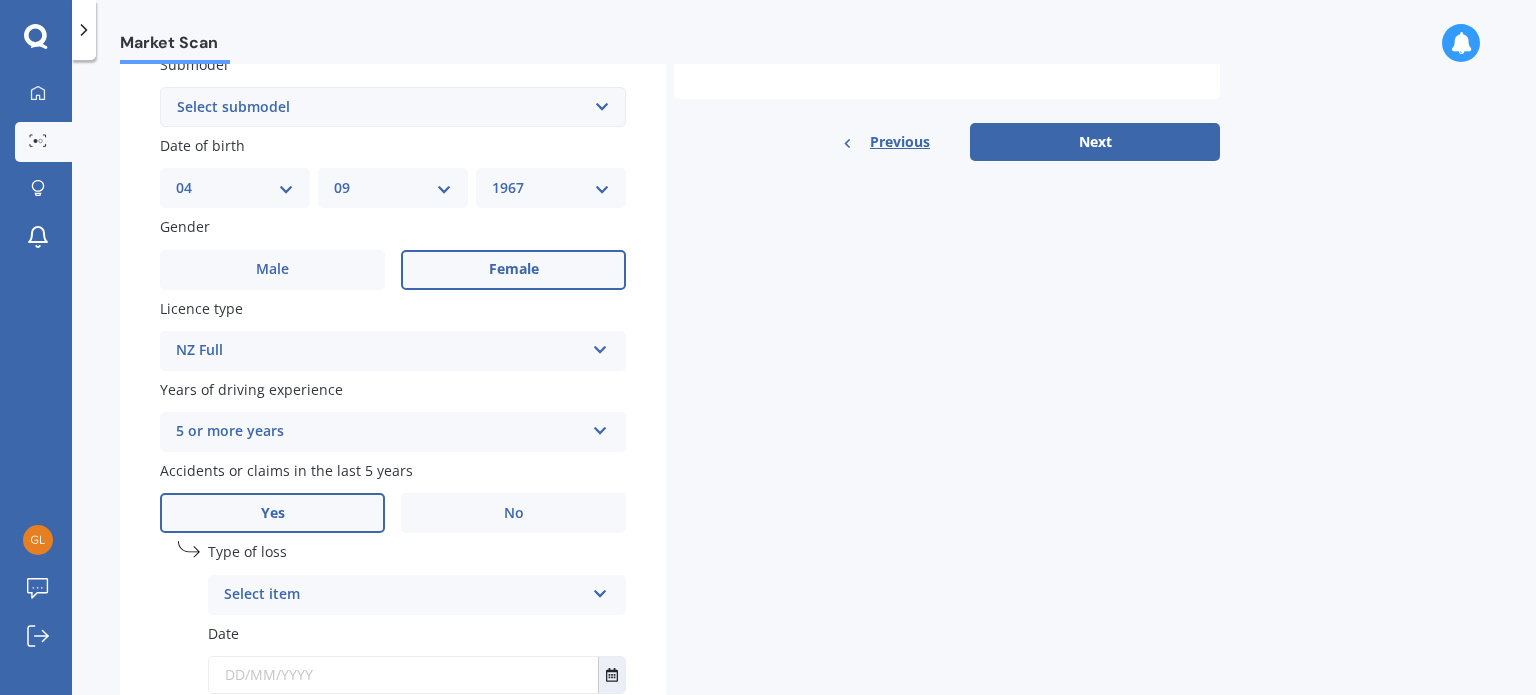 scroll, scrollTop: 699, scrollLeft: 0, axis: vertical 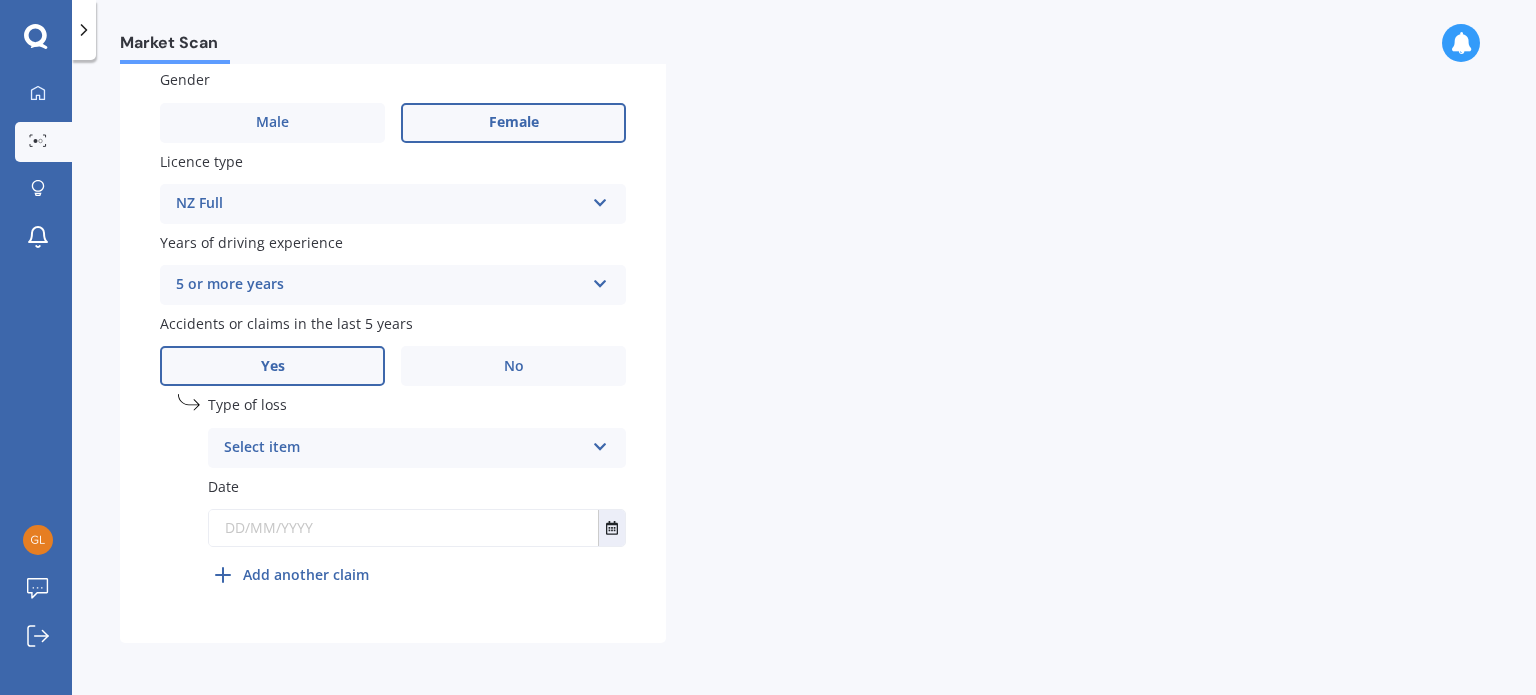 click on "Select item" at bounding box center (404, 448) 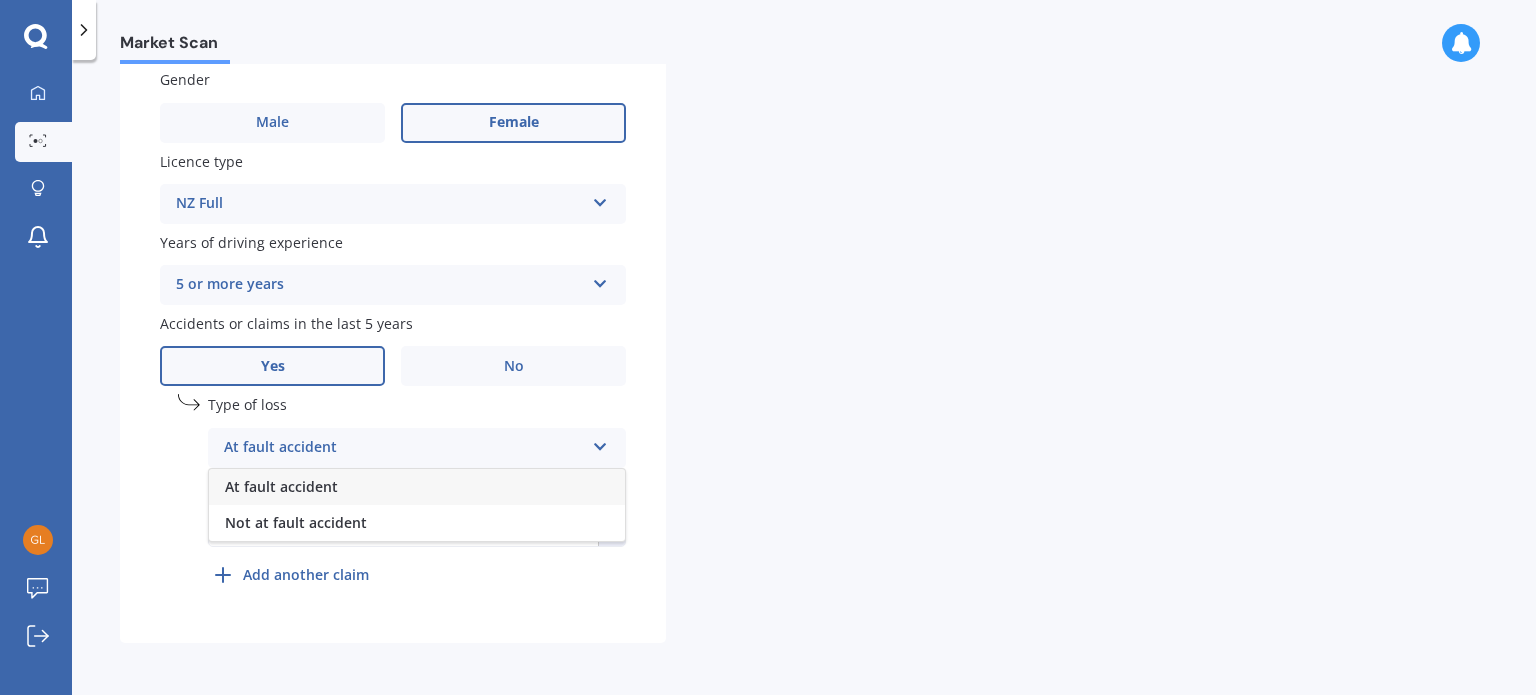 click on "At fault accident" at bounding box center (281, 486) 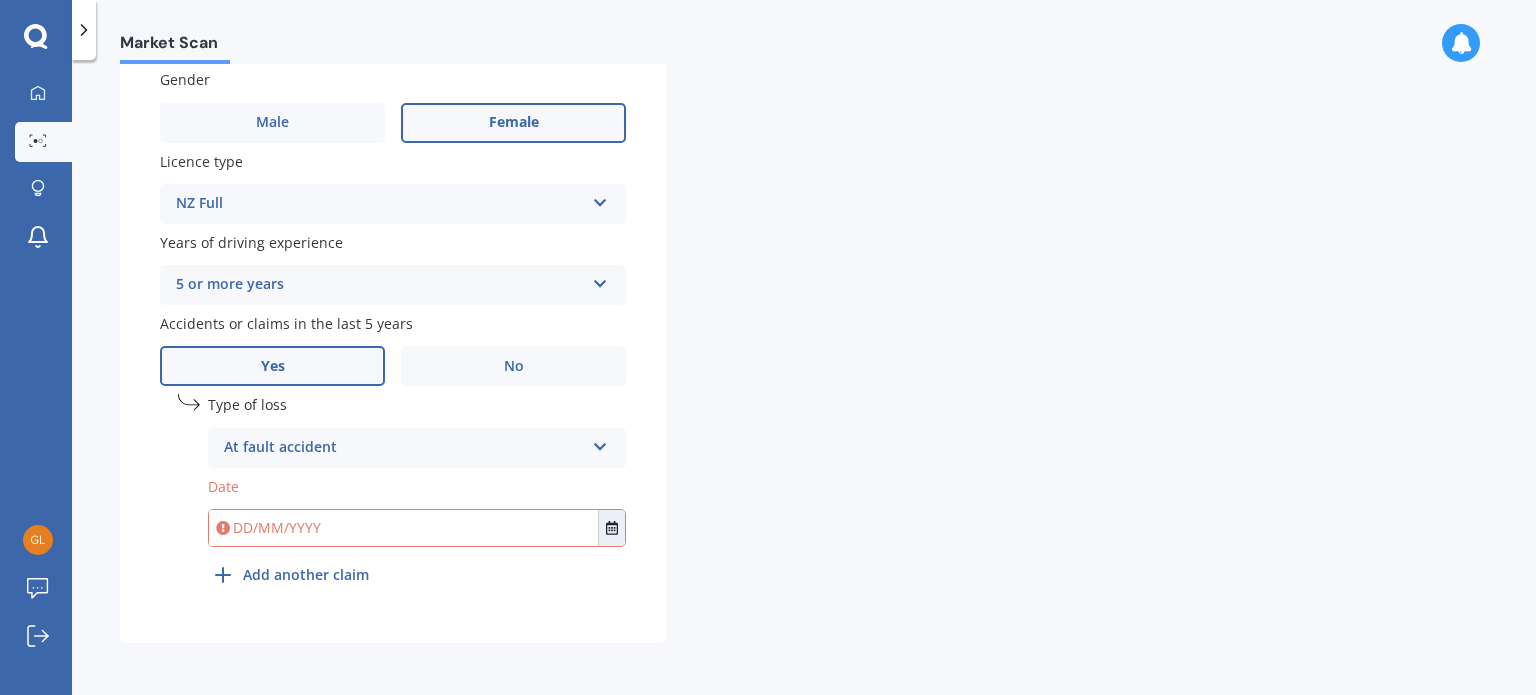 click at bounding box center [403, 528] 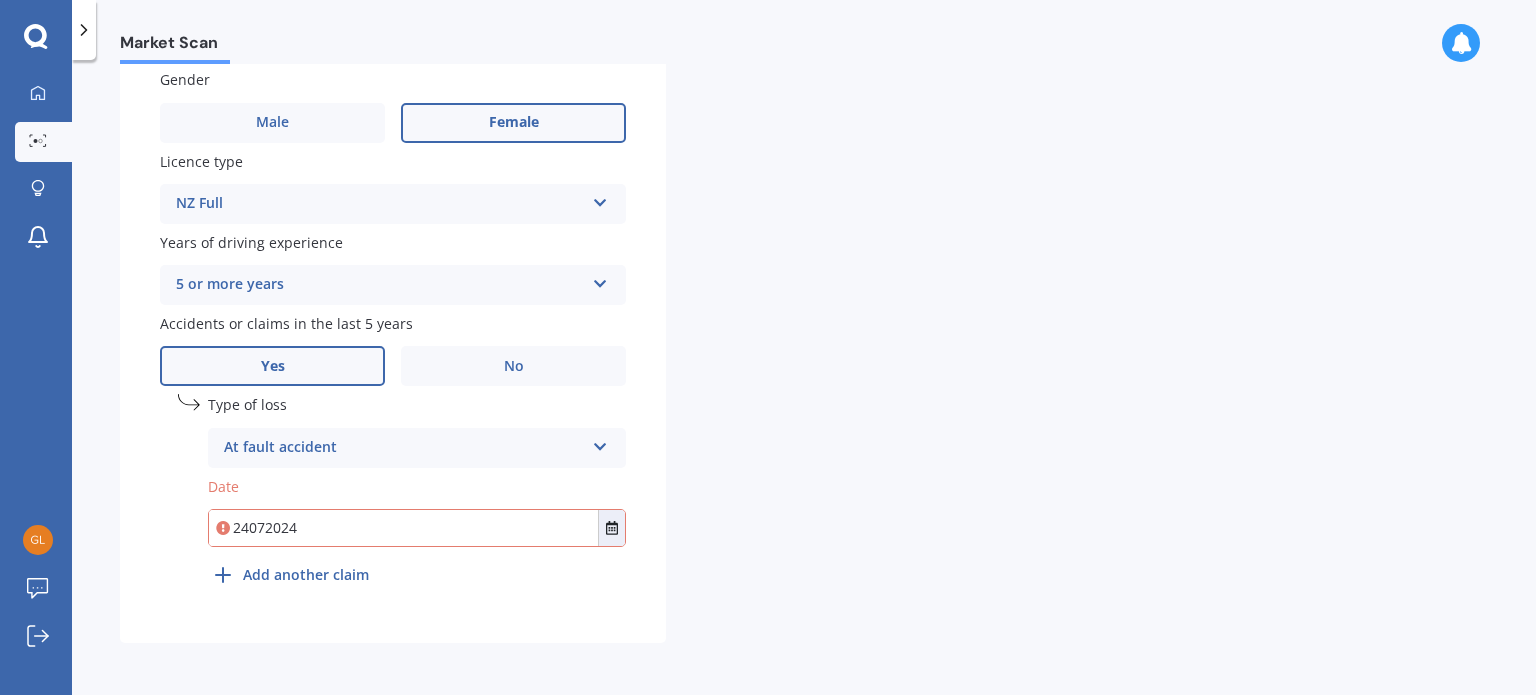 type on "[DATE]" 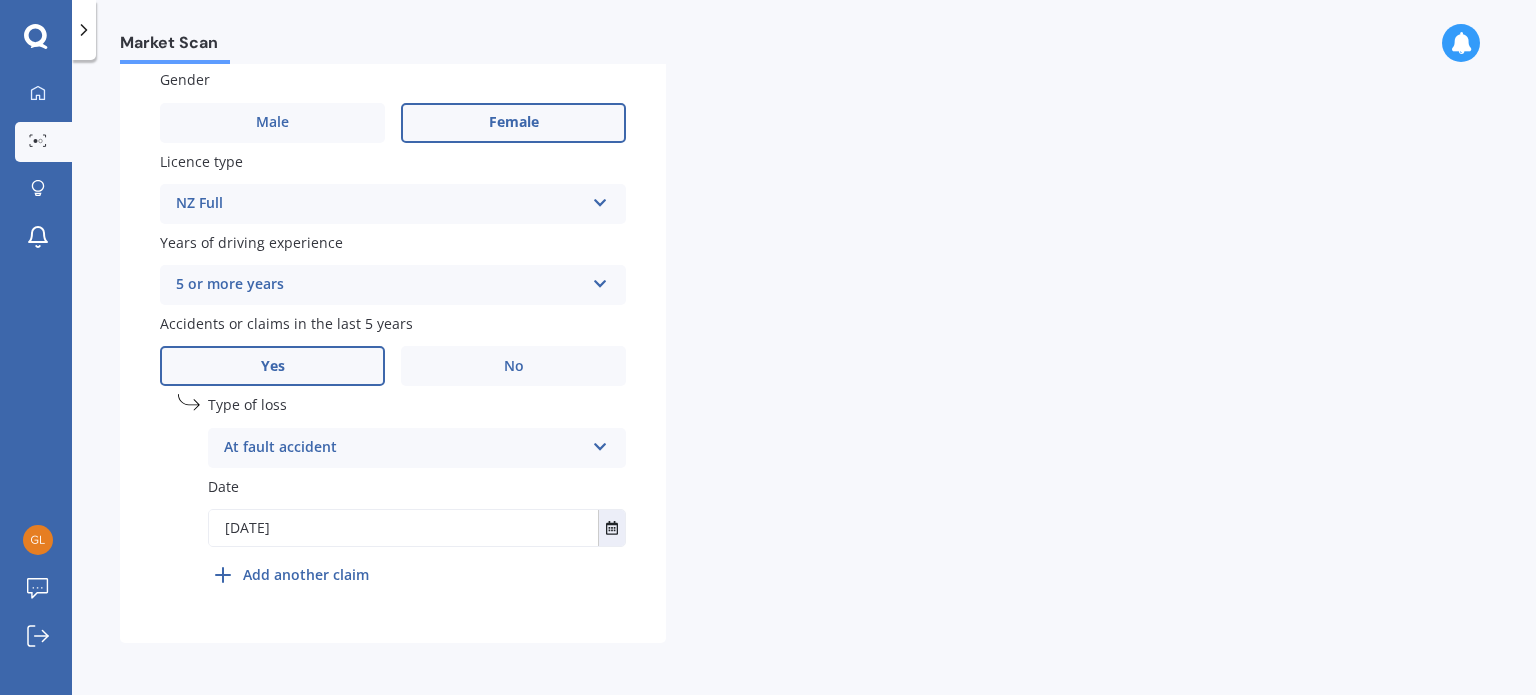 click on "Details Plate number Search I don’t have a number plate Year 2009 Make Select make AC ALFA ROMEO ASTON MARTIN AUDI AUSTIN BEDFORD Bentley BMW BYD CADILLAC CAN-AM CHERY CHEVROLET CHRYSLER Citroen CRUISEAIR CUPRA DAEWOO DAIHATSU DAIMLER DAMON DIAHATSU DODGE EXOCET FACTORY FIVE FERRARI FIAT Fiord FLEETWOOD FORD FOTON FRASER GEELY GENESIS GEORGIE BOY GMC GREAT WALL GWM HAVAL HILLMAN HINO HOLDEN HOLIDAY RAMBLER HONDA HUMMER HYUNDAI INFINITI ISUZU IVECO JAC JAECOO JAGUAR JEEP KGM KIA LADA LAMBORGHINI LANCIA LANDROVER LDV LEAPMOTOR LEXUS LINCOLN LOTUS LUNAR M.G M.G. MAHINDRA MASERATI MAZDA MCLAREN MERCEDES AMG Mercedes Benz MERCEDES-AMG MERCURY MINI Mitsubishi MORGAN MORRIS NEWMAR Nissan OMODA OPEL OXFORD PEUGEOT Plymouth Polestar PONTIAC PORSCHE PROTON RAM Range Rover Rayne RENAULT ROLLS ROYCE ROVER SAAB SATURN SEAT SHELBY SKODA SMART SSANGYONG SUBARU SUZUKI TATA TESLA TIFFIN Toyota TRIUMPH TVR Vauxhall VOLKSWAGEN VOLVO WESTFIELD WINNEBAGO ZX Model Select model 100 200T 80 90 A1 A3 A4 A4 All Road 4WD A5 A6 A7 A8" at bounding box center (670, 52) 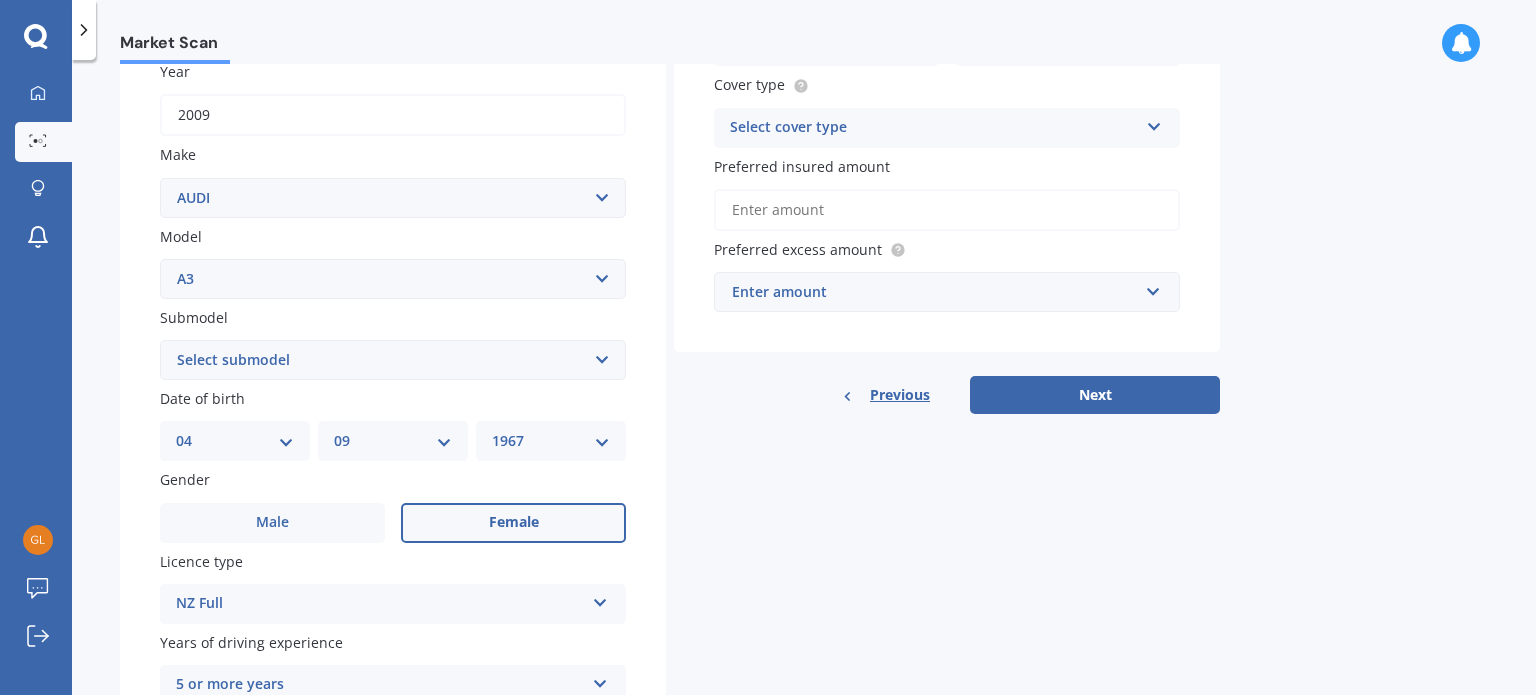 scroll, scrollTop: 0, scrollLeft: 0, axis: both 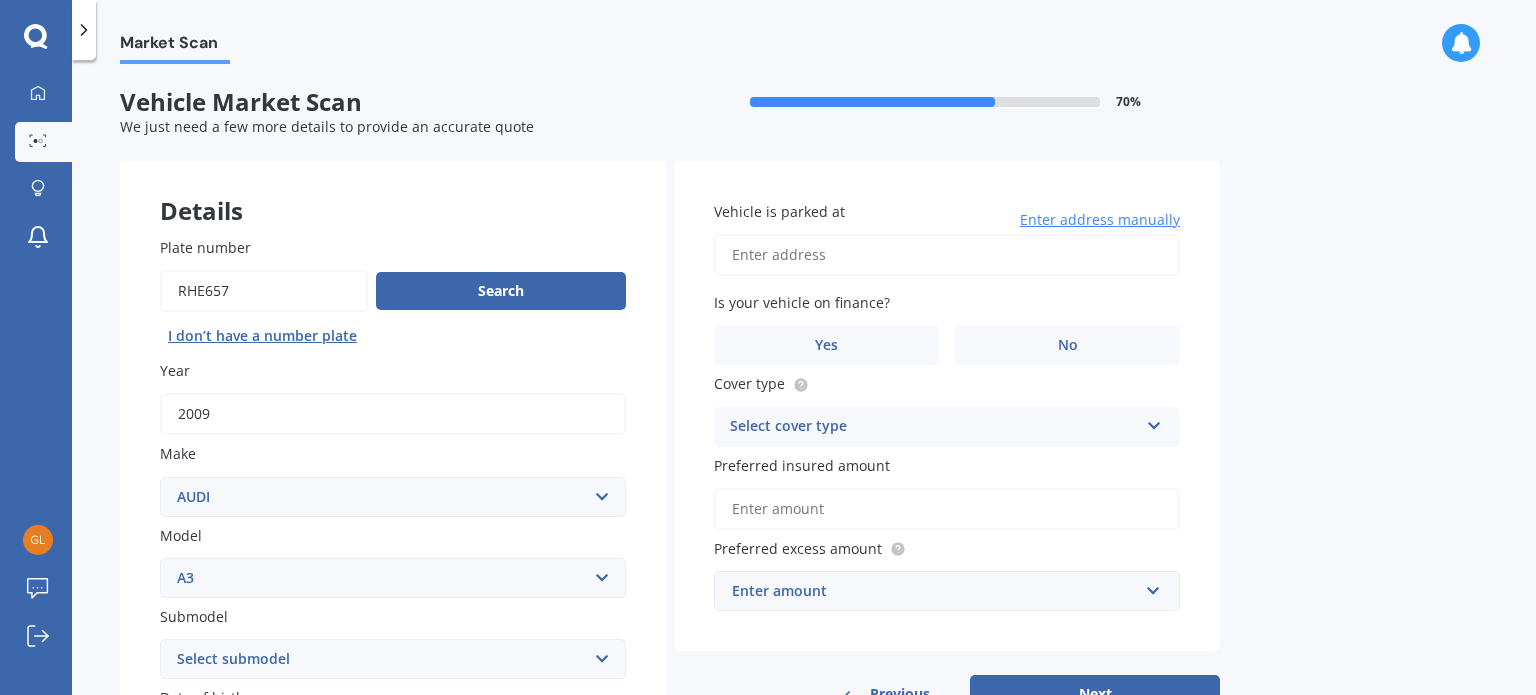 click on "Vehicle is parked at" at bounding box center (947, 255) 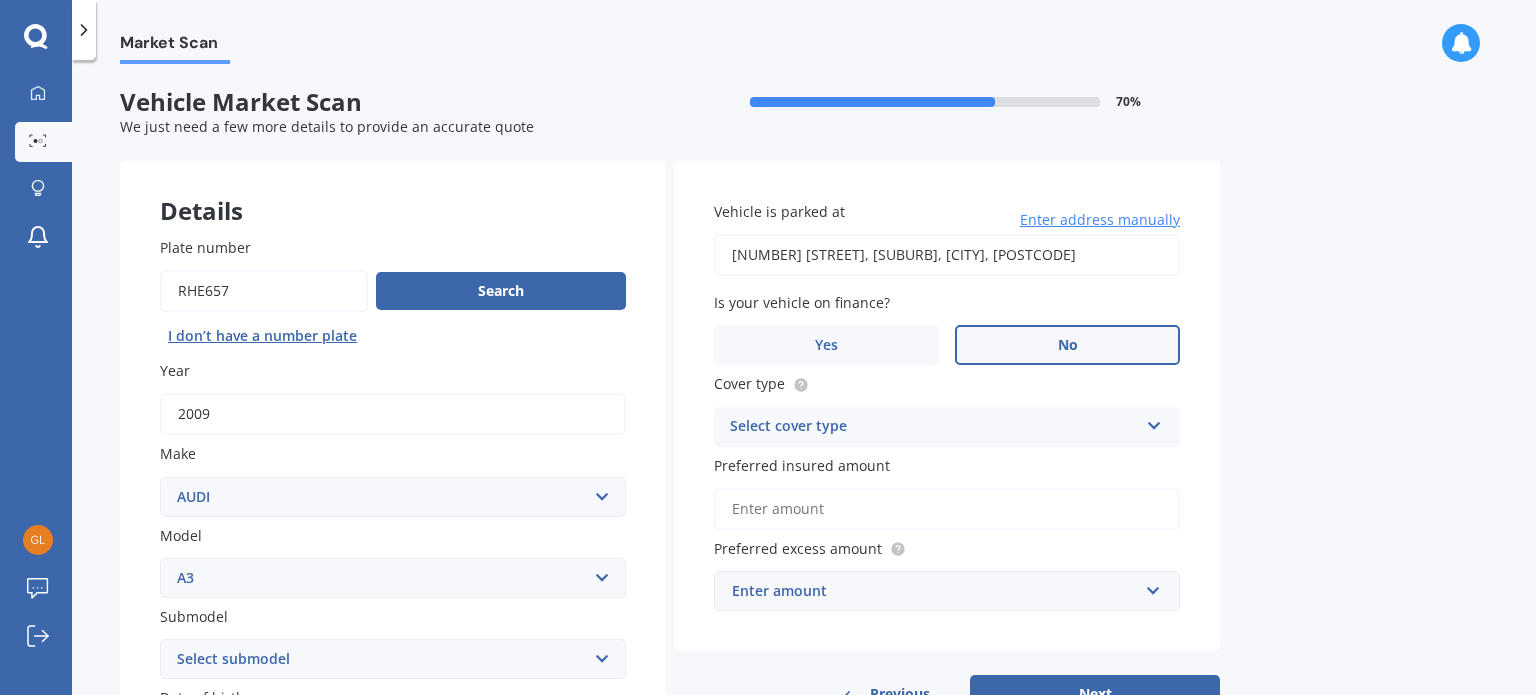 click on "No" at bounding box center [1067, 345] 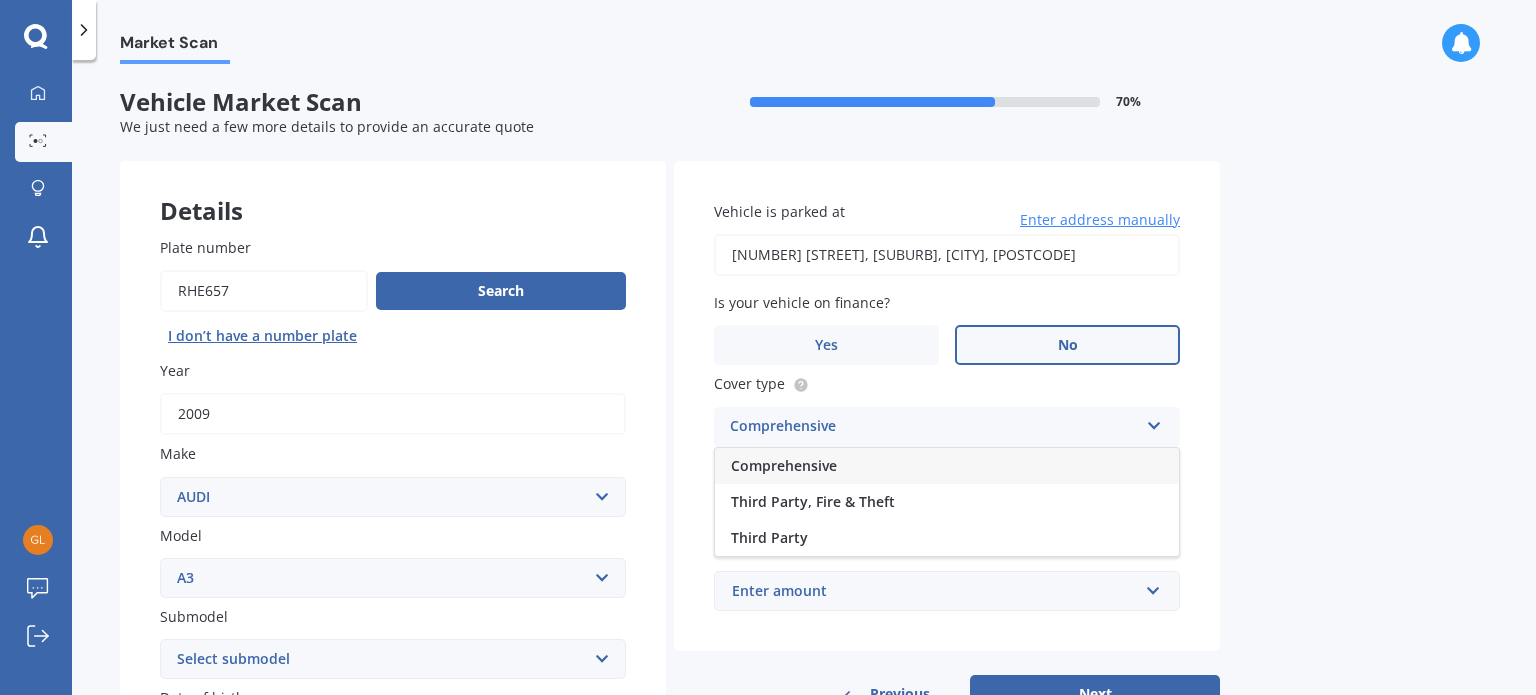 click on "Comprehensive" at bounding box center [784, 465] 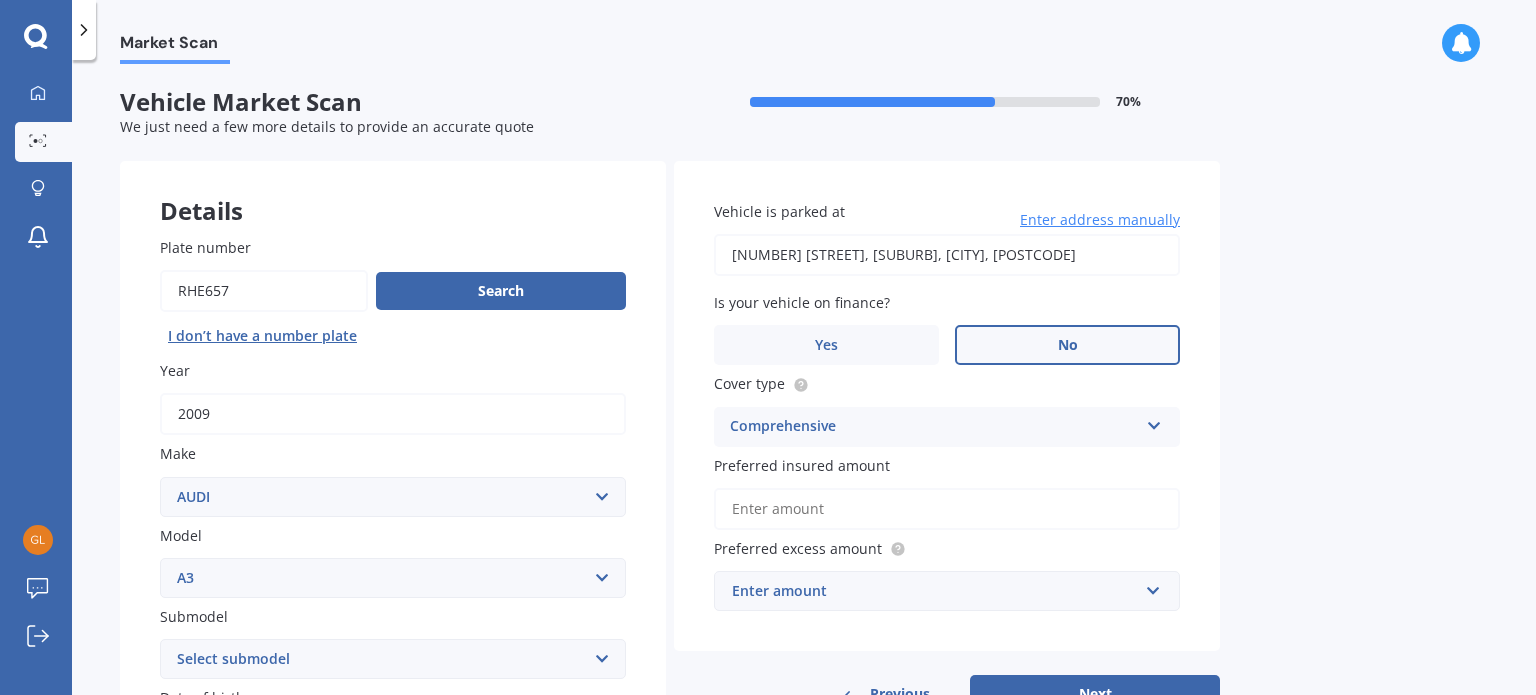 click on "Preferred insured amount" at bounding box center [947, 509] 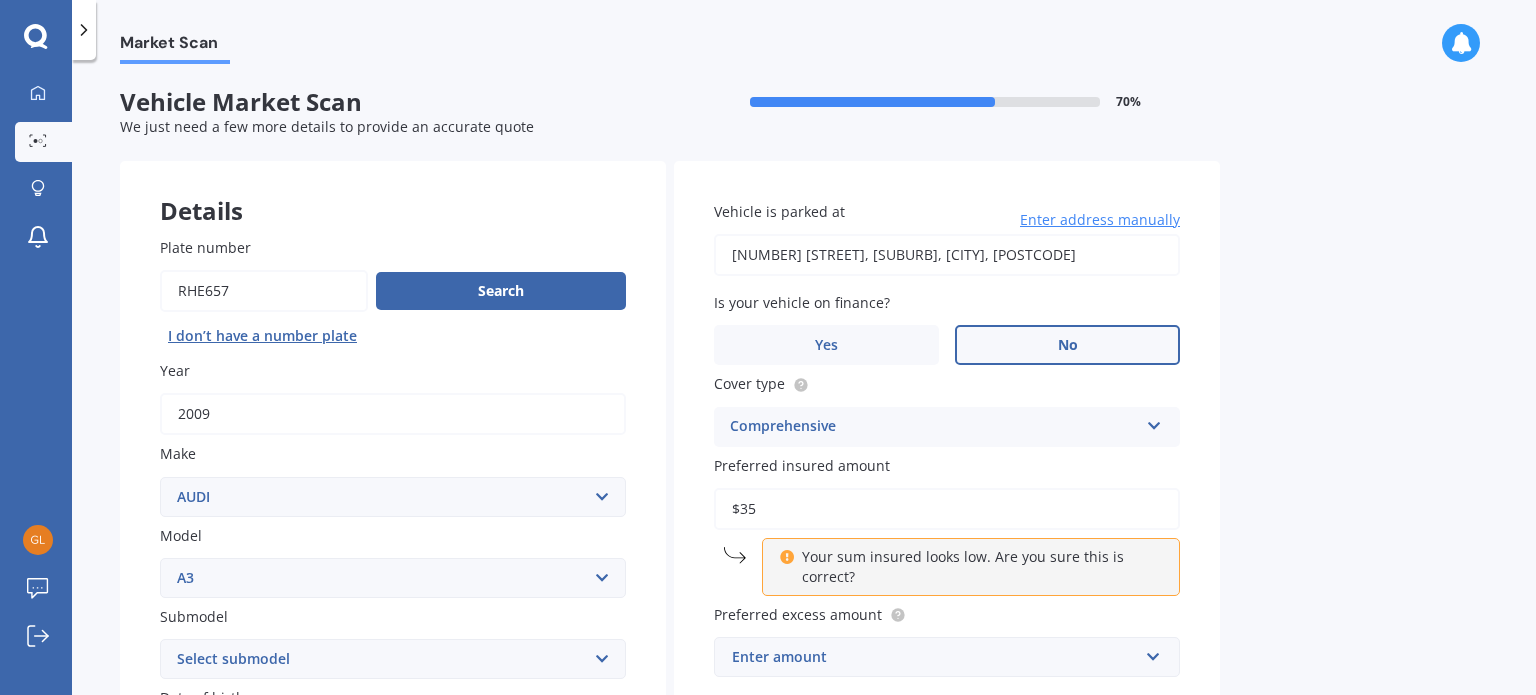 type on "$3" 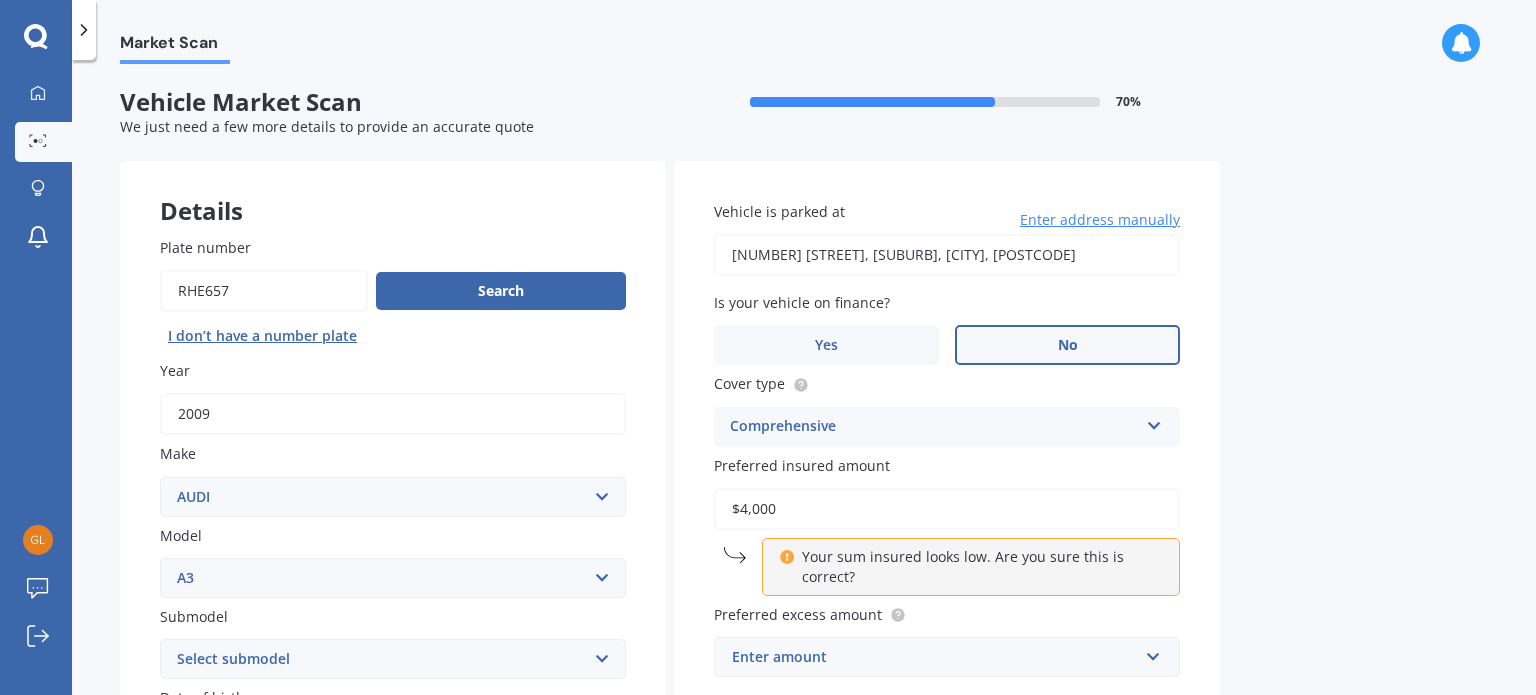 type on "$4,000" 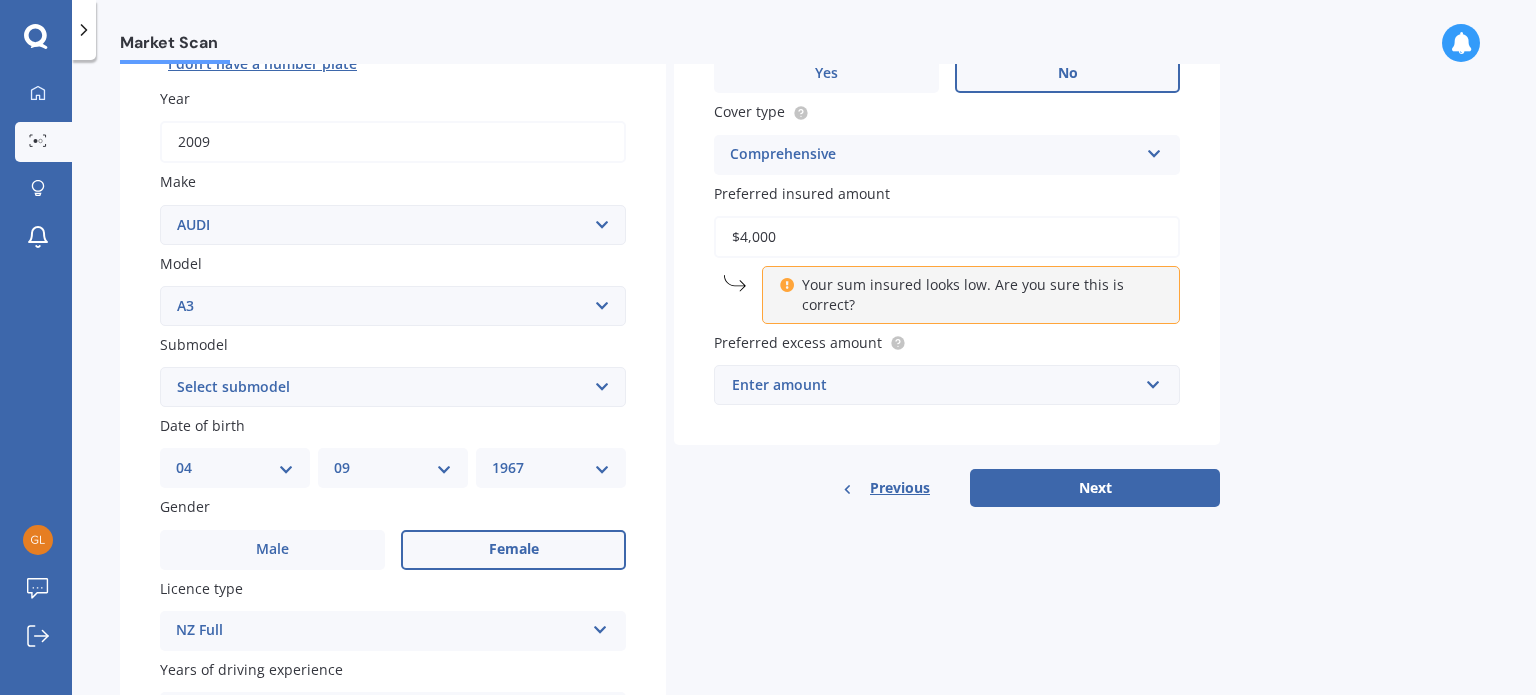 scroll, scrollTop: 300, scrollLeft: 0, axis: vertical 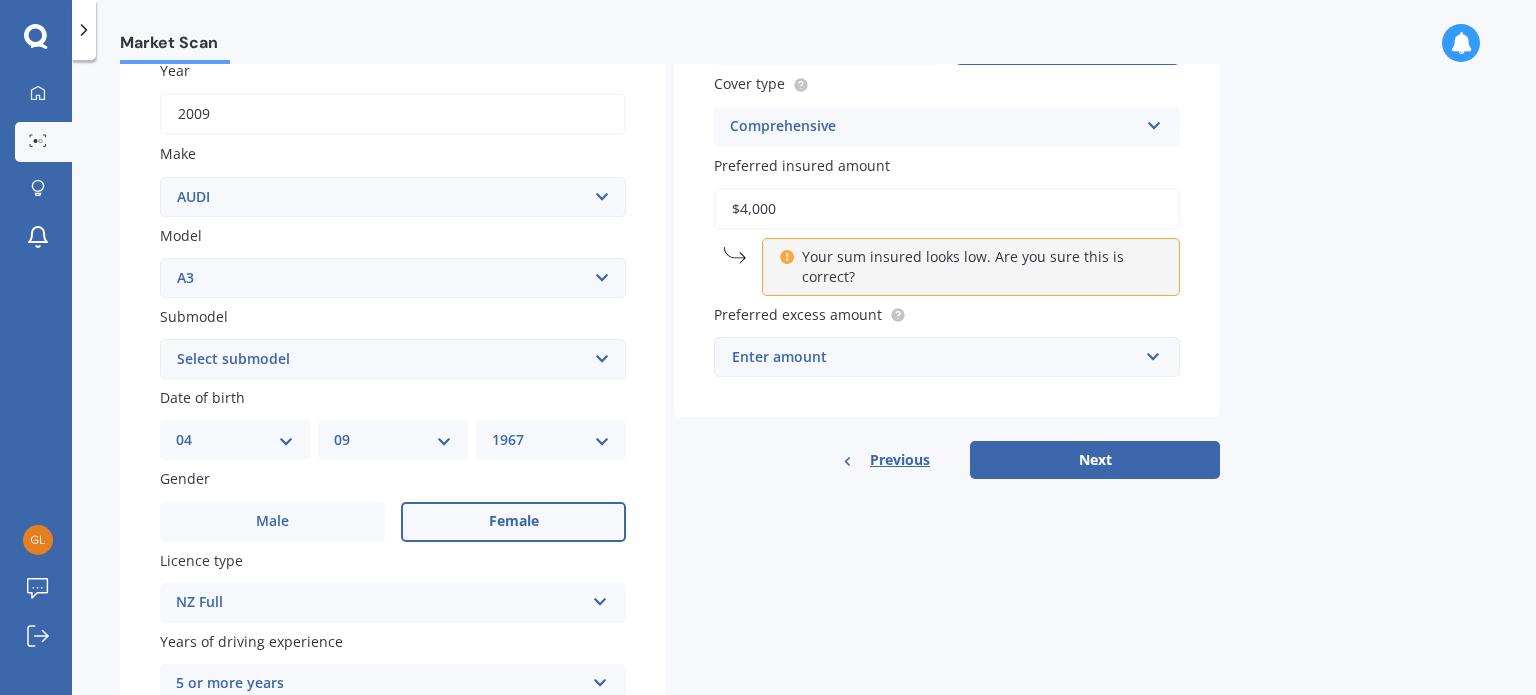 click on "Enter amount" at bounding box center (935, 357) 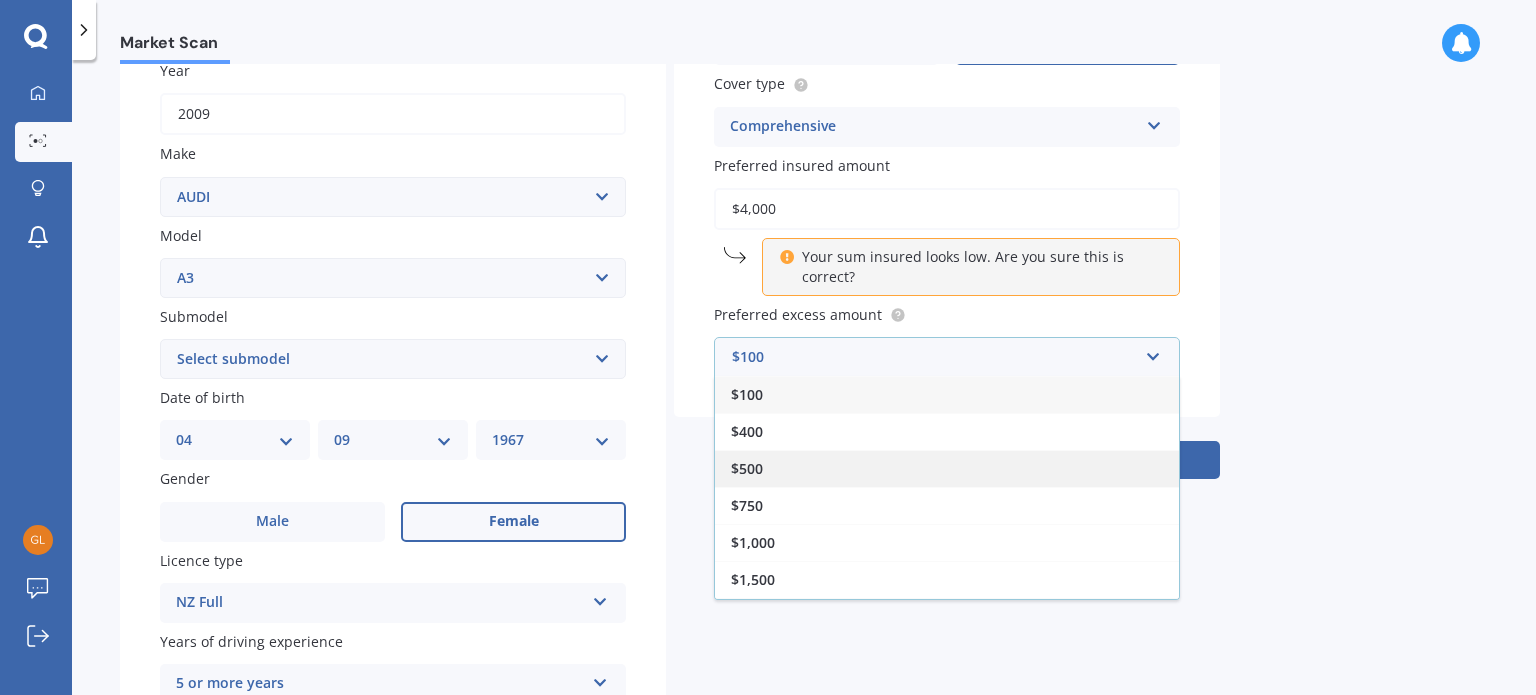 click on "$500" at bounding box center [947, 468] 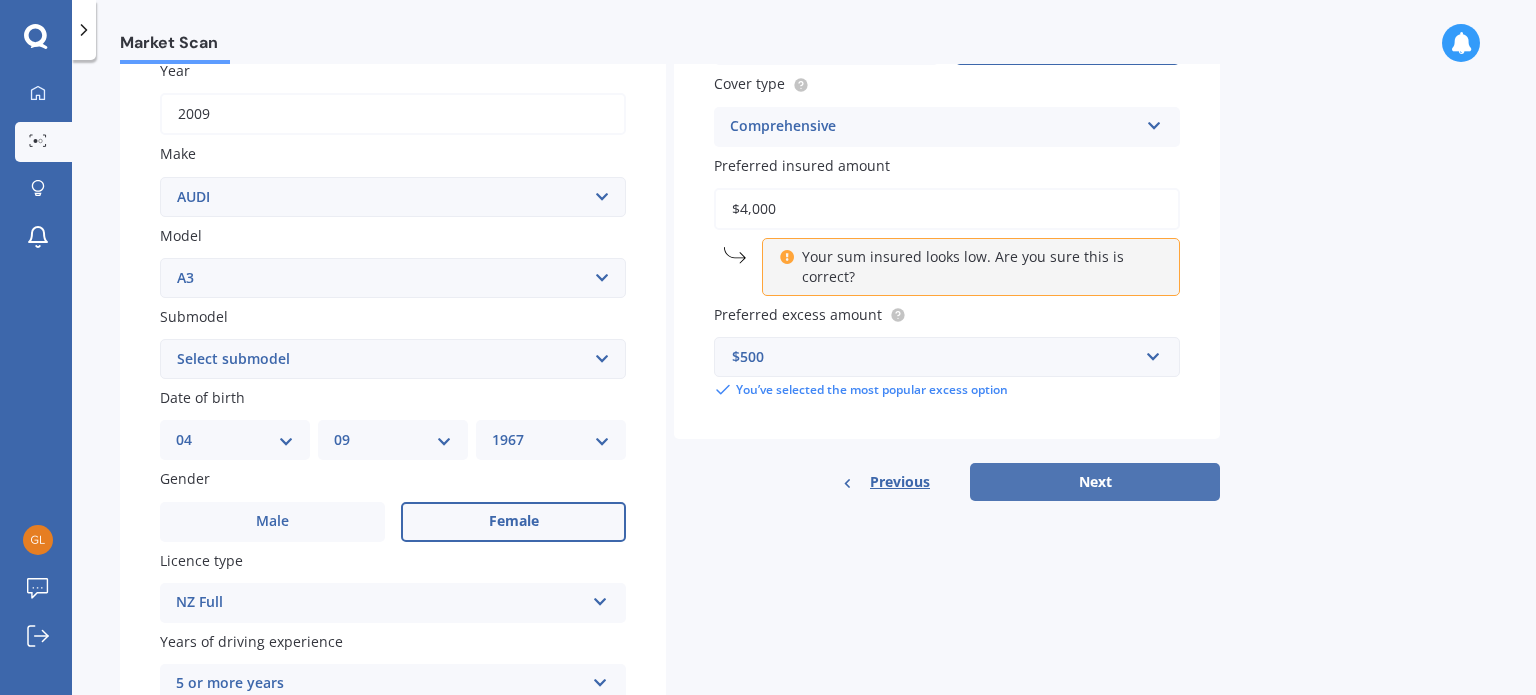 click on "Next" at bounding box center (1095, 482) 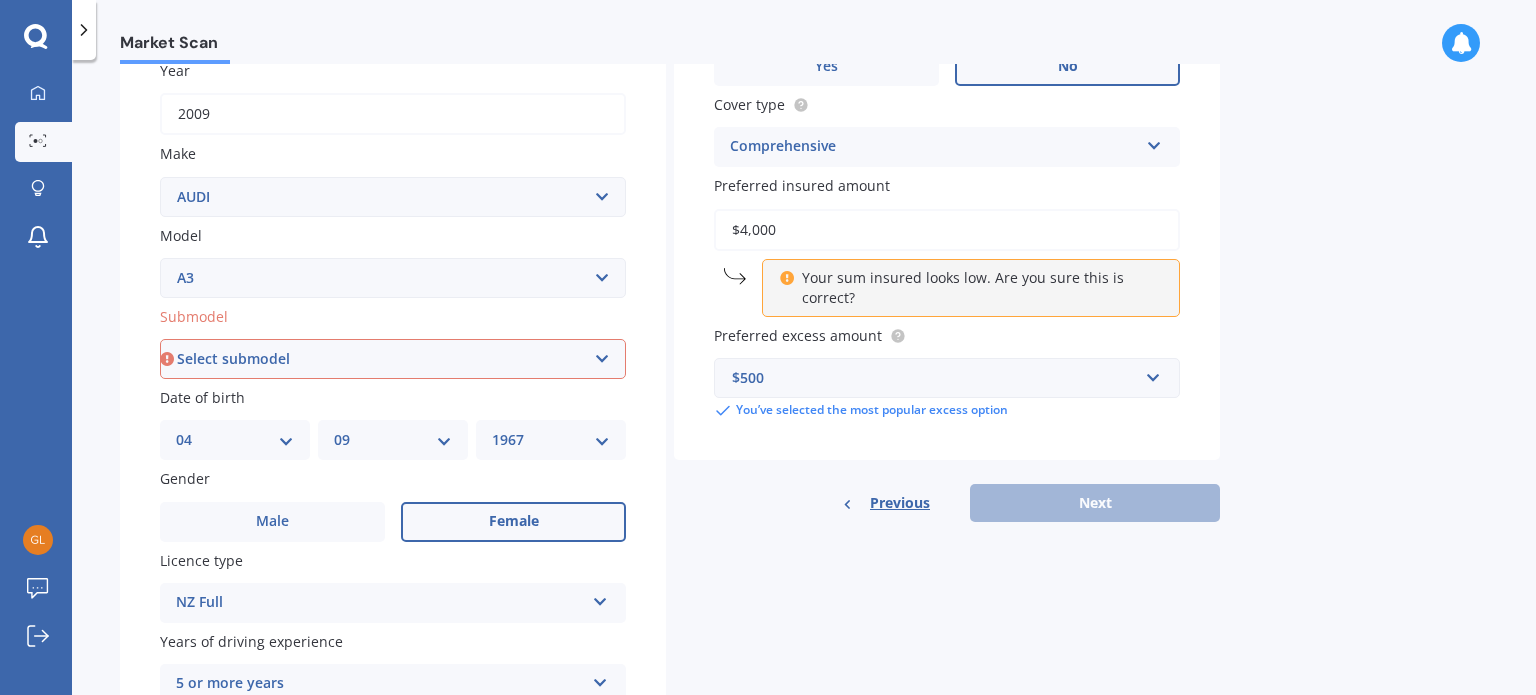 click on "Select submodel (All other) 1.4 TFSI 1.6 1.8 Non Turbo 1.8 Turbo 2.0 FSI 2.0 TDI 2.0T FSI 3.2 V6 quattro Cabriolet 1.8T e-Tron RS3 RS4 Sportback e-tron Hybrid TSSI turbo" at bounding box center [393, 359] 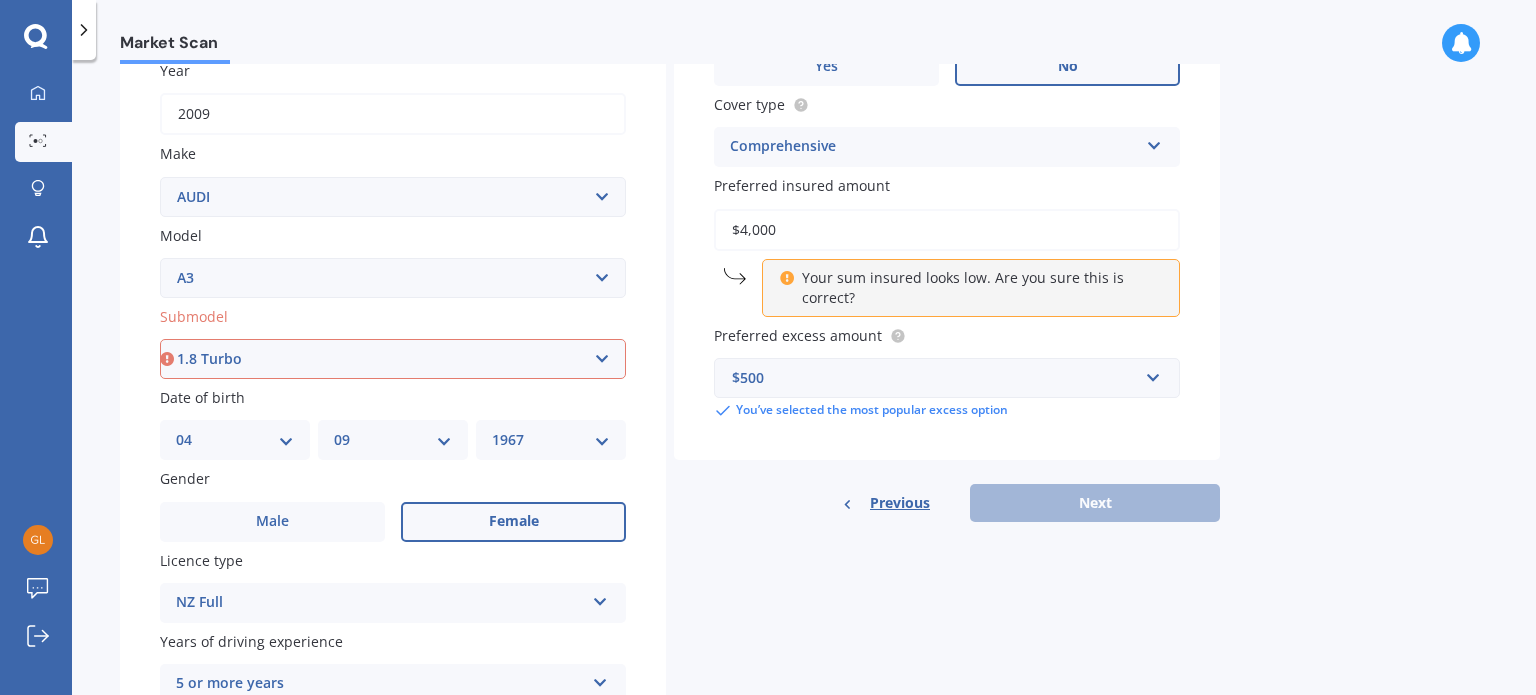 click on "Select submodel (All other) 1.4 TFSI 1.6 1.8 Non Turbo 1.8 Turbo 2.0 FSI 2.0 TDI 2.0T FSI 3.2 V6 quattro Cabriolet 1.8T e-Tron RS3 RS4 Sportback e-tron Hybrid TSSI turbo" at bounding box center [393, 359] 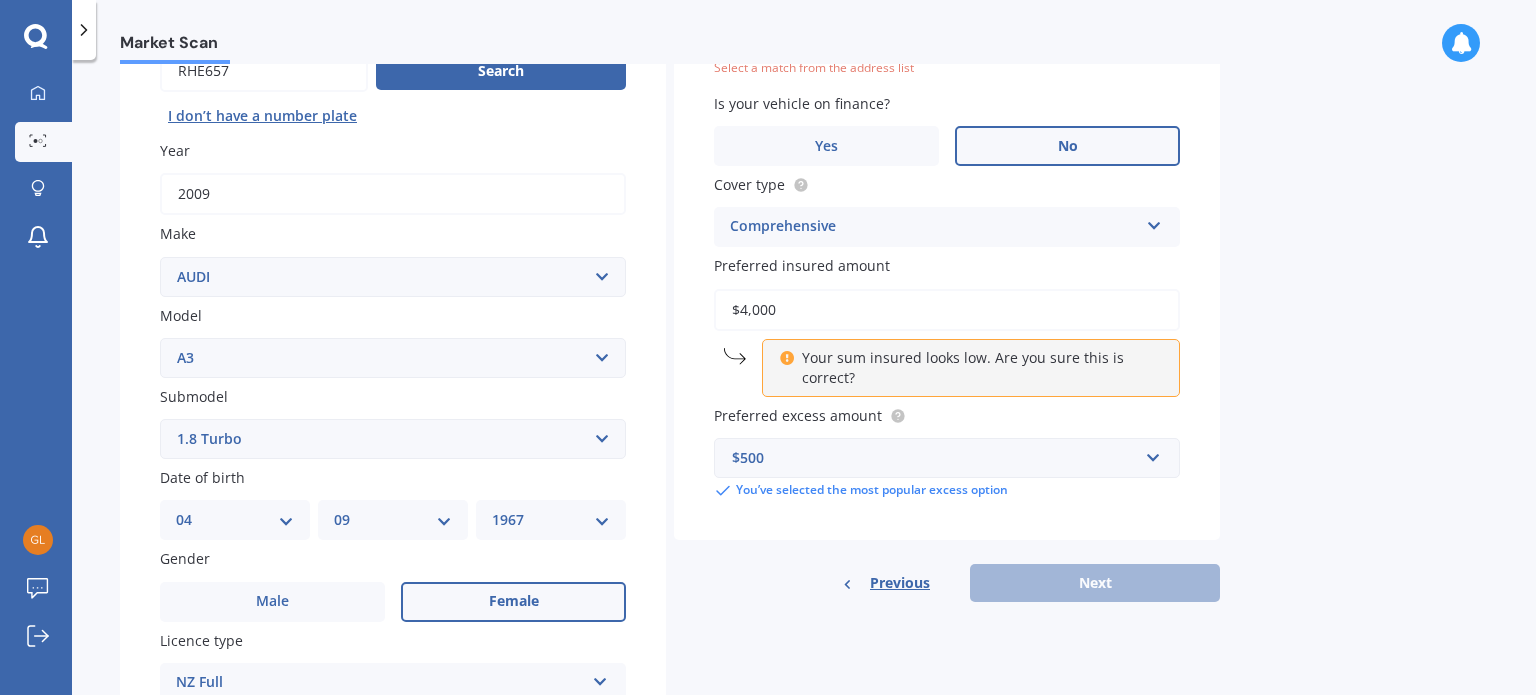 scroll, scrollTop: 136, scrollLeft: 0, axis: vertical 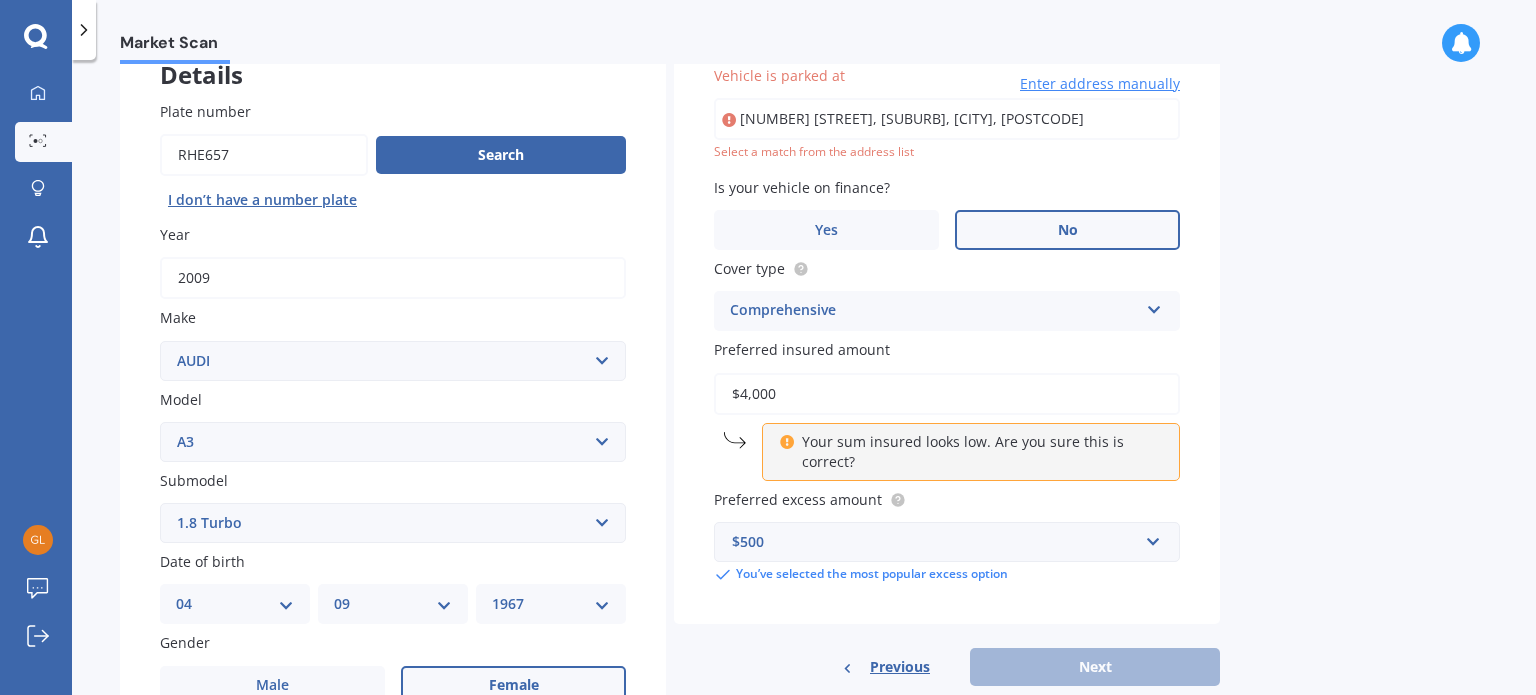 click on "[NUMBER] [STREET], [SUBURB], [CITY], [POSTCODE]" at bounding box center (947, 119) 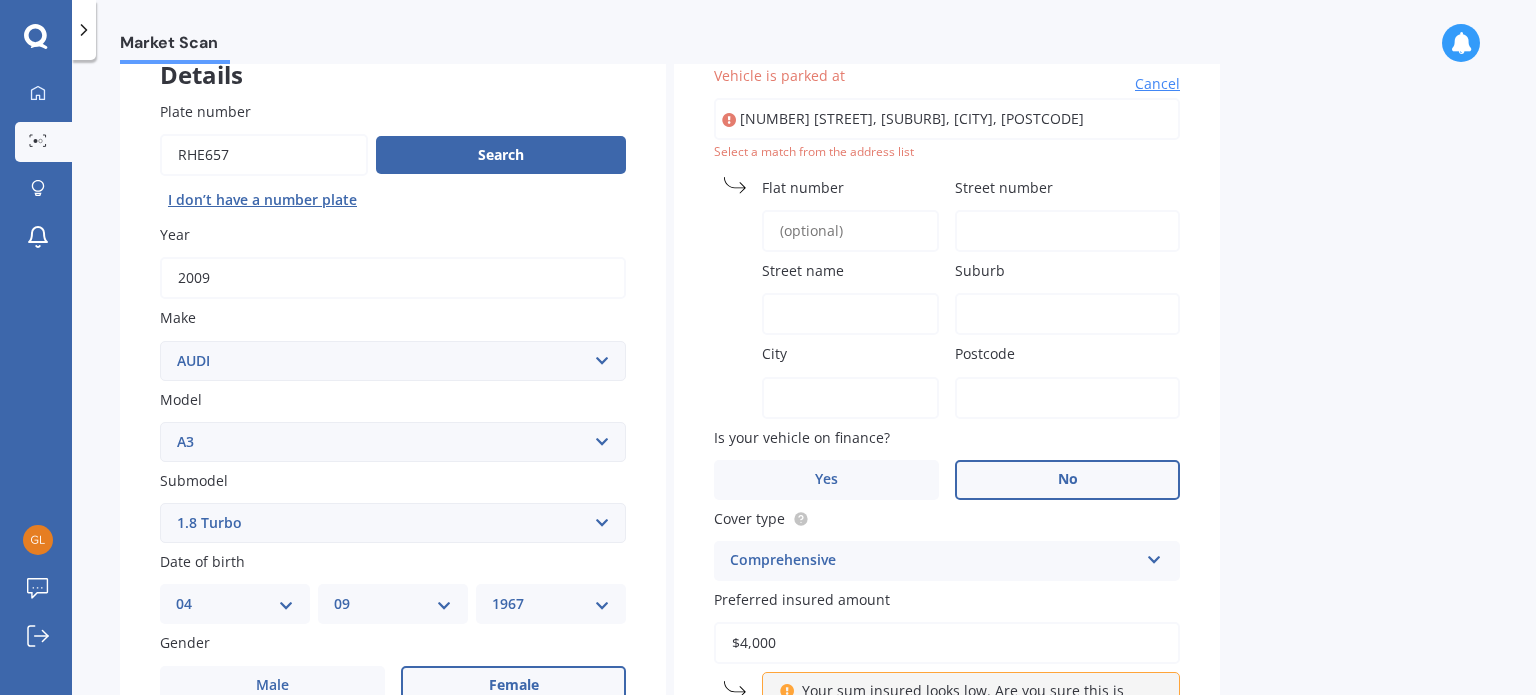 click on "[NUMBER] [STREET], [SUBURB], [CITY], [POSTCODE]" at bounding box center [947, 119] 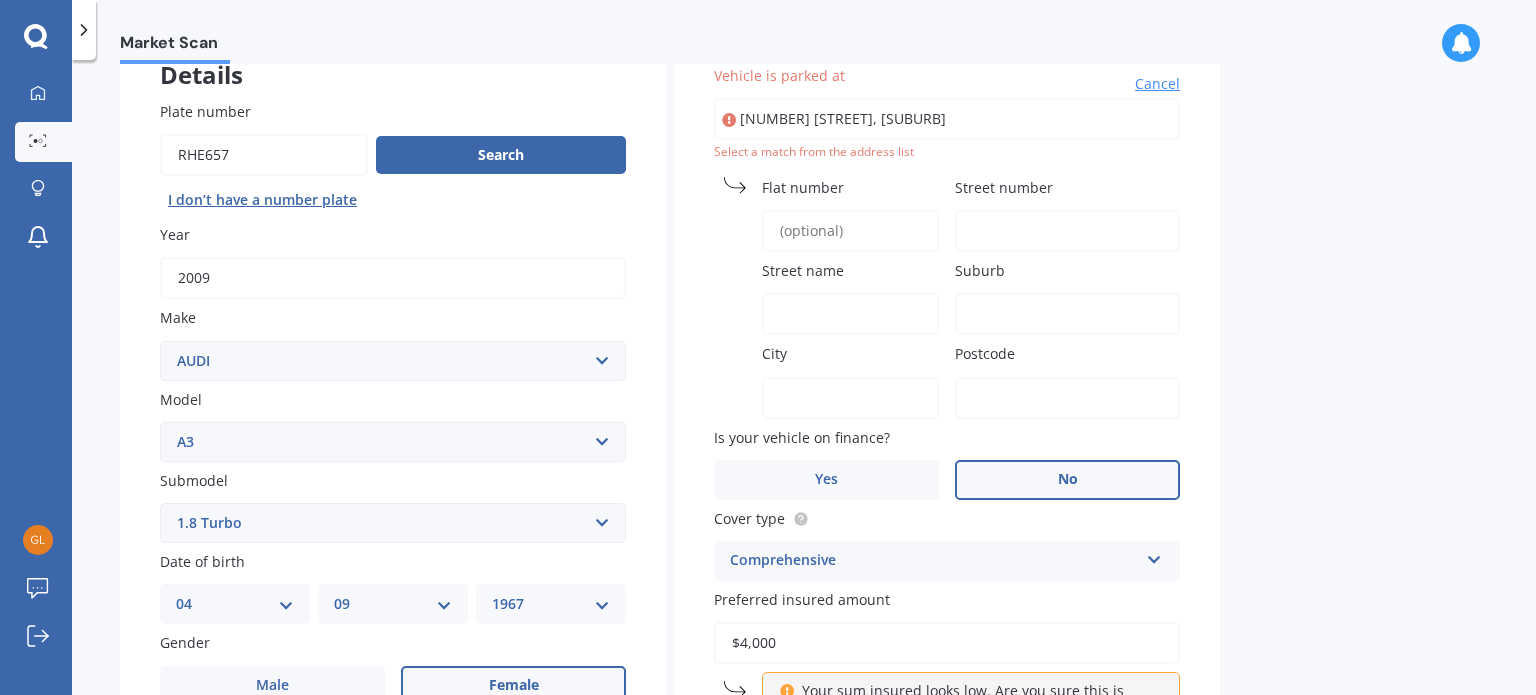 click on "City" at bounding box center (846, 353) 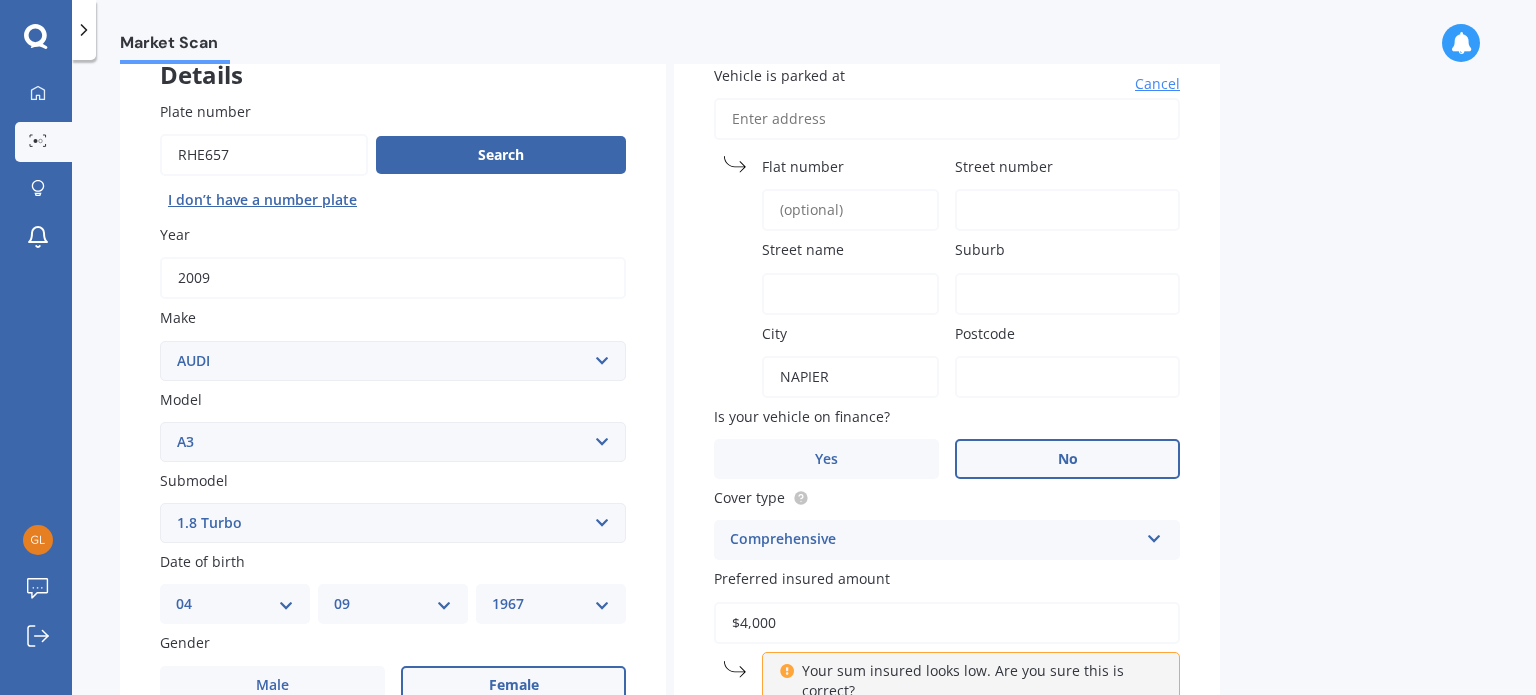 click on "No" at bounding box center (1067, 459) 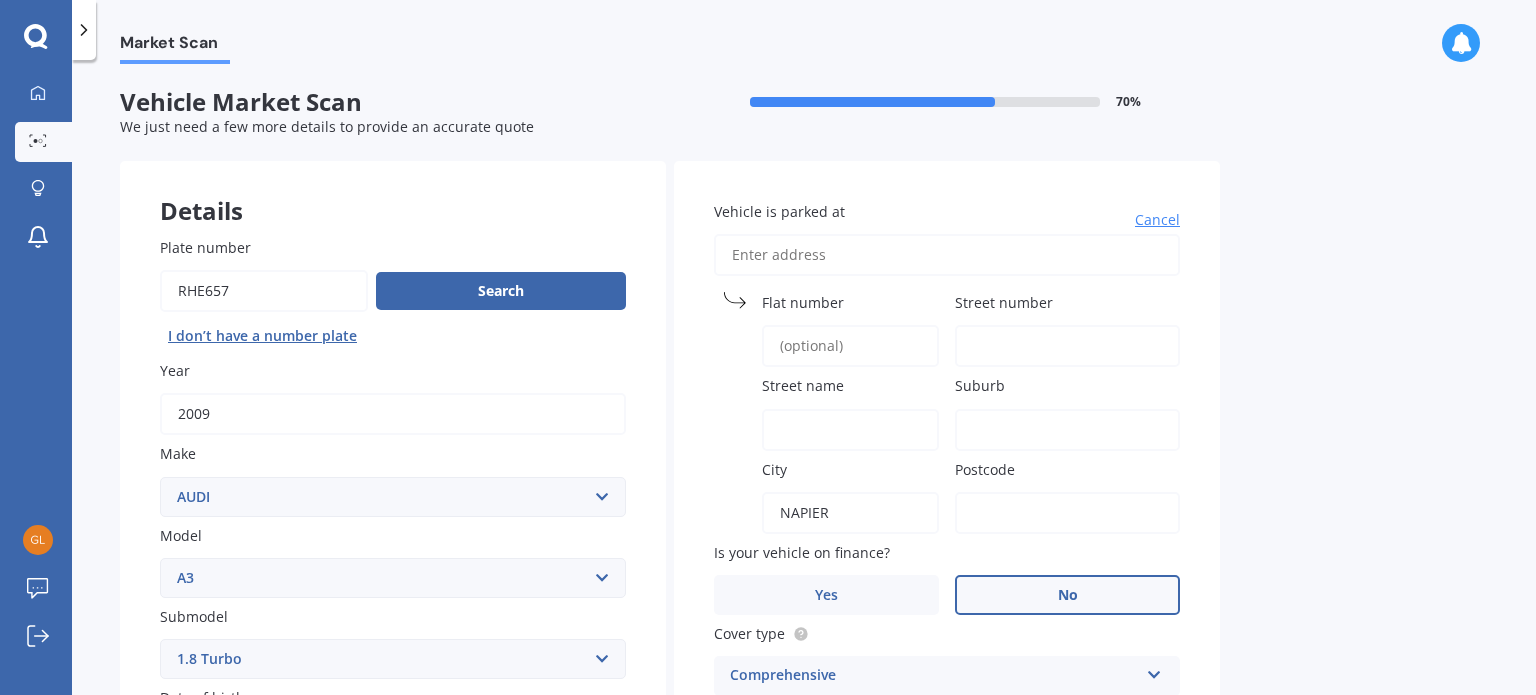 click on "NAPIER" at bounding box center [850, 513] 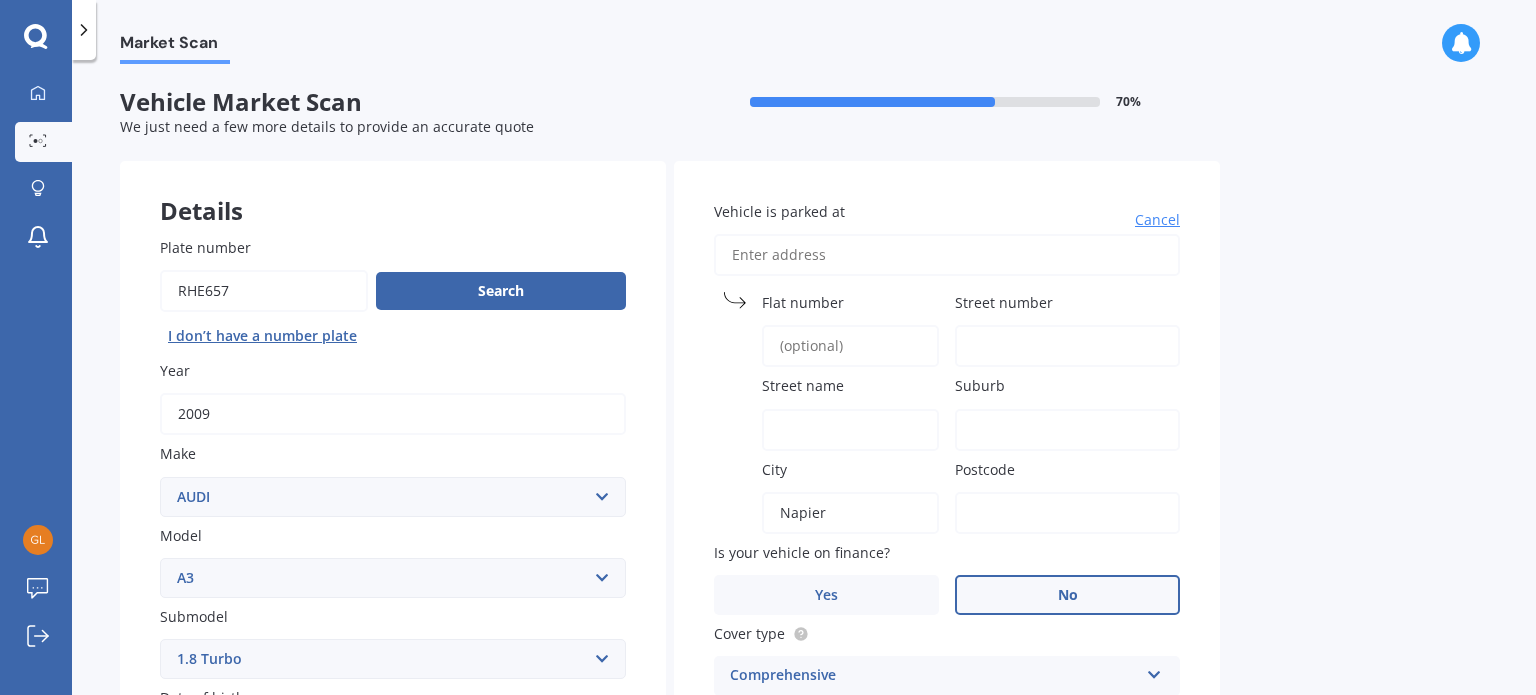 type on "[NUMBER] [STREET], [SUBURB]" 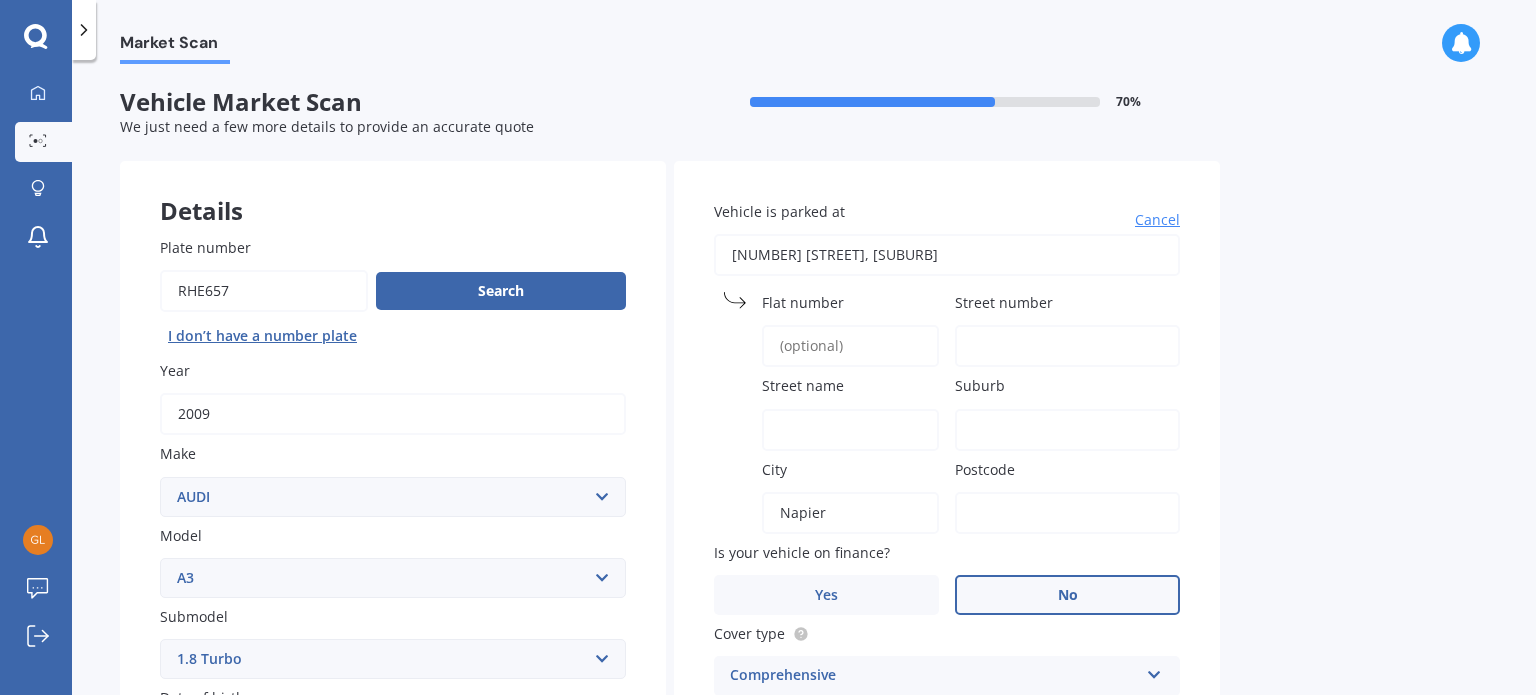 type 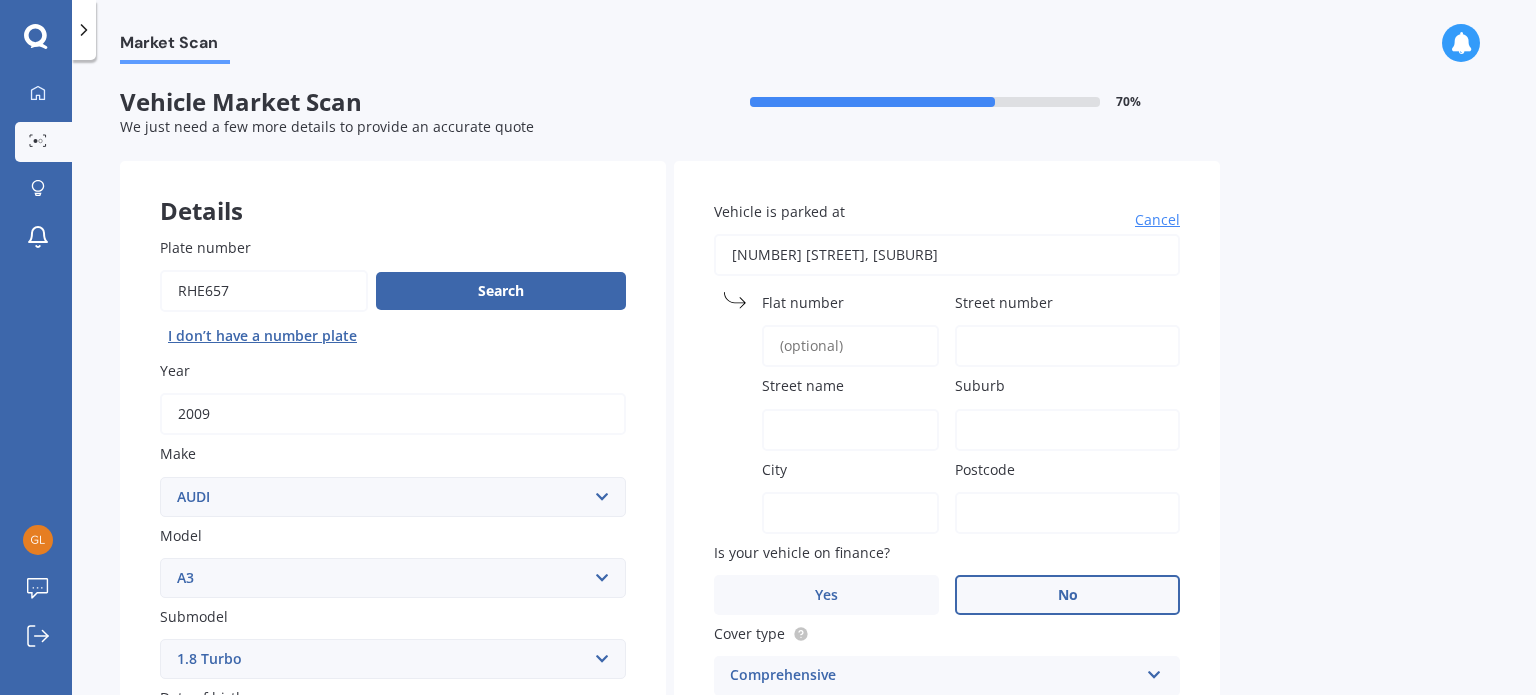 type on "153" 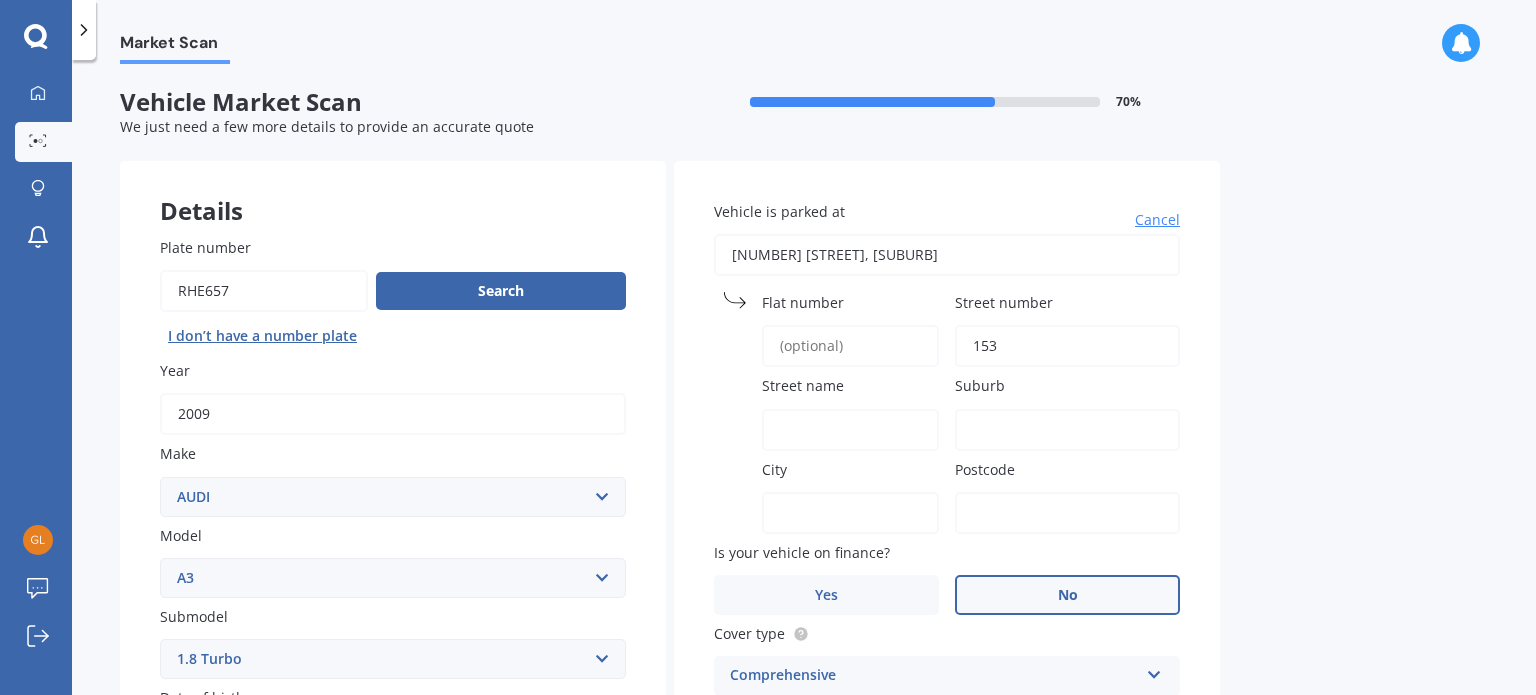 type on "Avenue Rd" 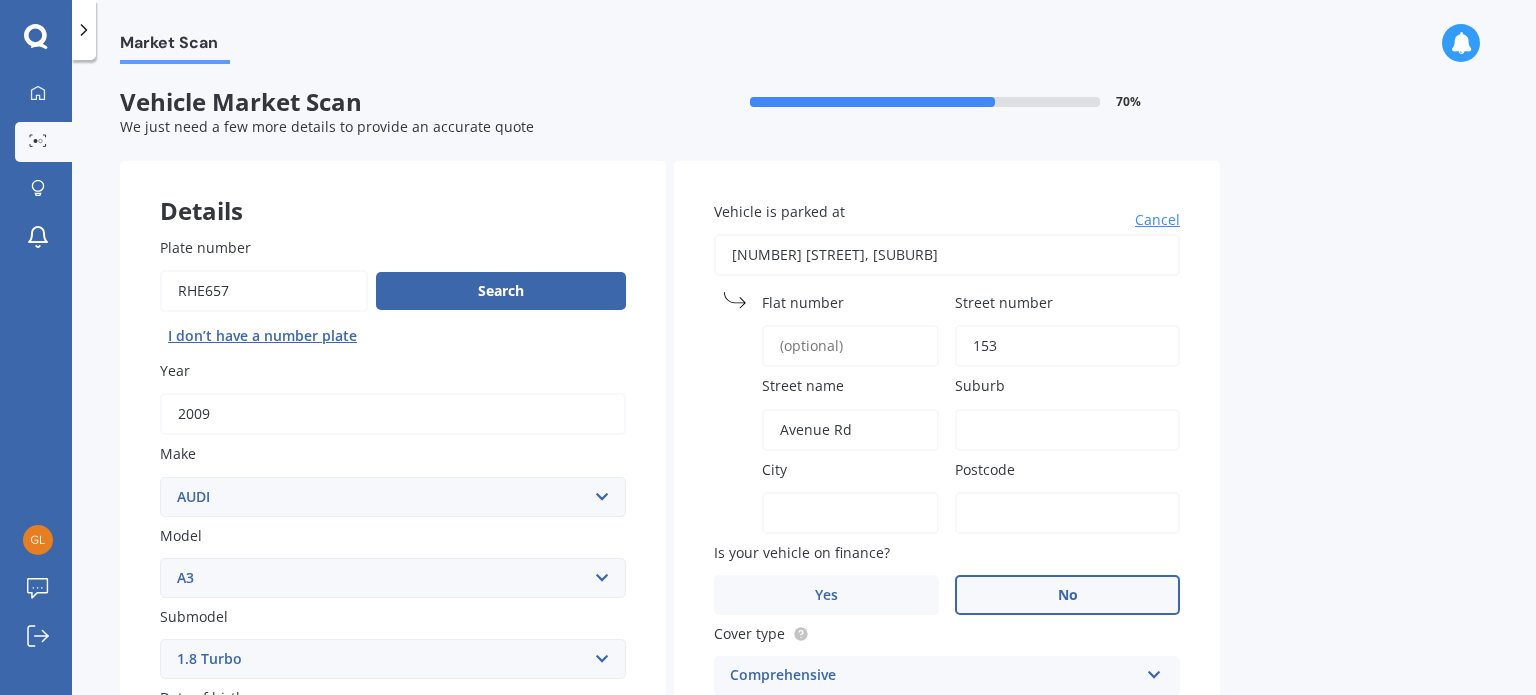 type on "Napier" 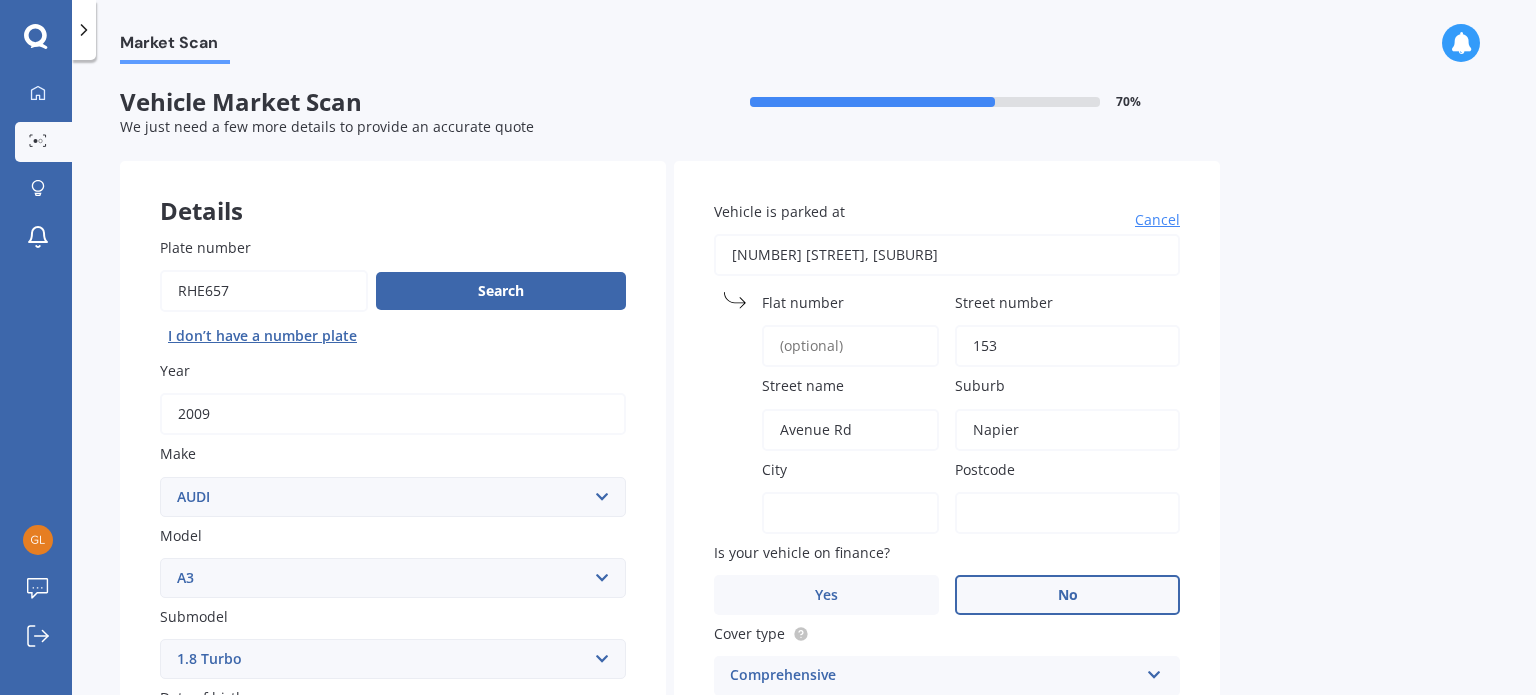type on "4112" 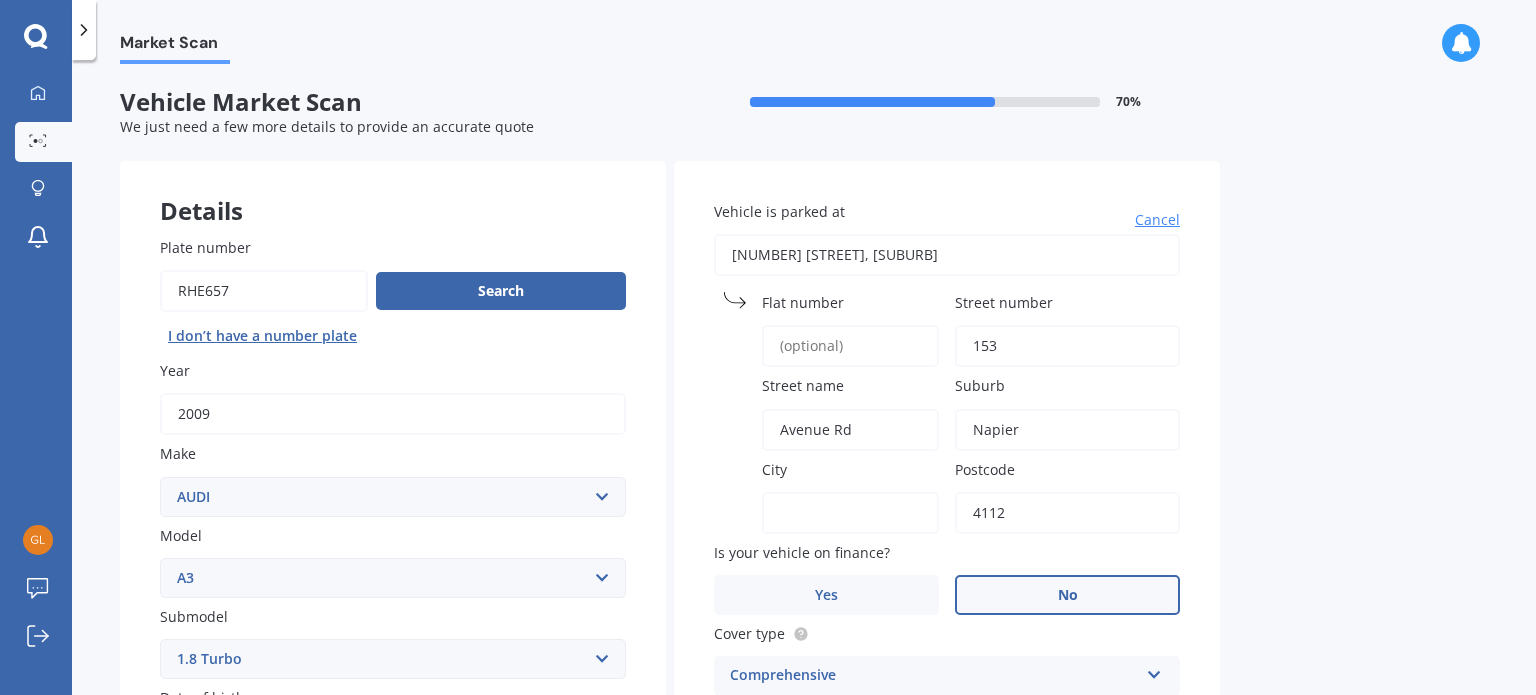 type 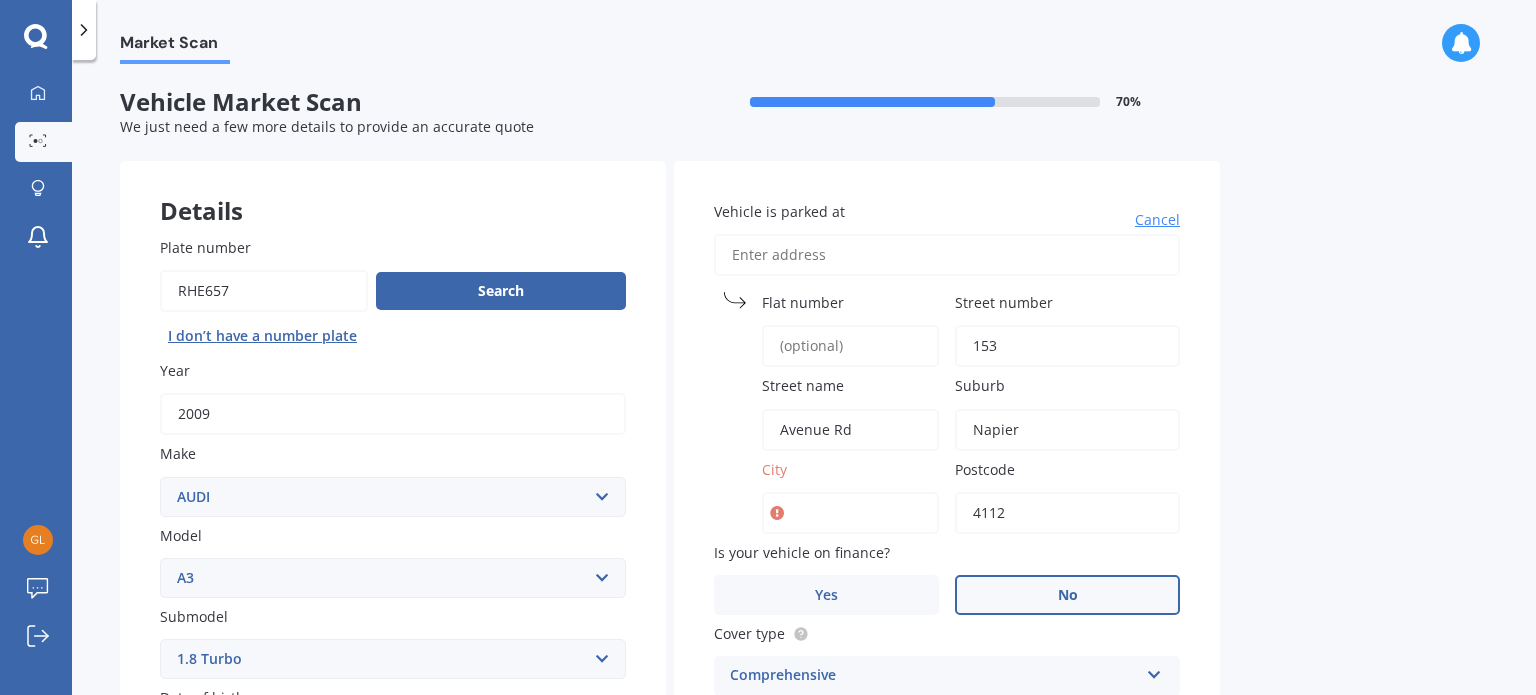click at bounding box center [777, 513] 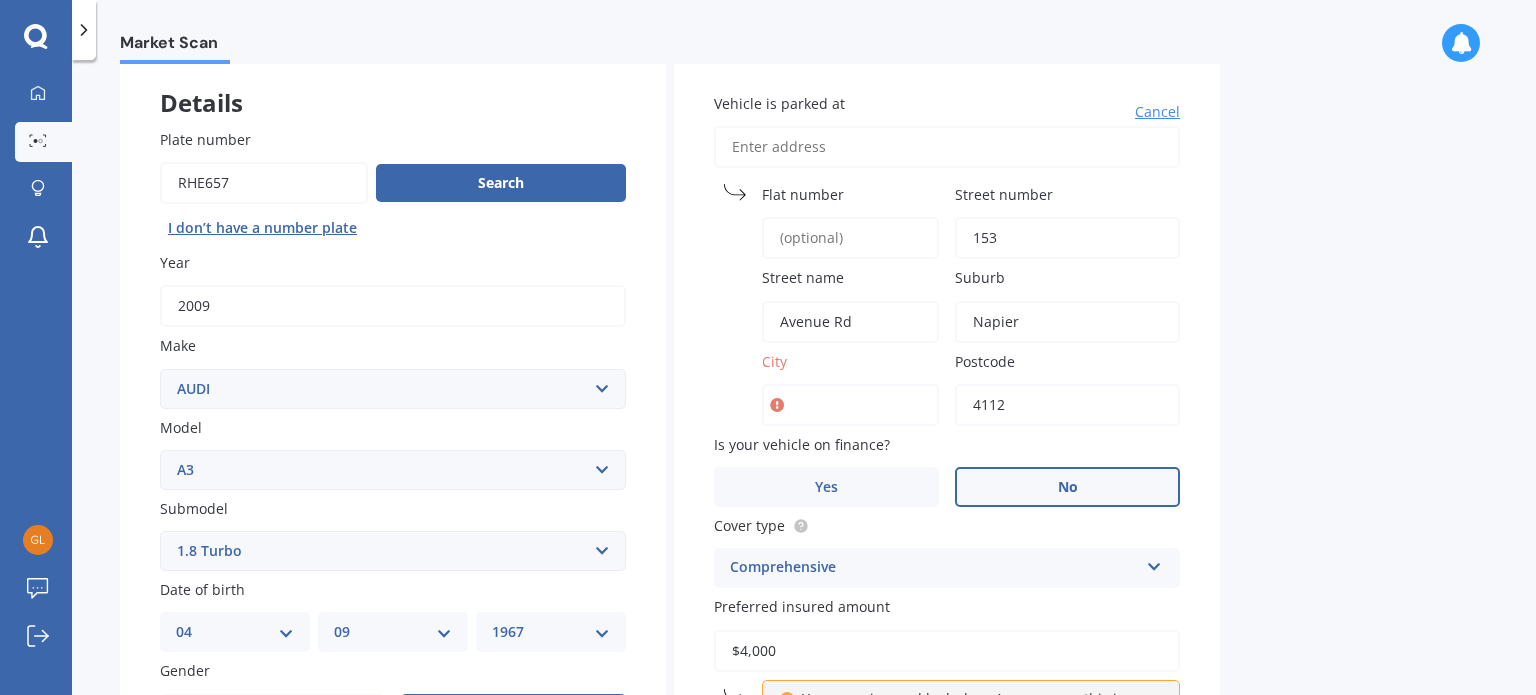 scroll, scrollTop: 99, scrollLeft: 0, axis: vertical 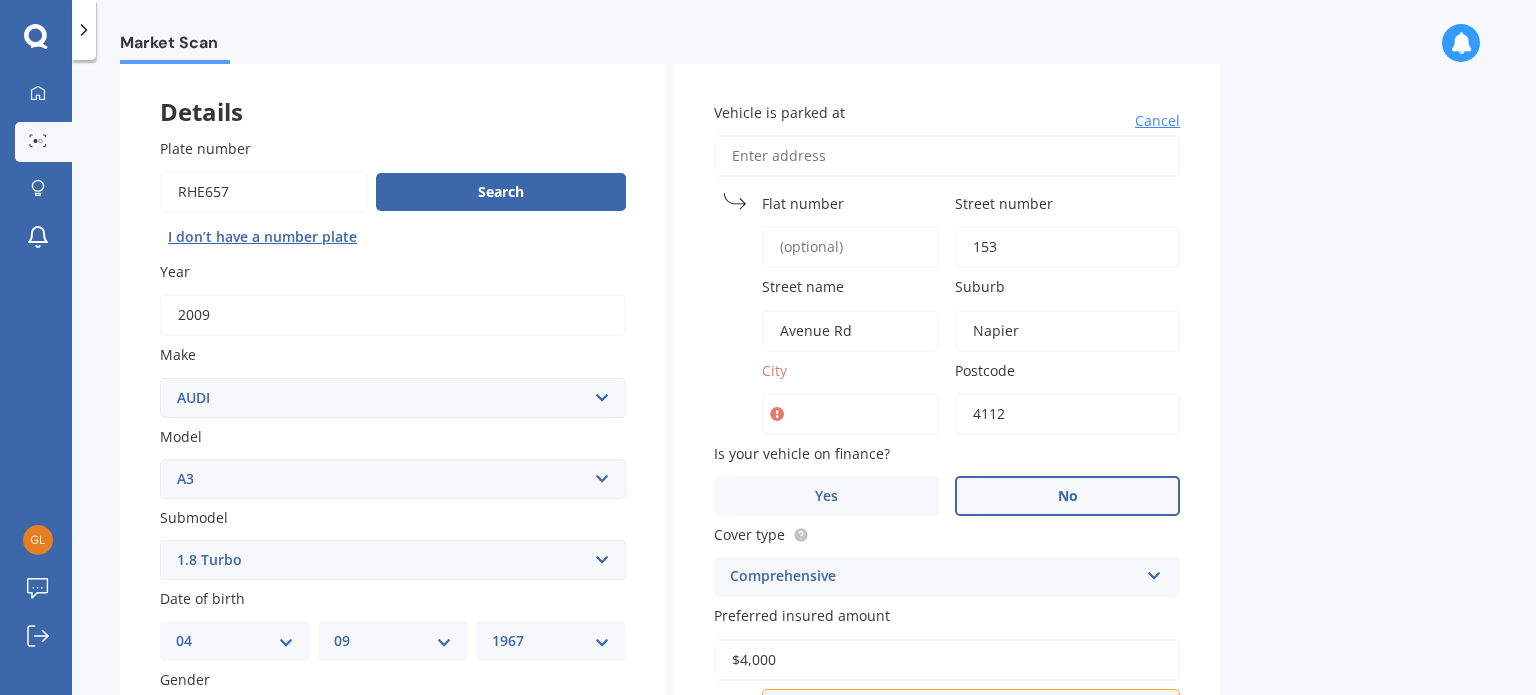 click on "City" at bounding box center [850, 414] 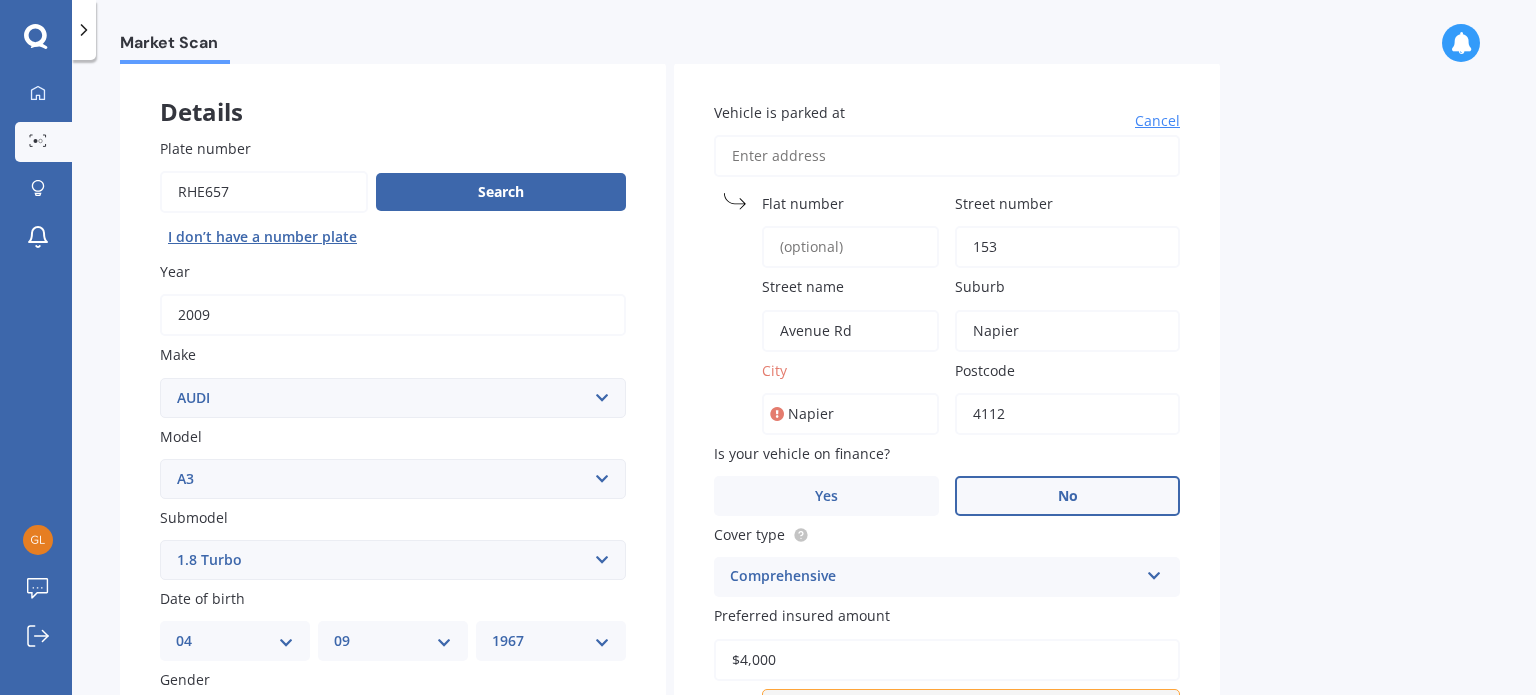type on "[NUMBER] [STREET]" 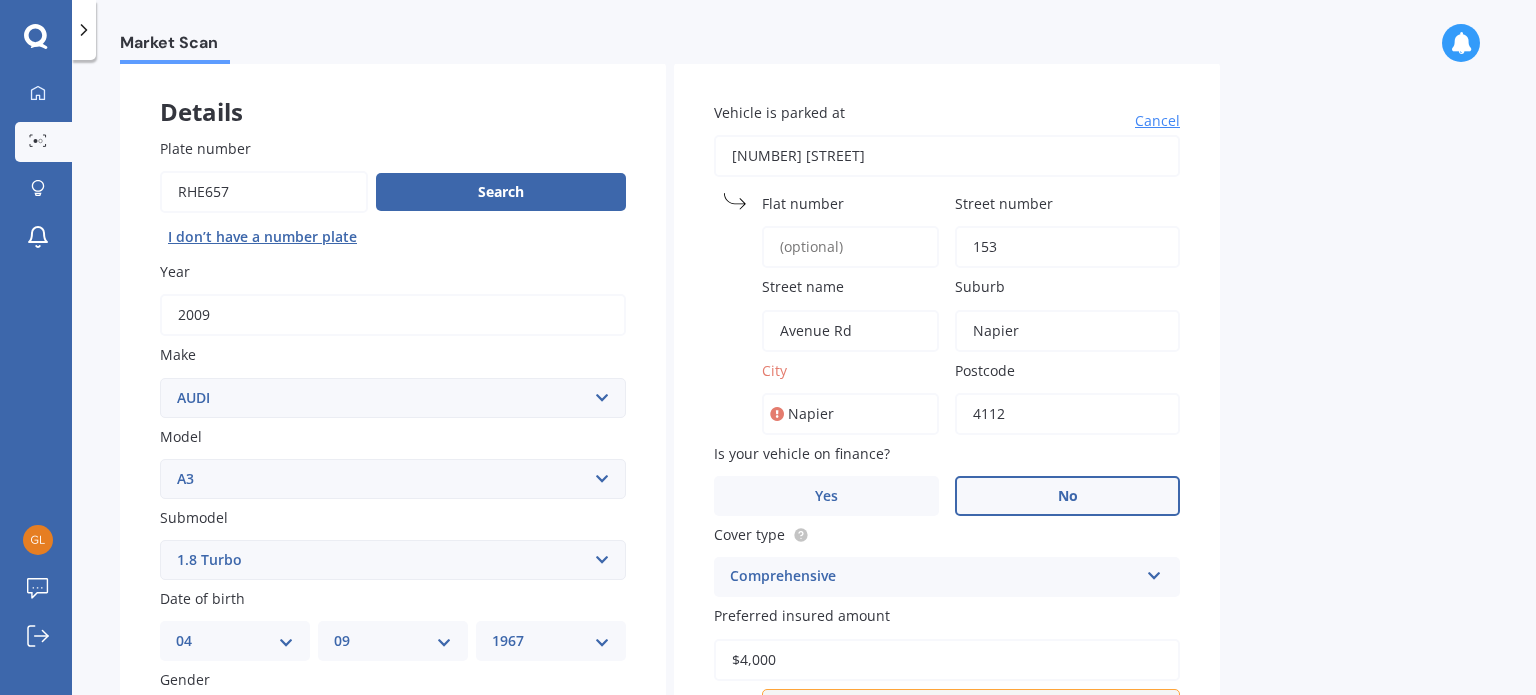type 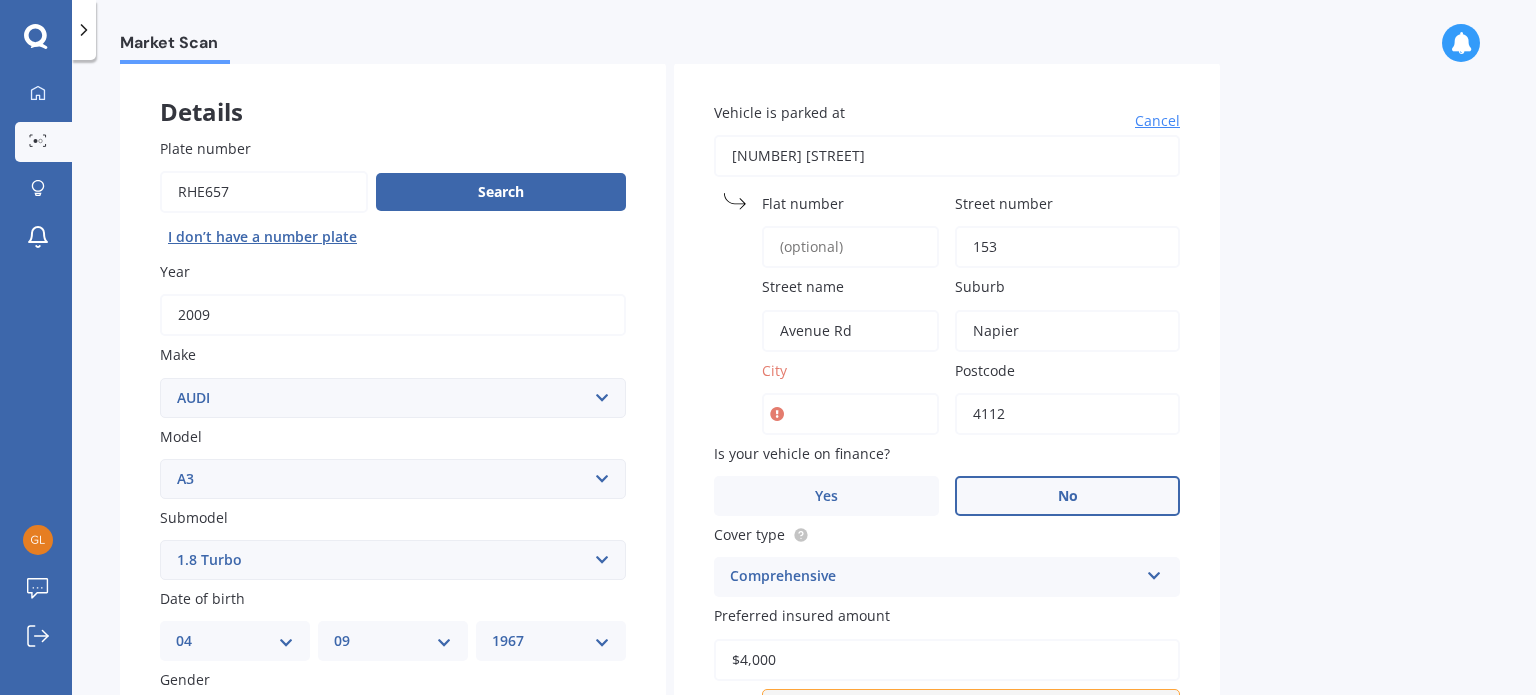 type 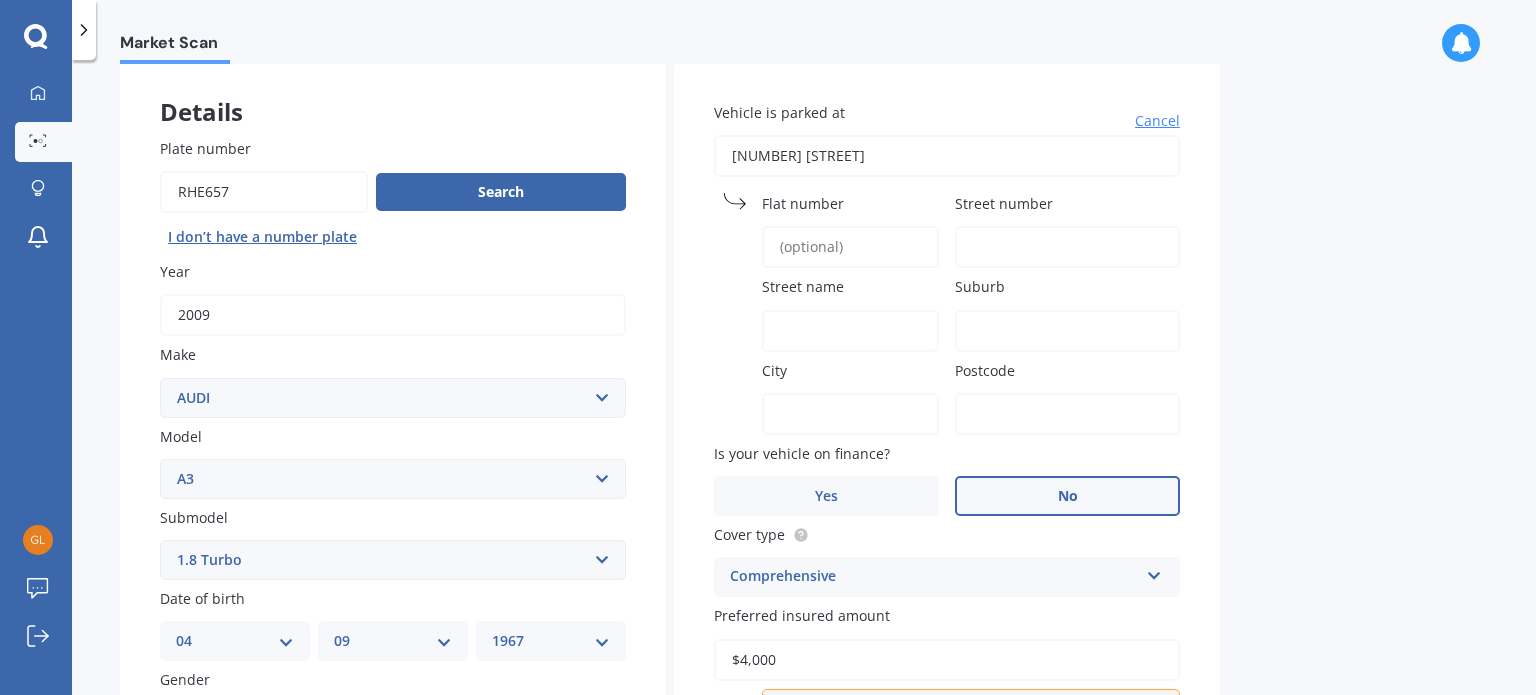 type 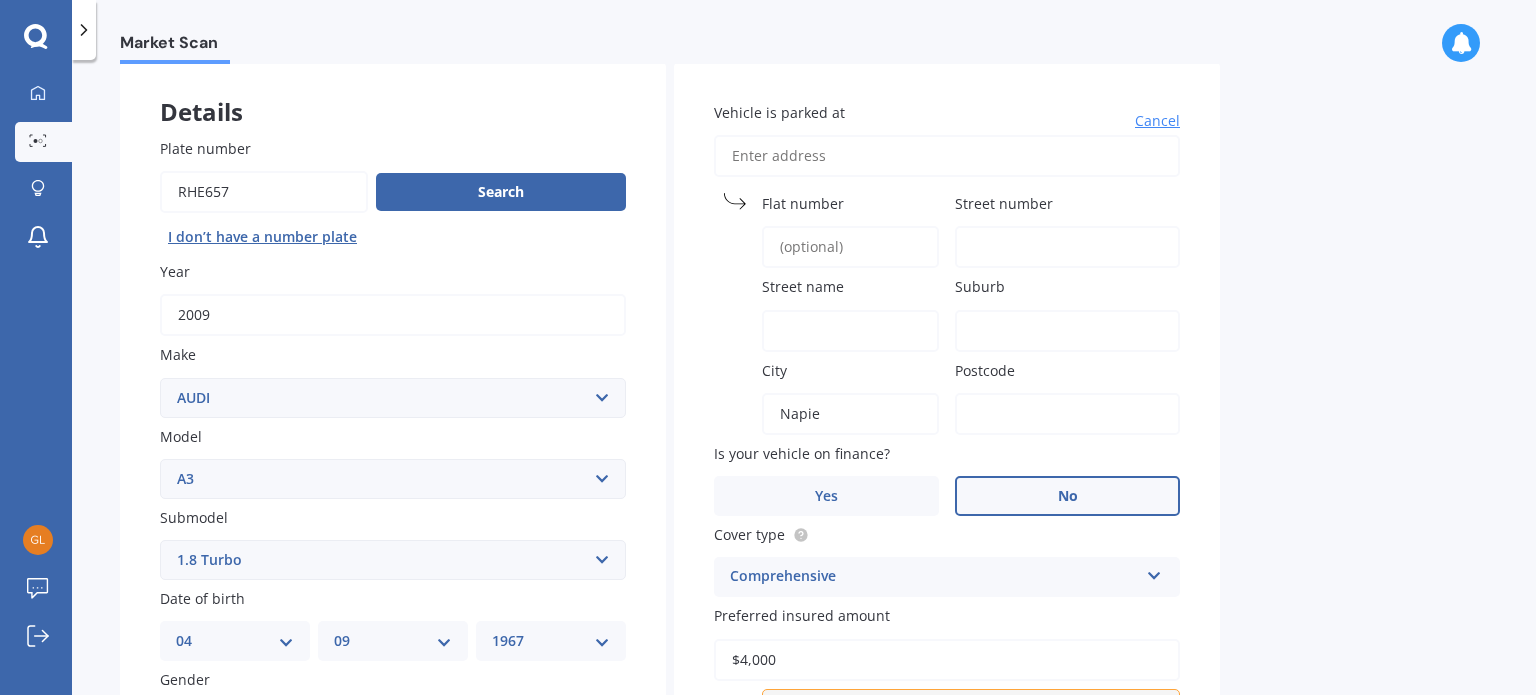 type on "Napier" 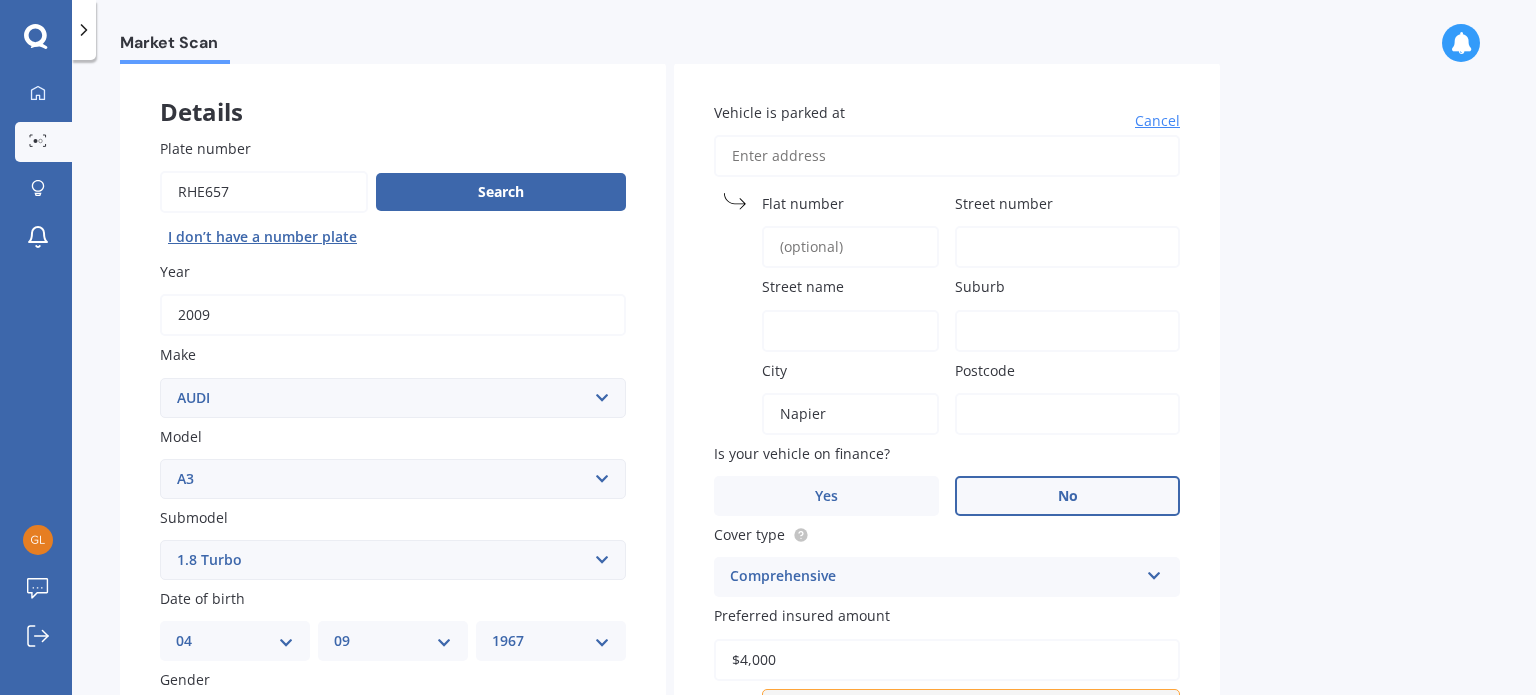 click on "Napier" at bounding box center (850, 414) 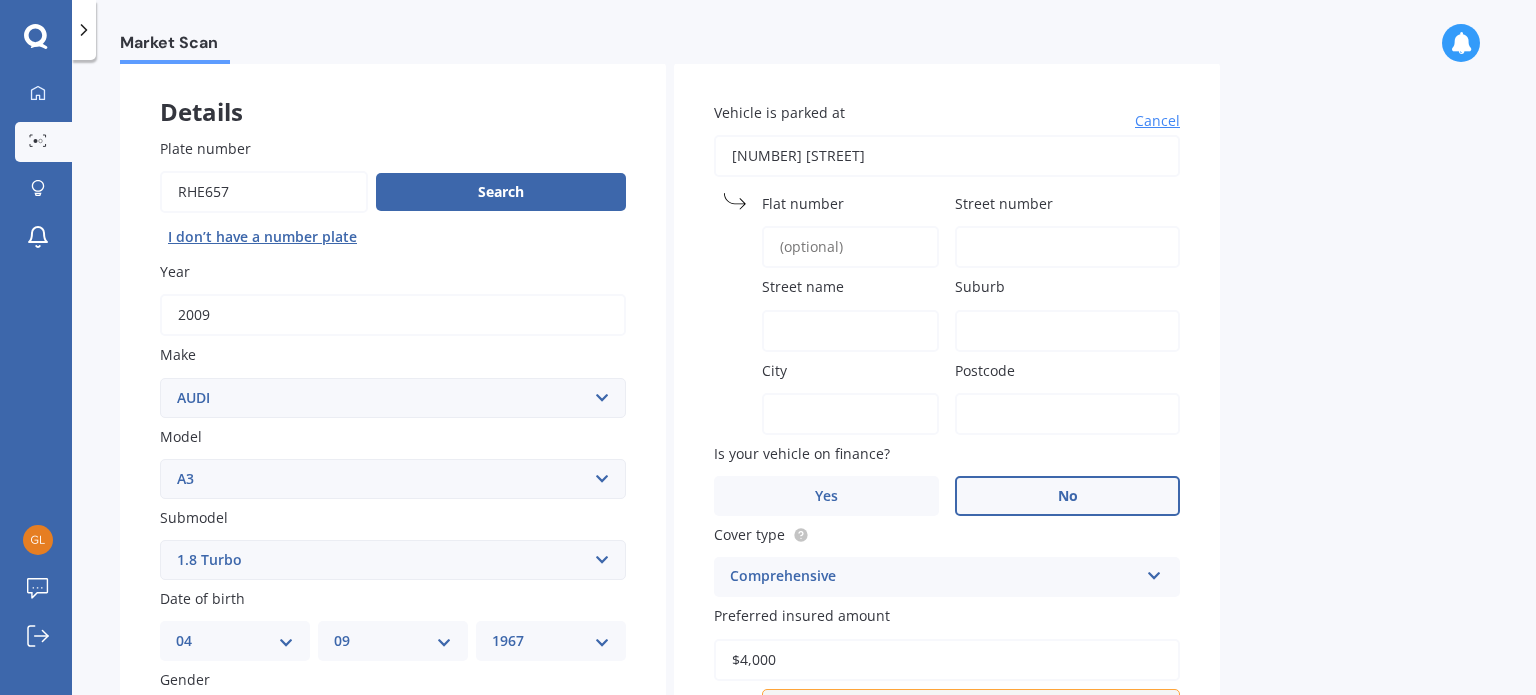 type on "153" 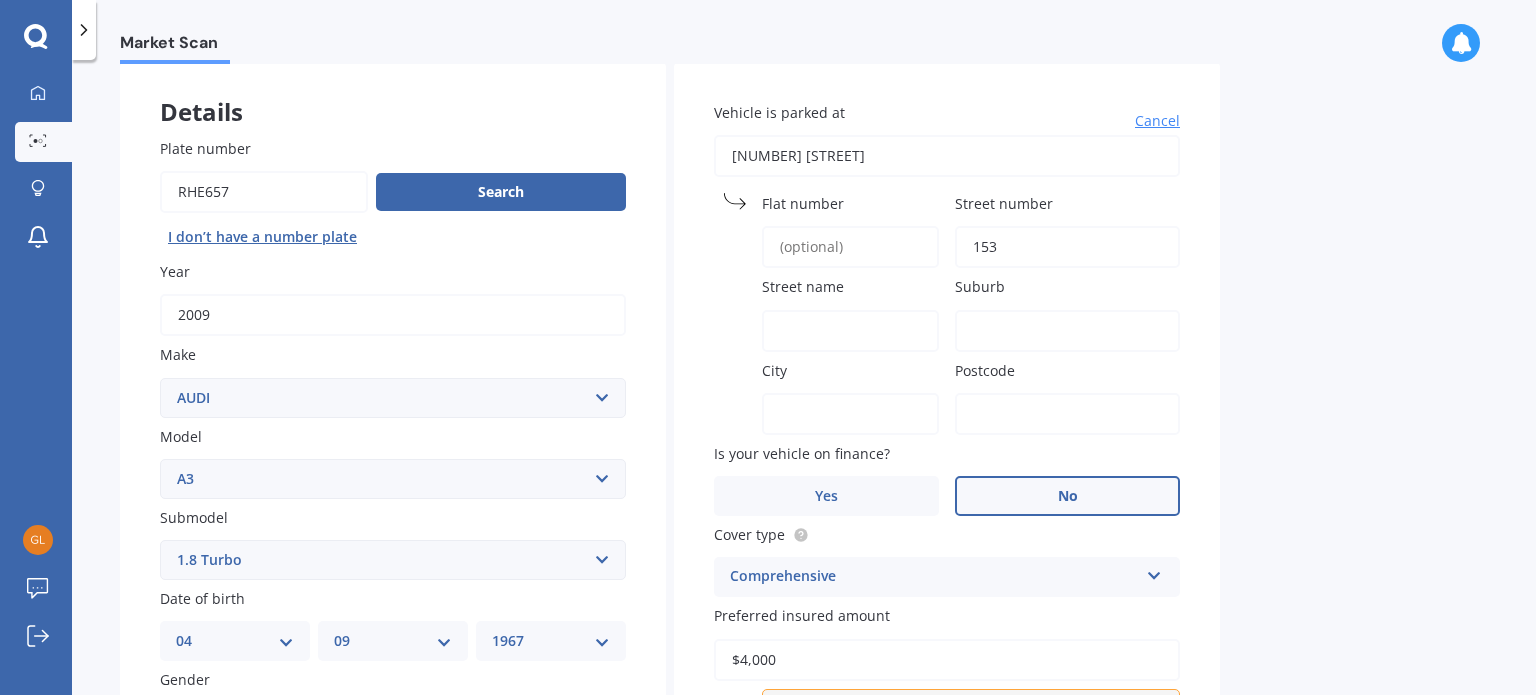 type on "Avenue Rd" 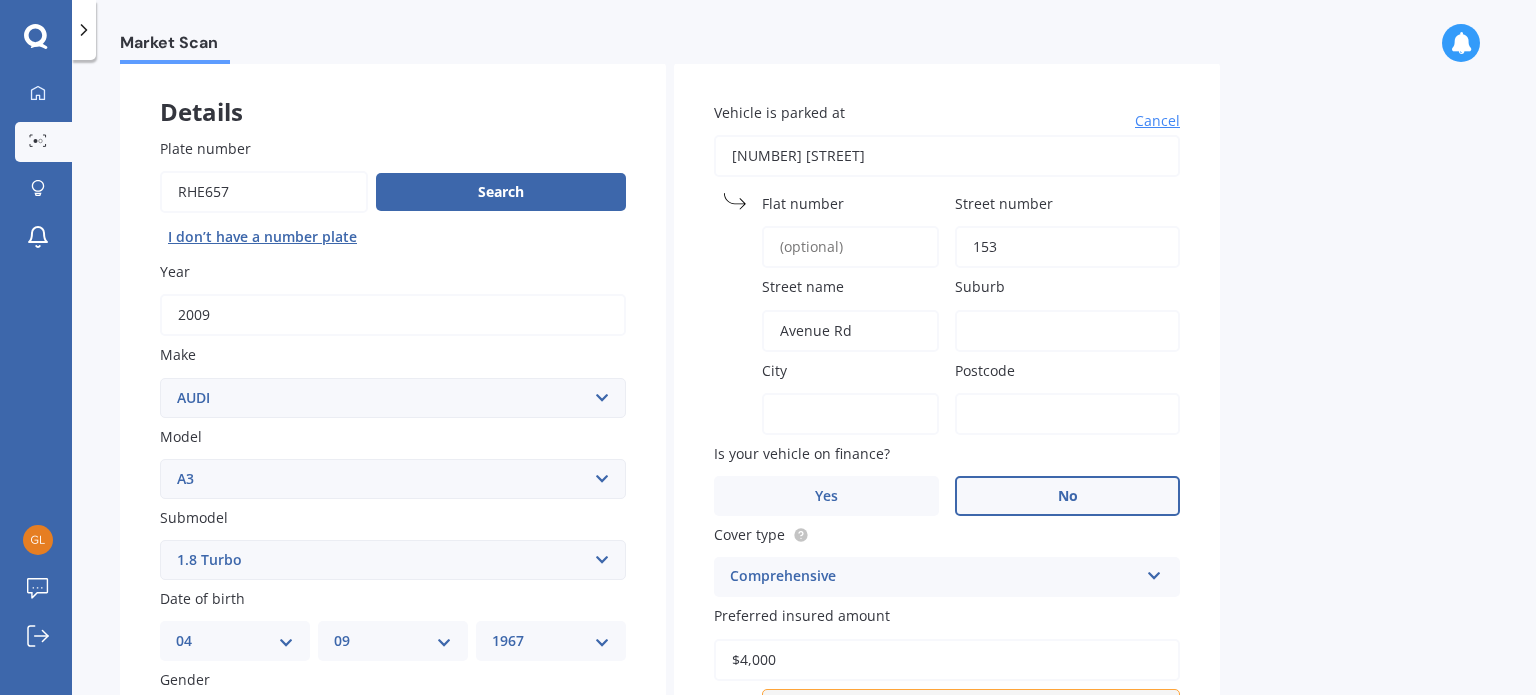 type on "Napier" 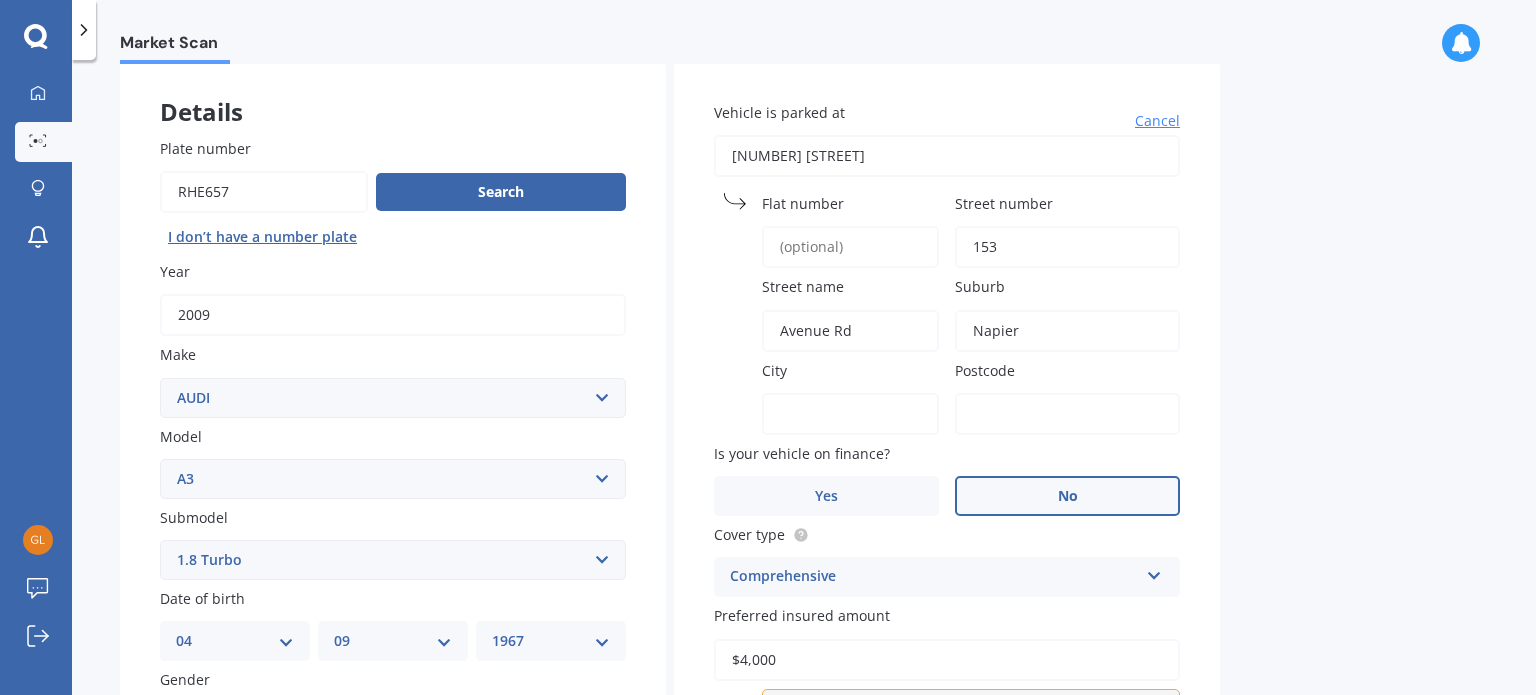 type on "4112" 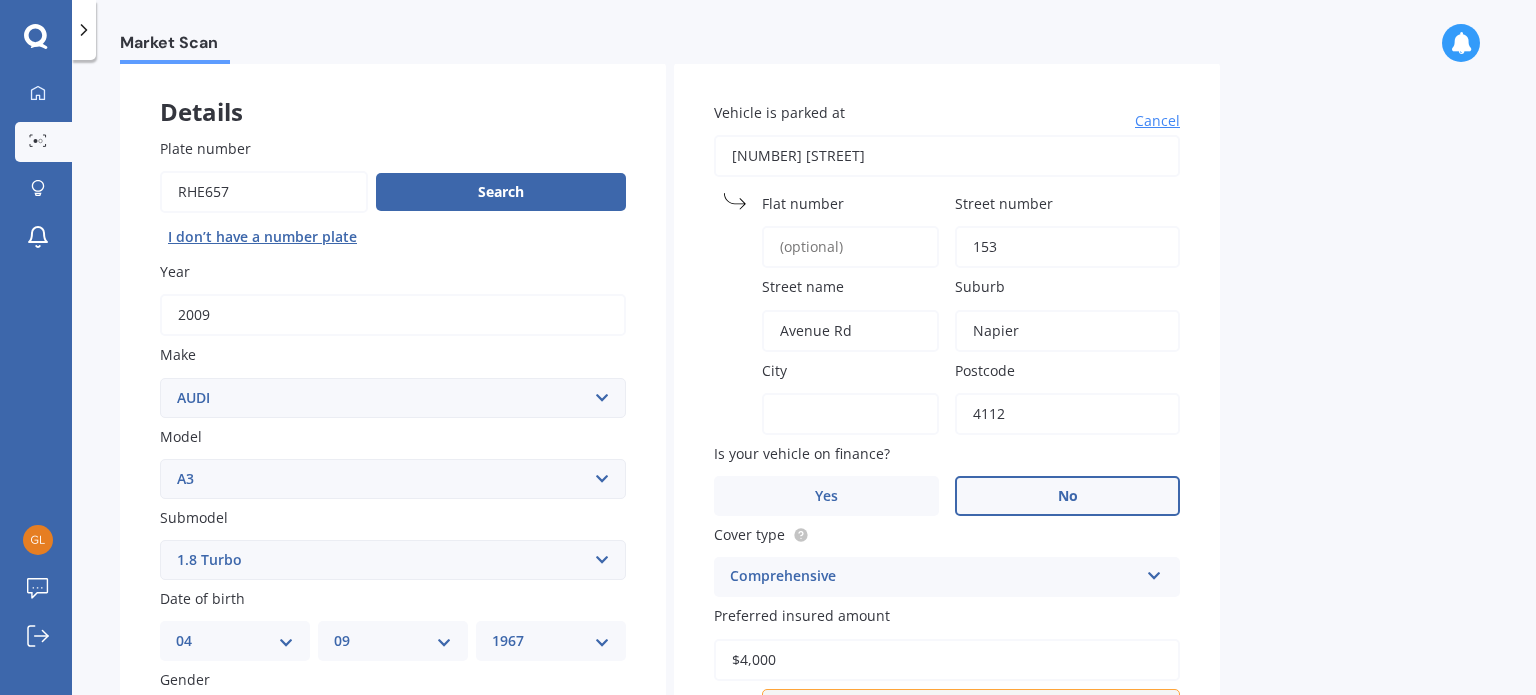 type 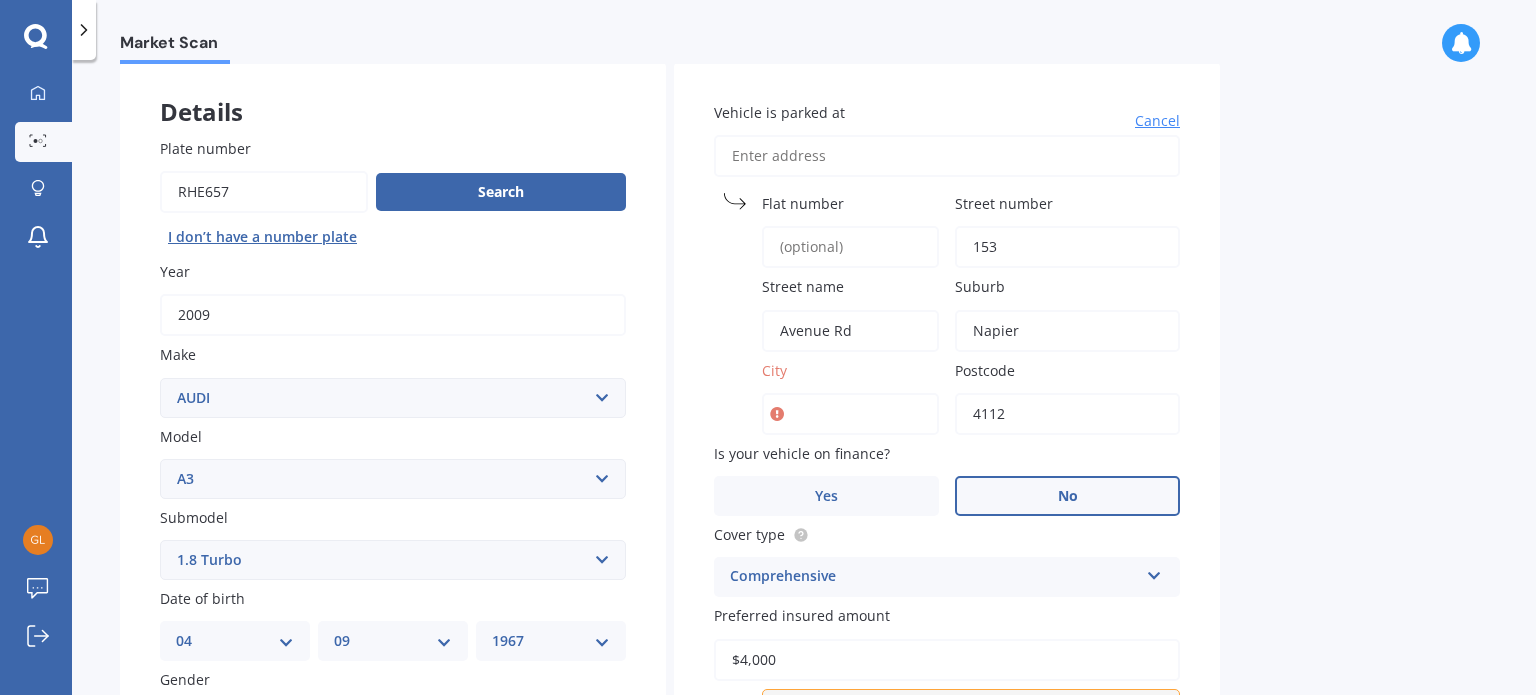 click on "City" at bounding box center (850, 414) 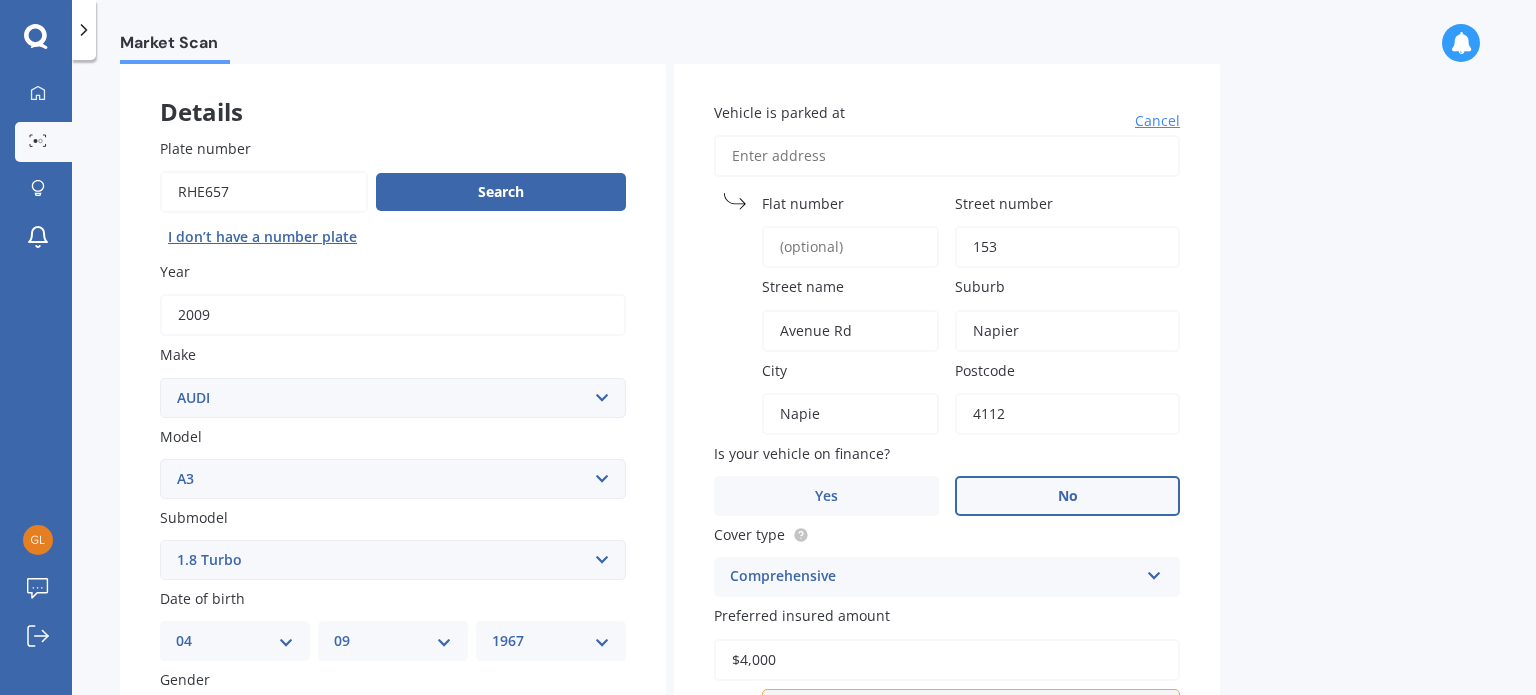 type on "Napier" 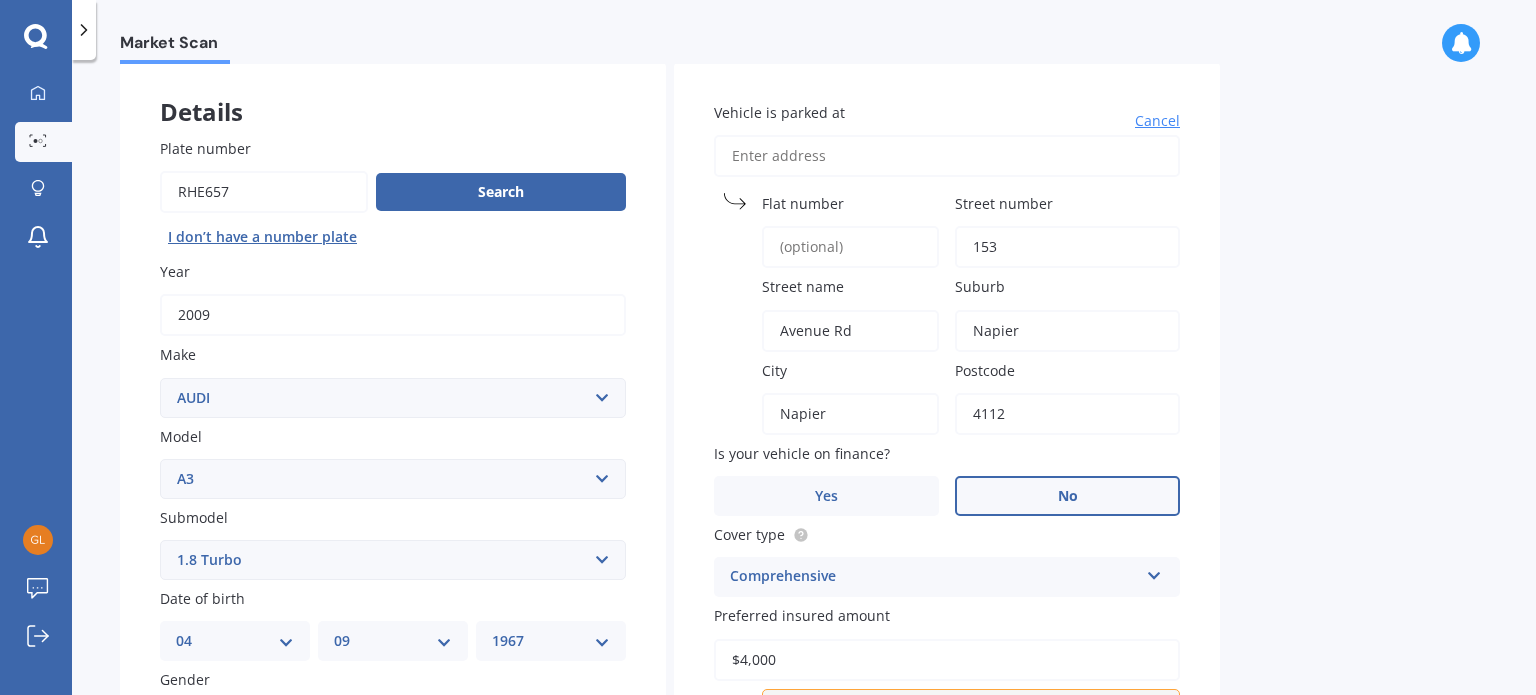 click on "Napier" at bounding box center (850, 414) 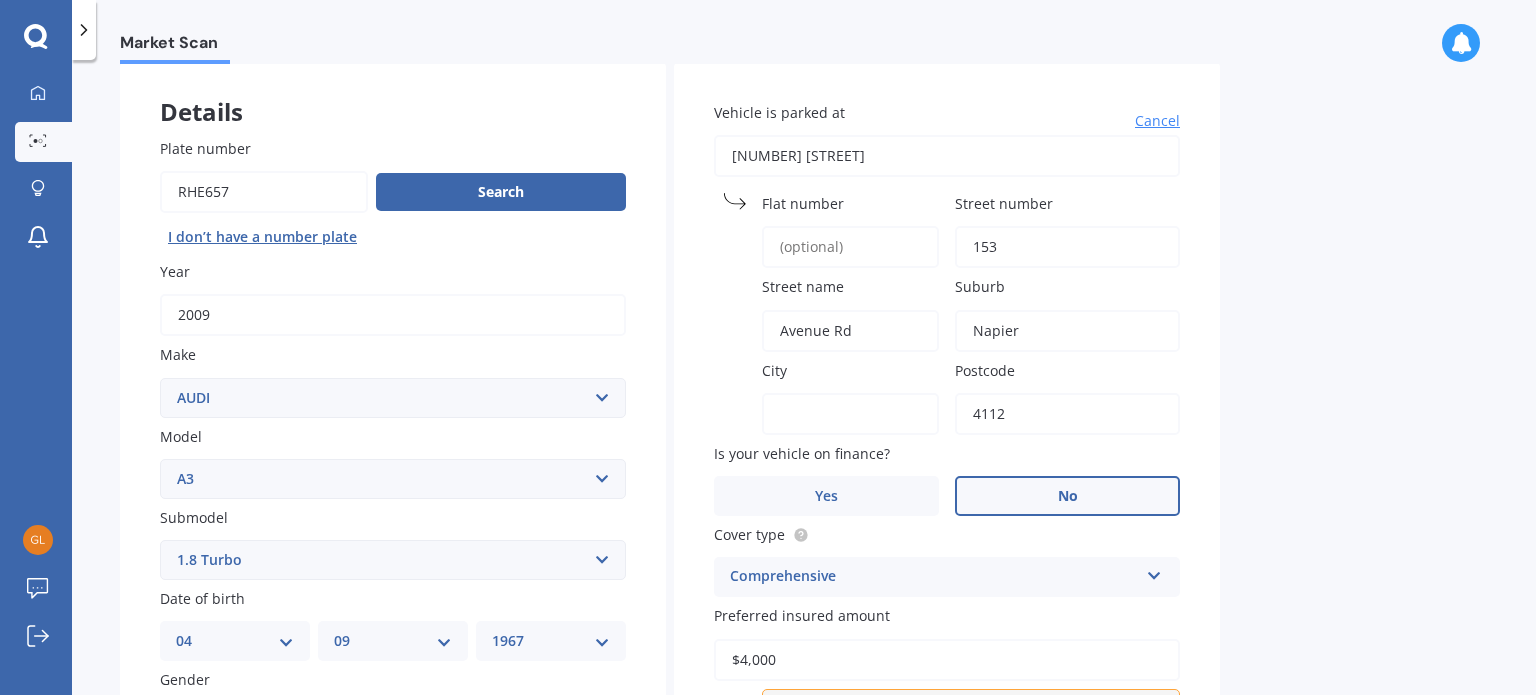 type 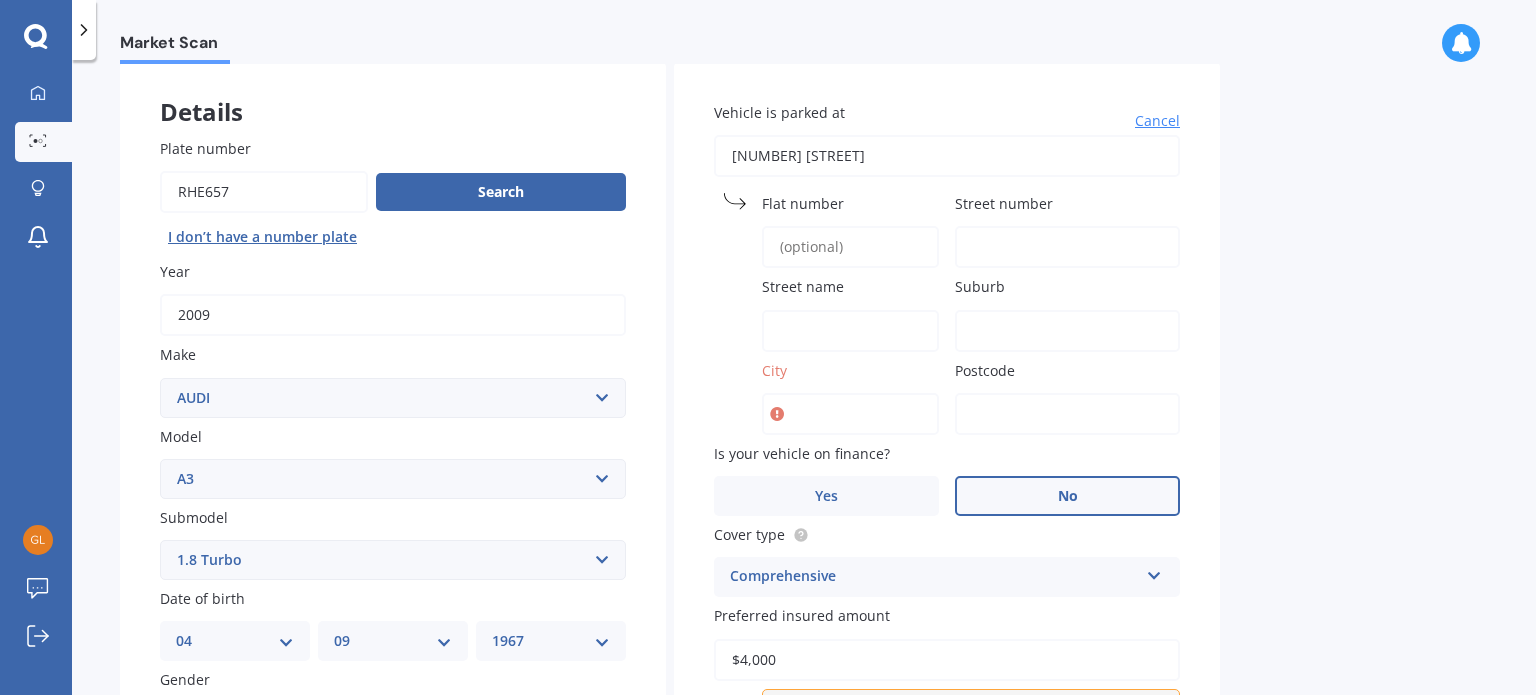 drag, startPoint x: 767, startPoint y: 353, endPoint x: 775, endPoint y: 404, distance: 51.62364 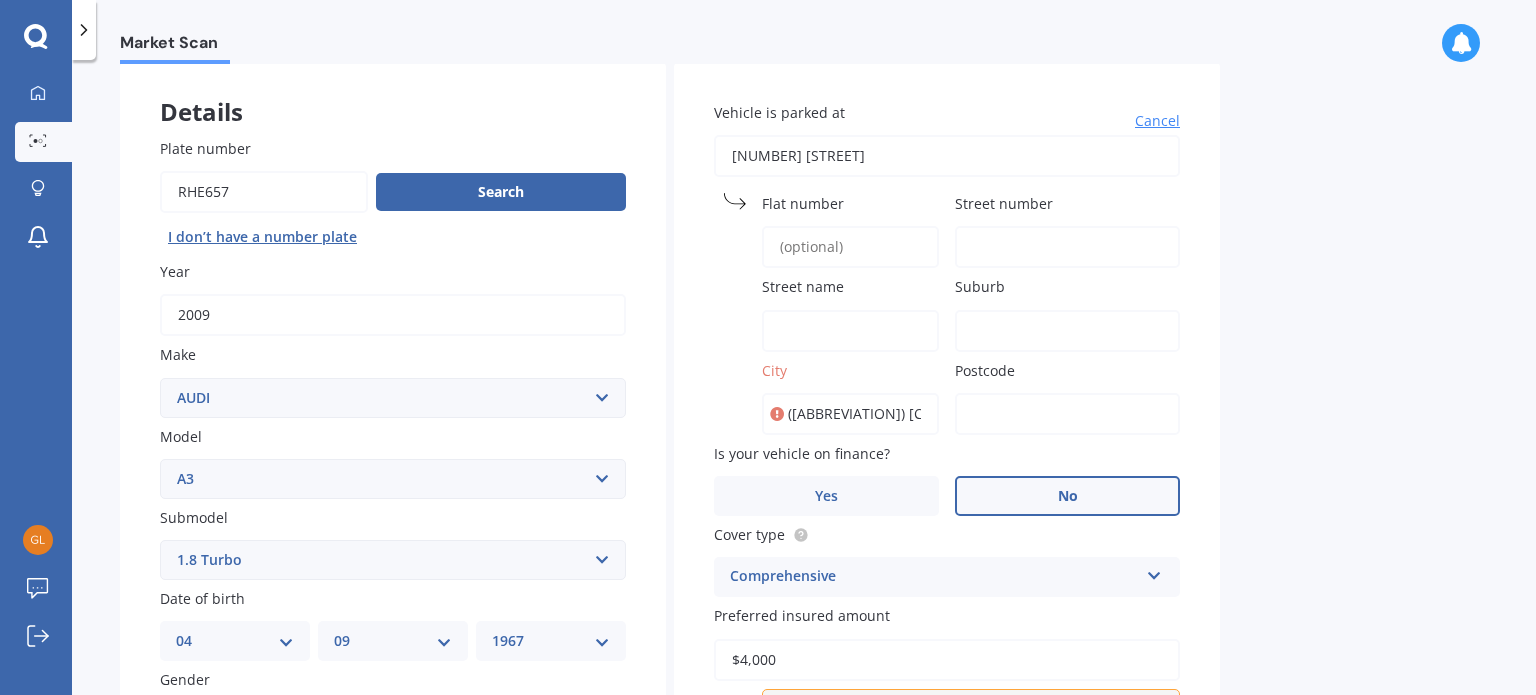 type on "4" 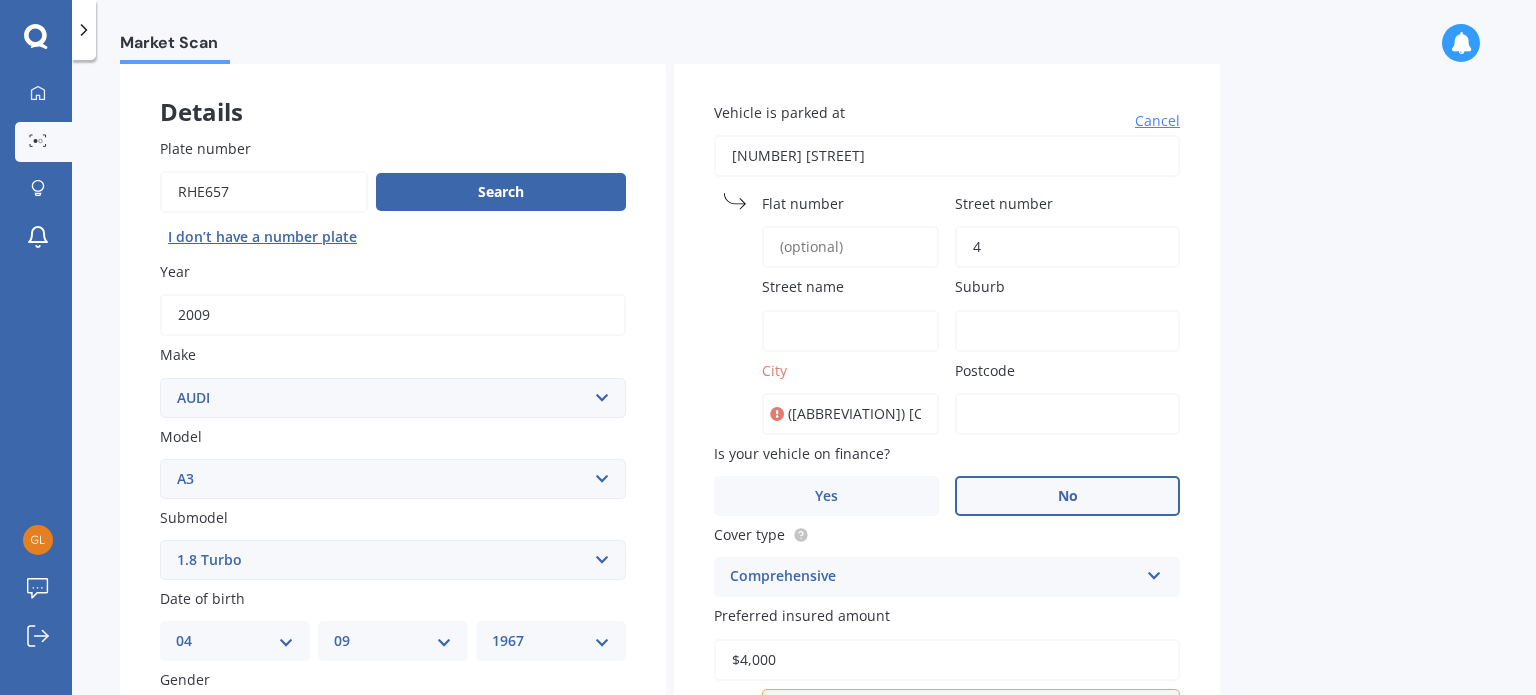 type on "LEVEL" 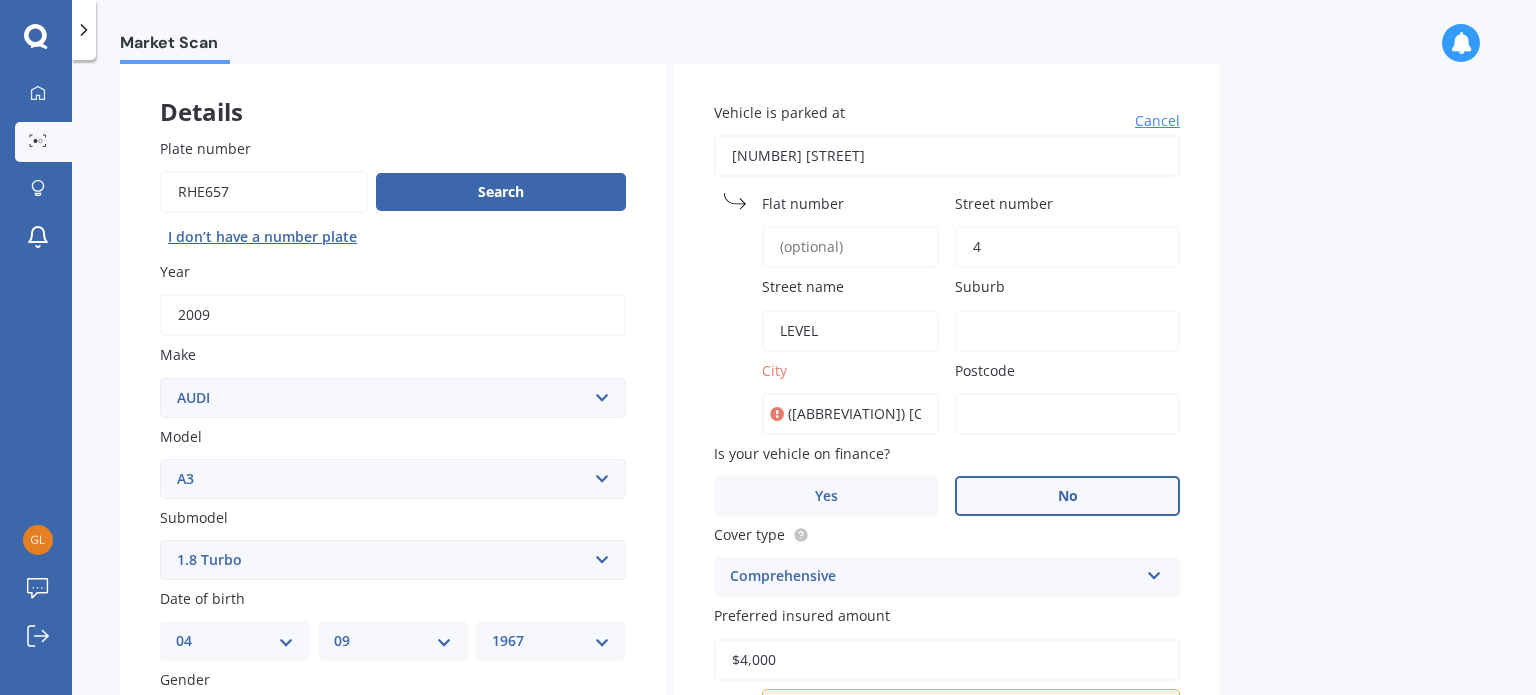 type on "([ABBREVIATION]) [CITY], [COUNTRY], [COUNTRY_ABBREVIATION]" 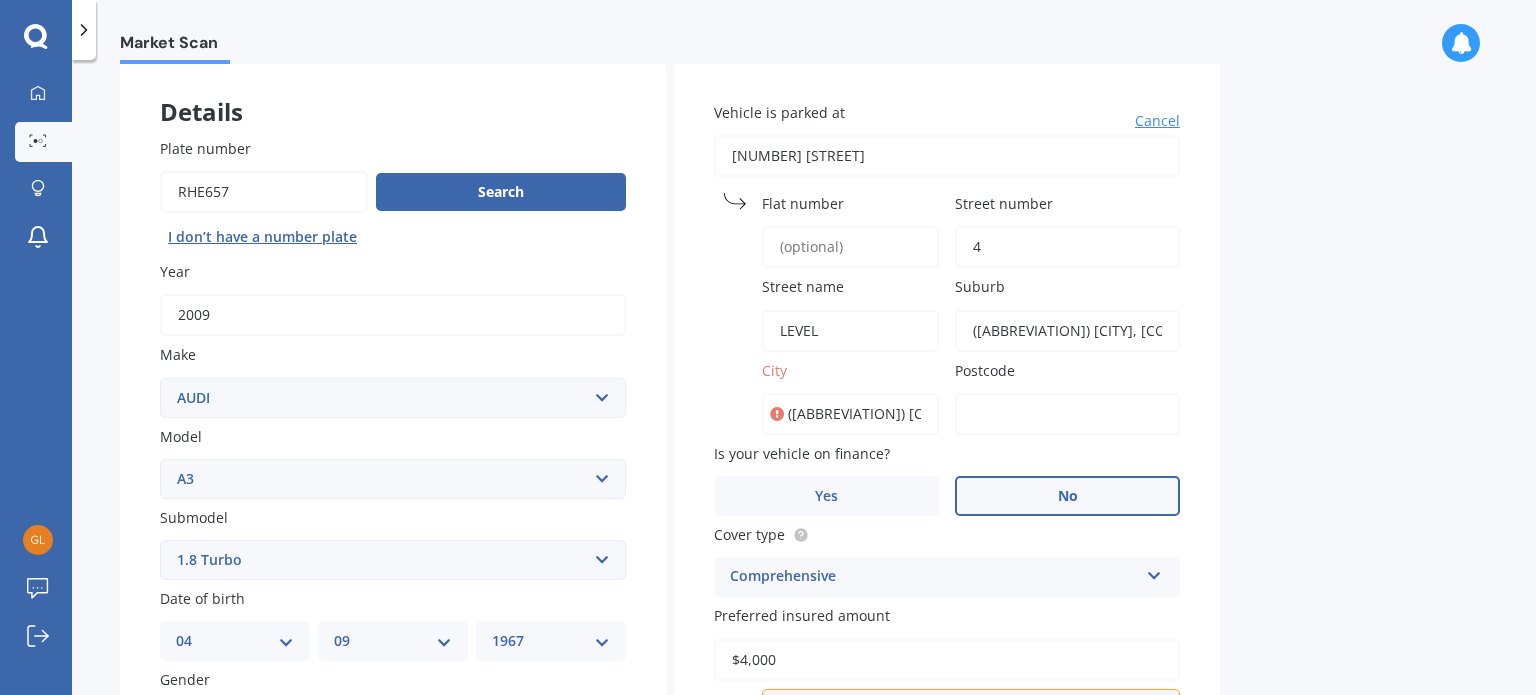 type on "2000" 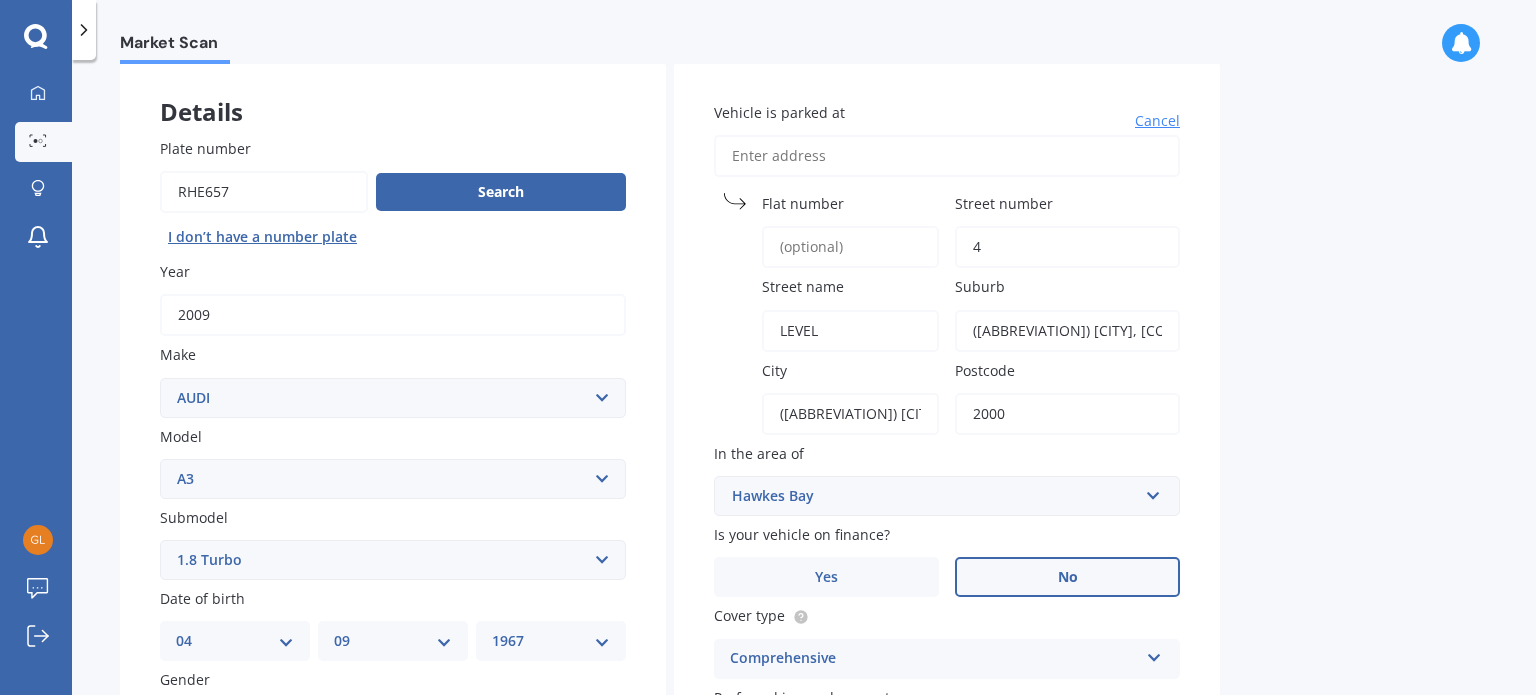 type on "LEVEL 4" 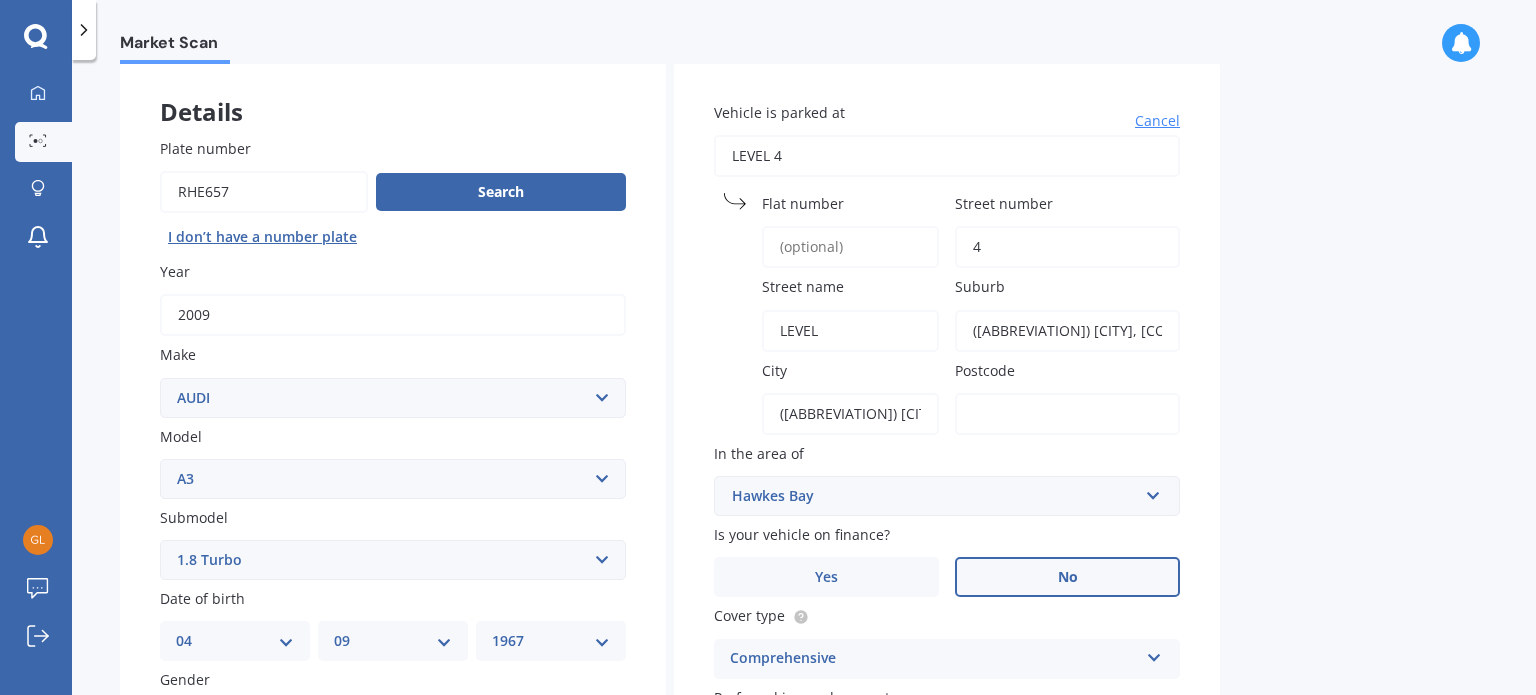 type 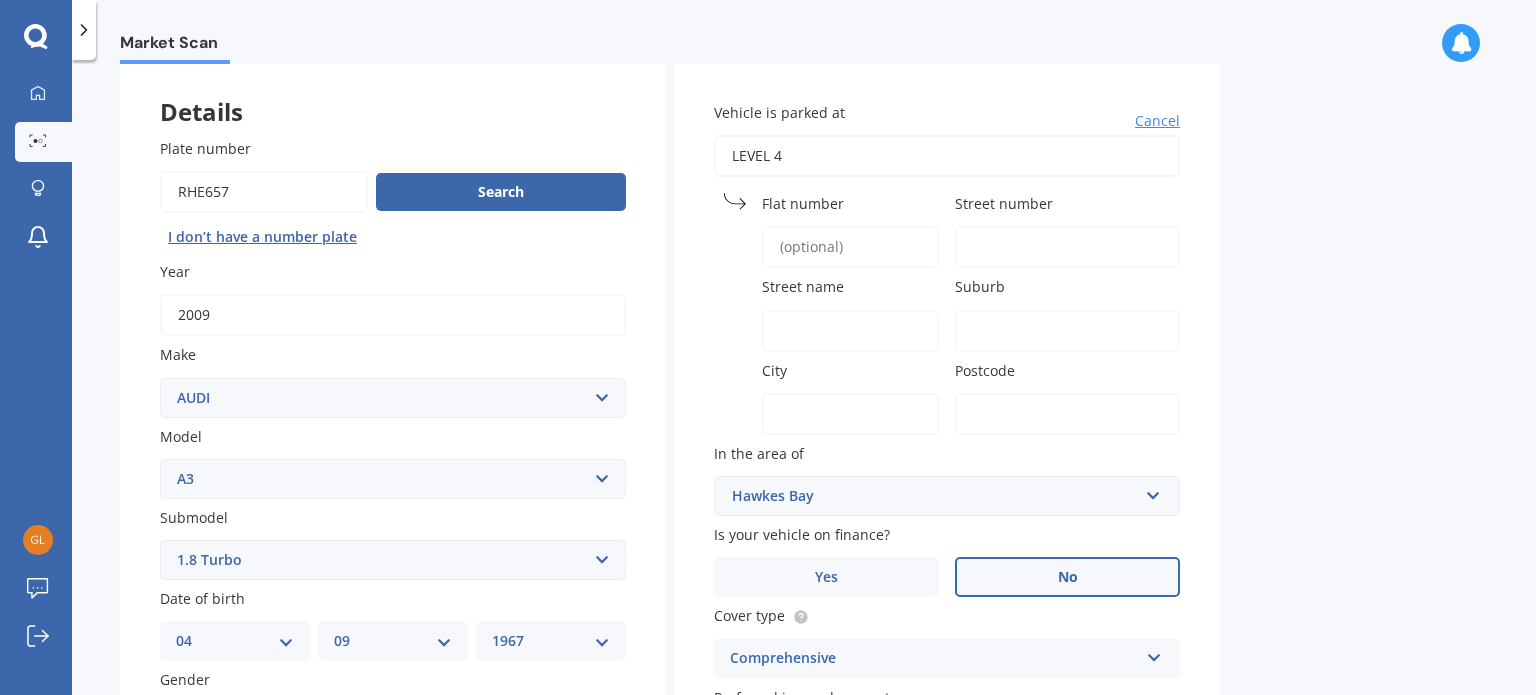 click on "LEVEL 4" at bounding box center [947, 156] 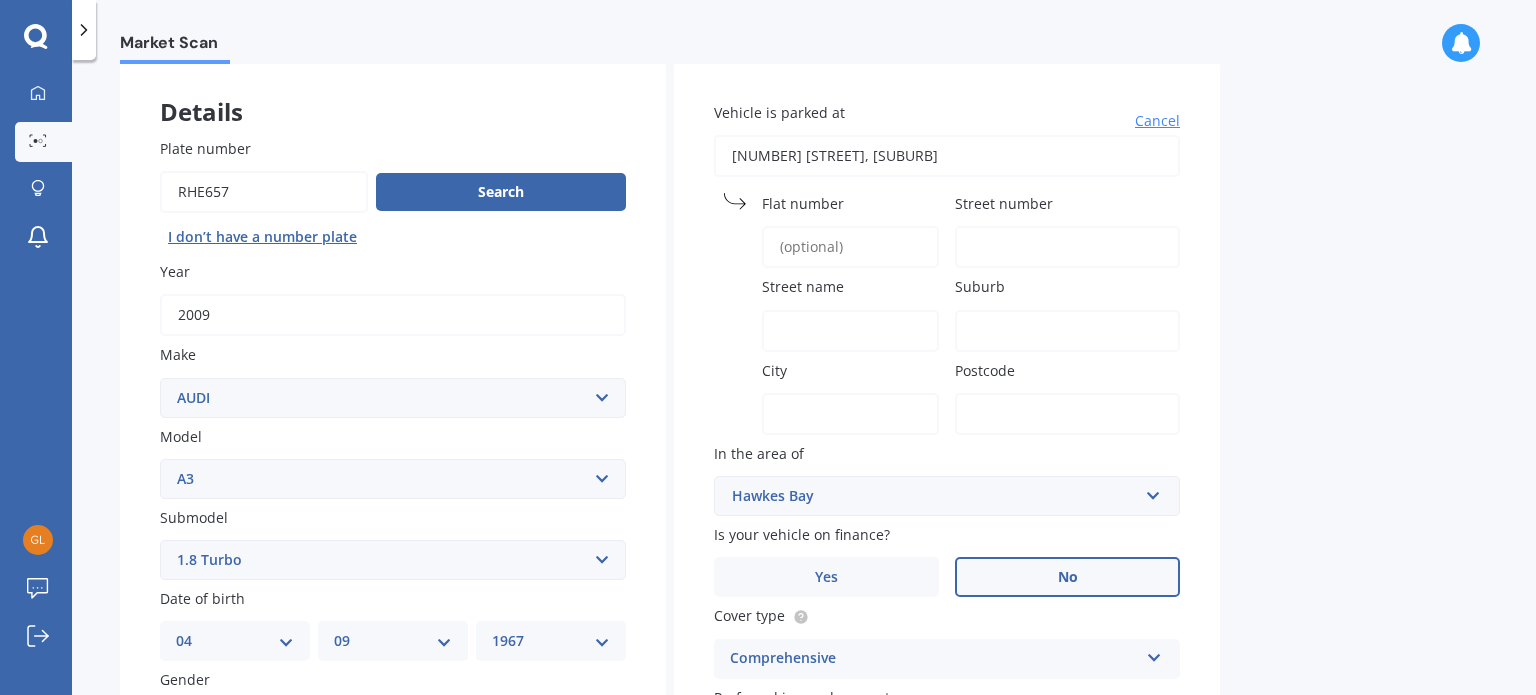 click on "City" at bounding box center [774, 370] 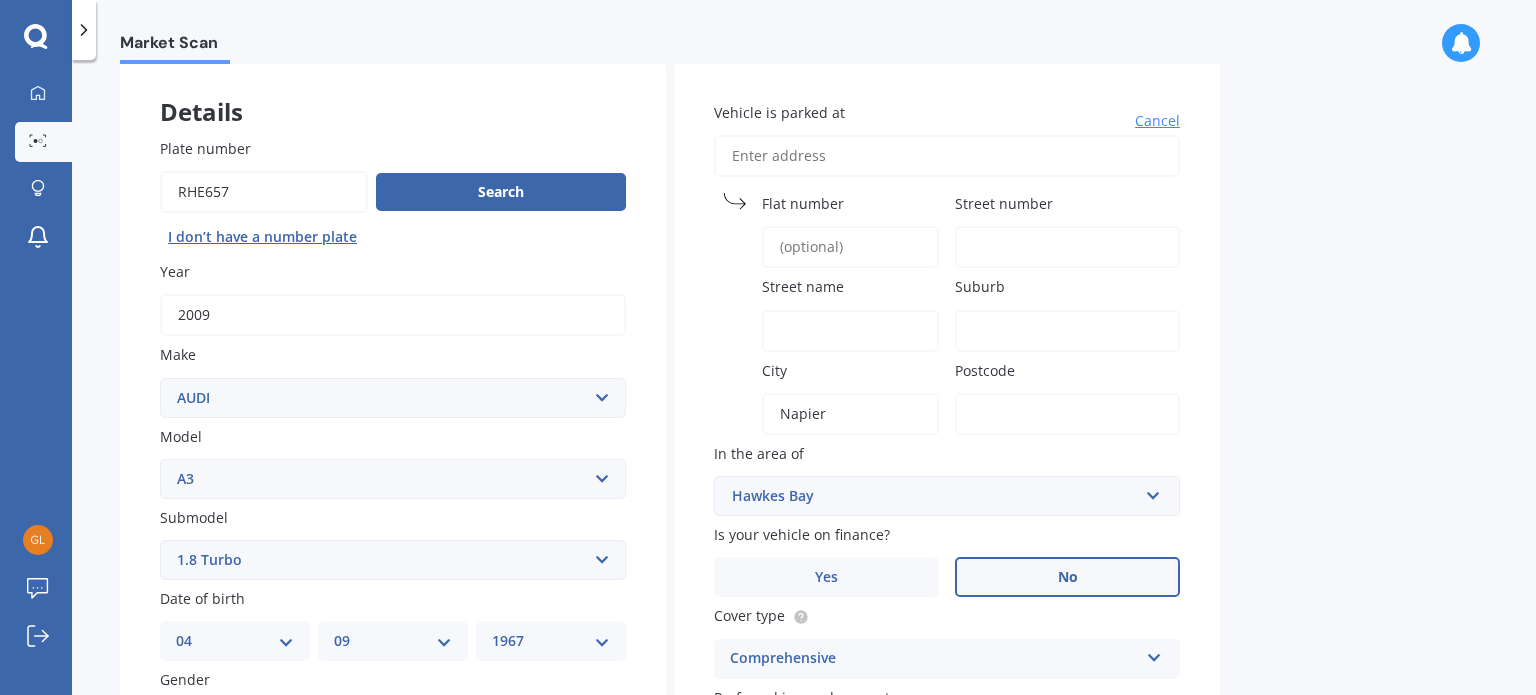 type on "Napier" 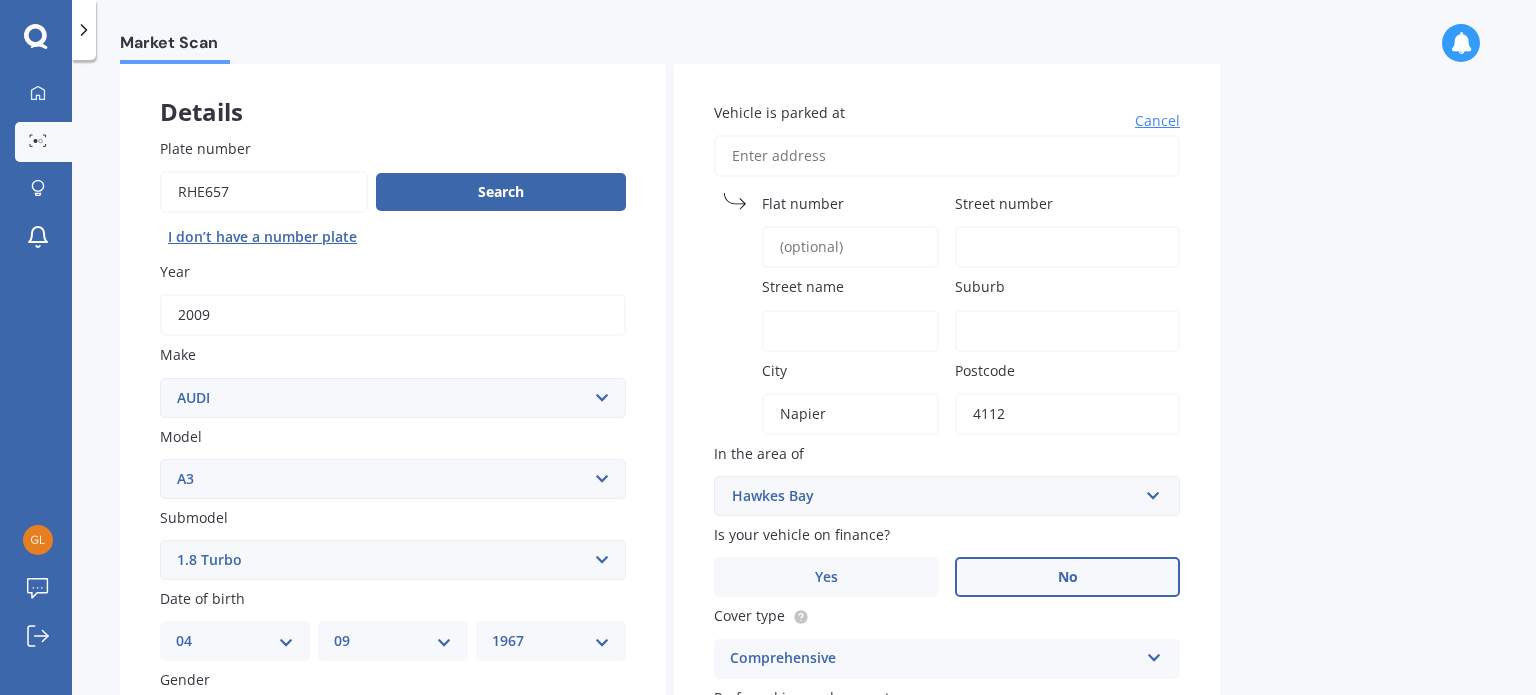 type on "4112" 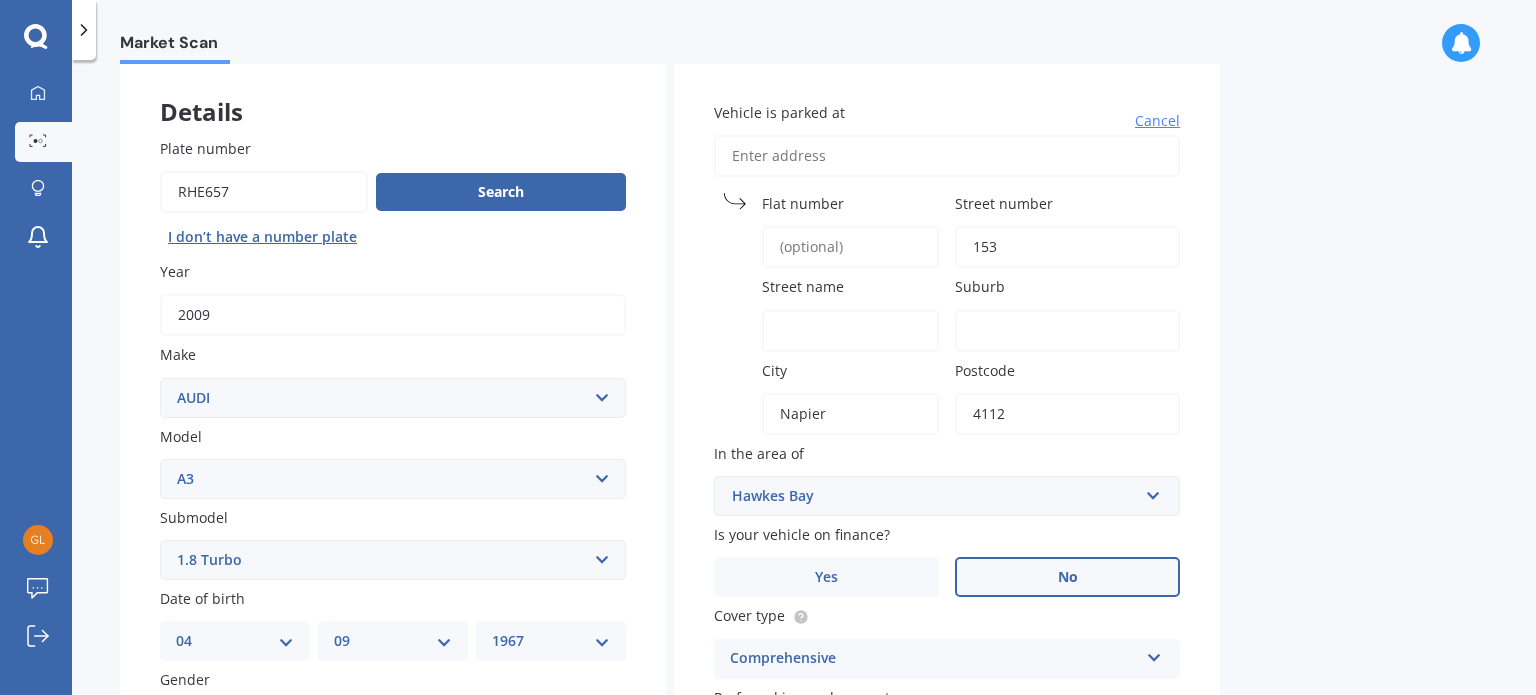 type on "153" 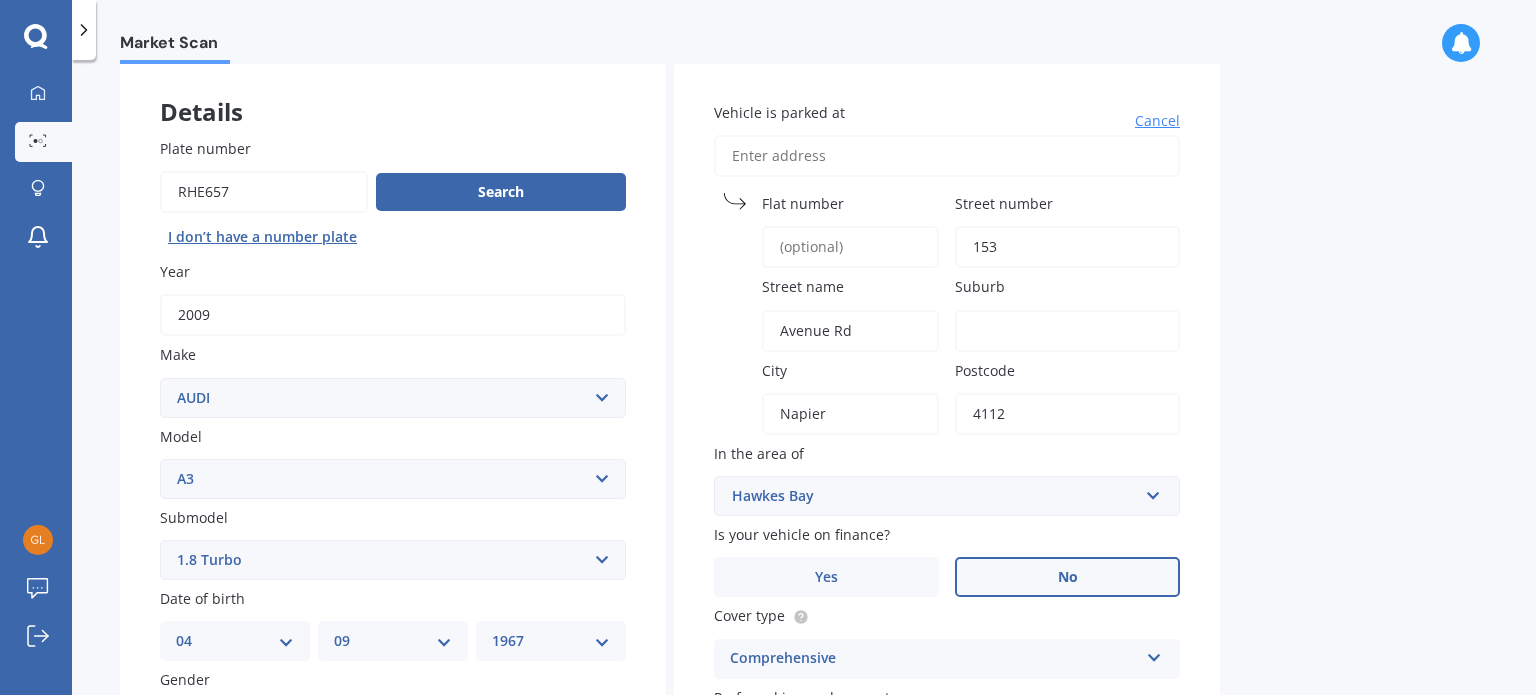 type on "Avenue Rd" 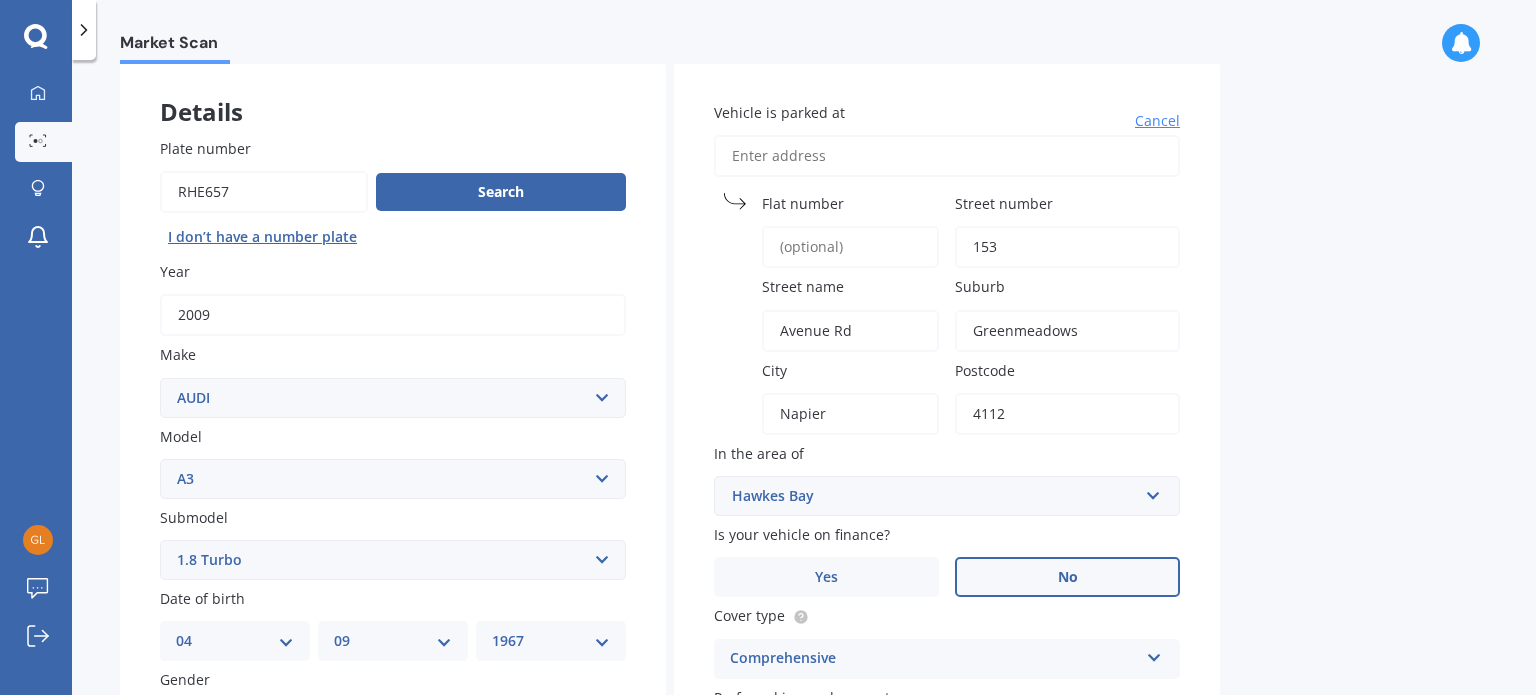 type on "Greenmeadows" 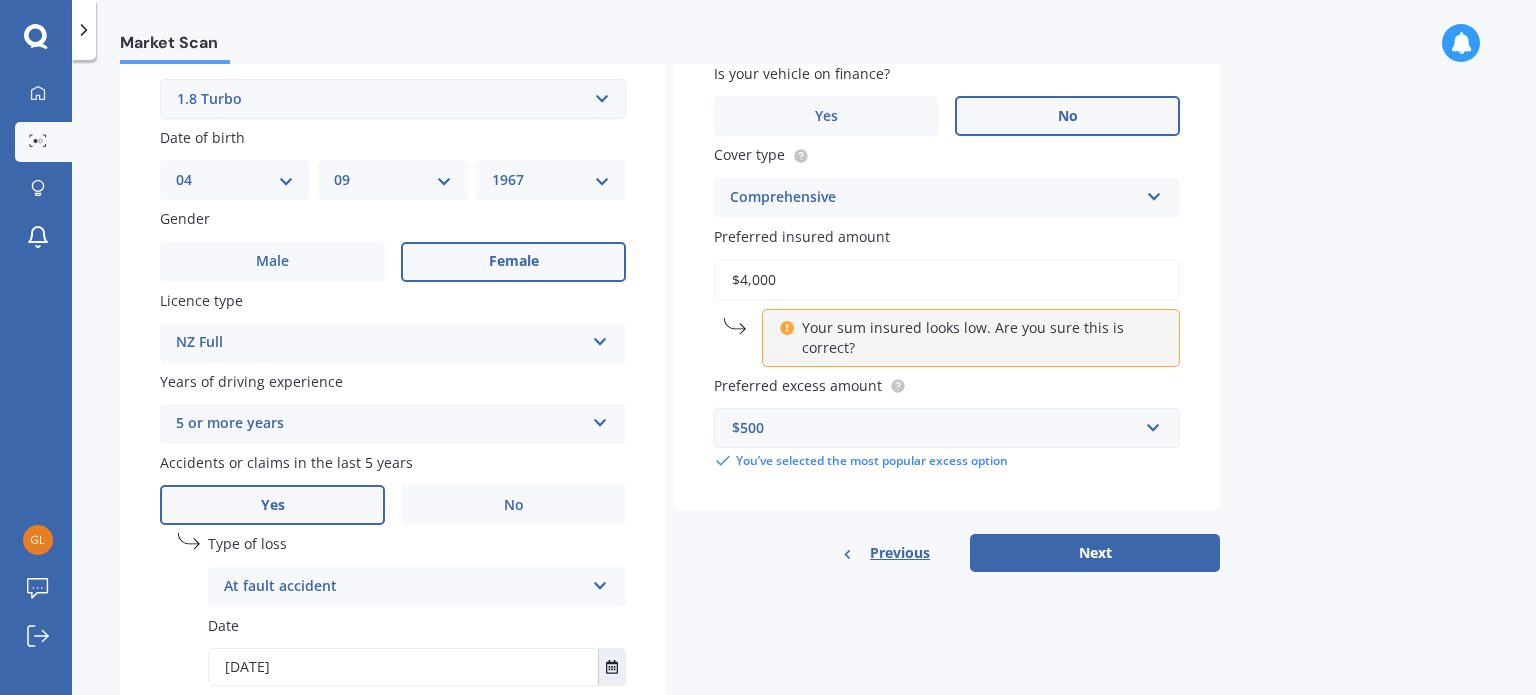 scroll, scrollTop: 599, scrollLeft: 0, axis: vertical 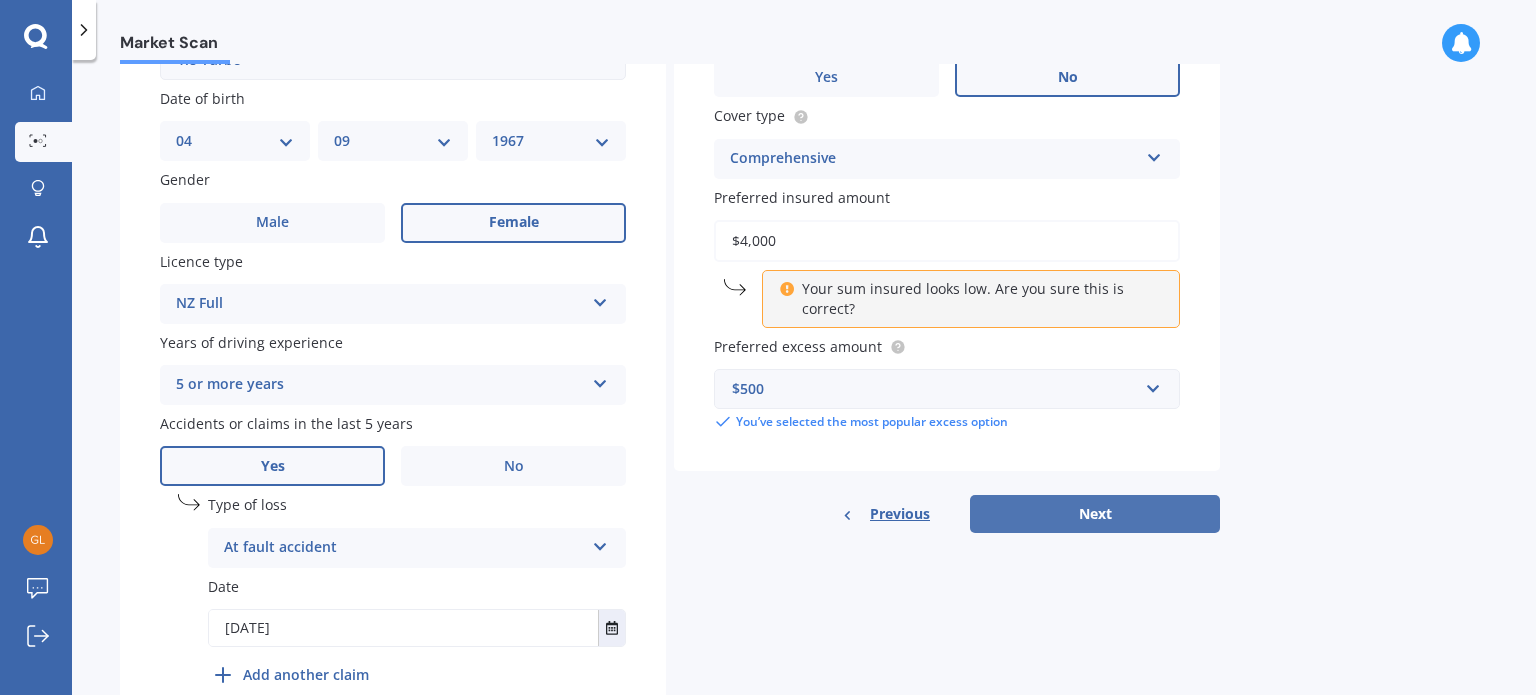 click on "Next" at bounding box center (1095, 514) 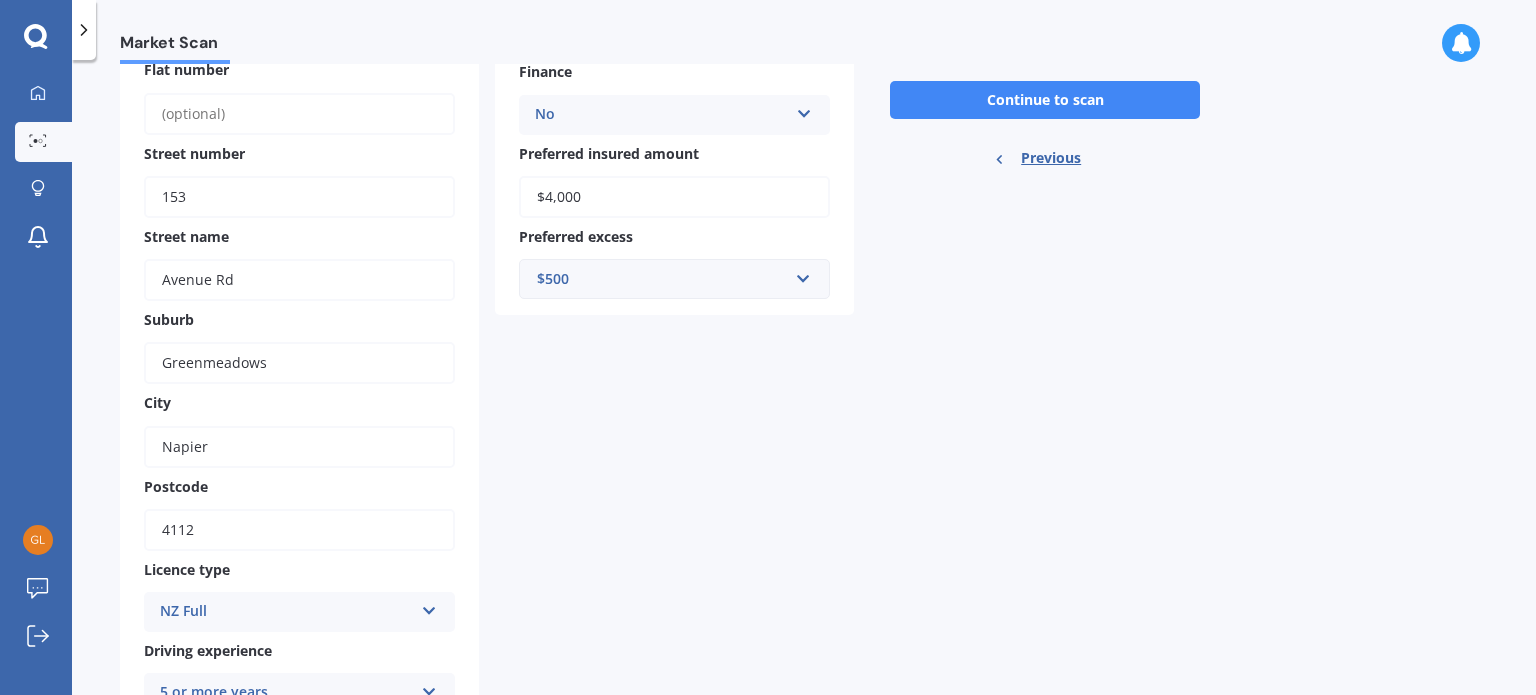 scroll, scrollTop: 300, scrollLeft: 0, axis: vertical 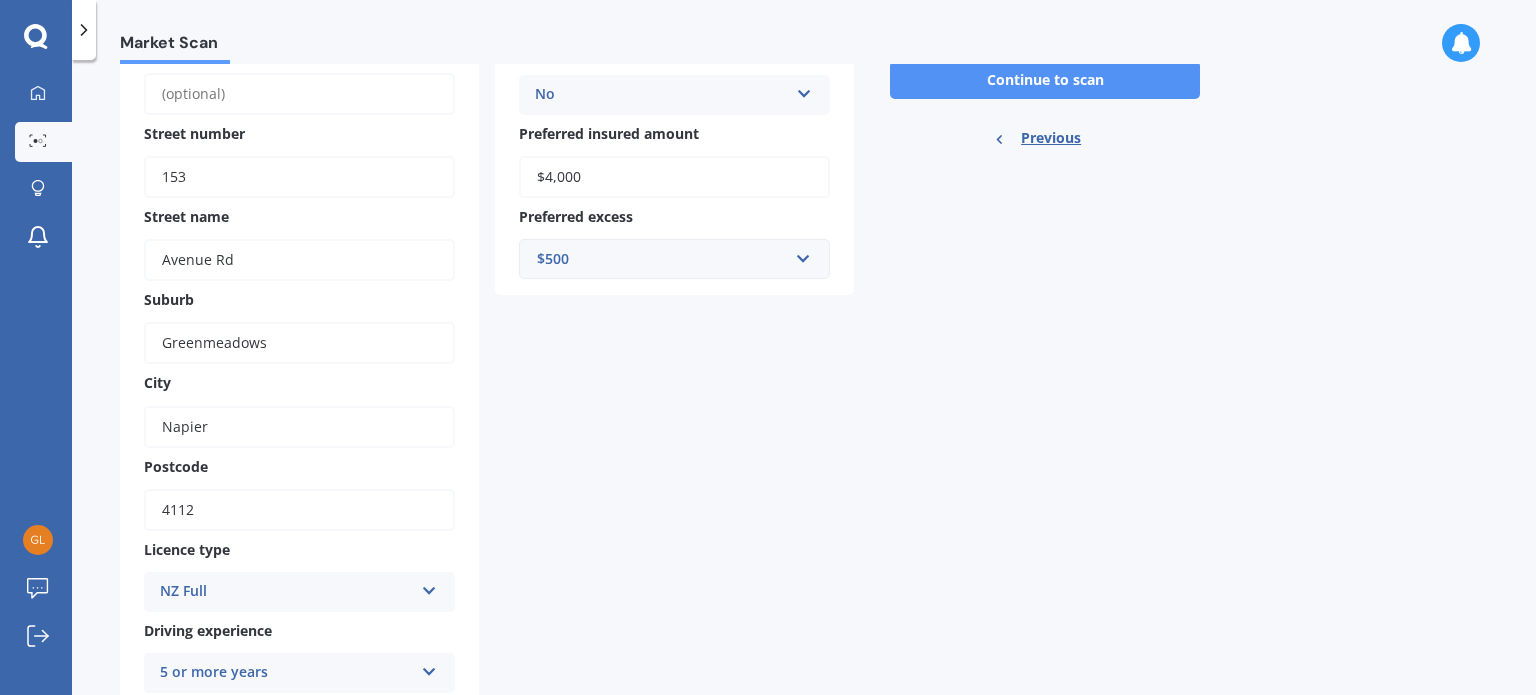 click on "Continue to scan" at bounding box center [1045, 80] 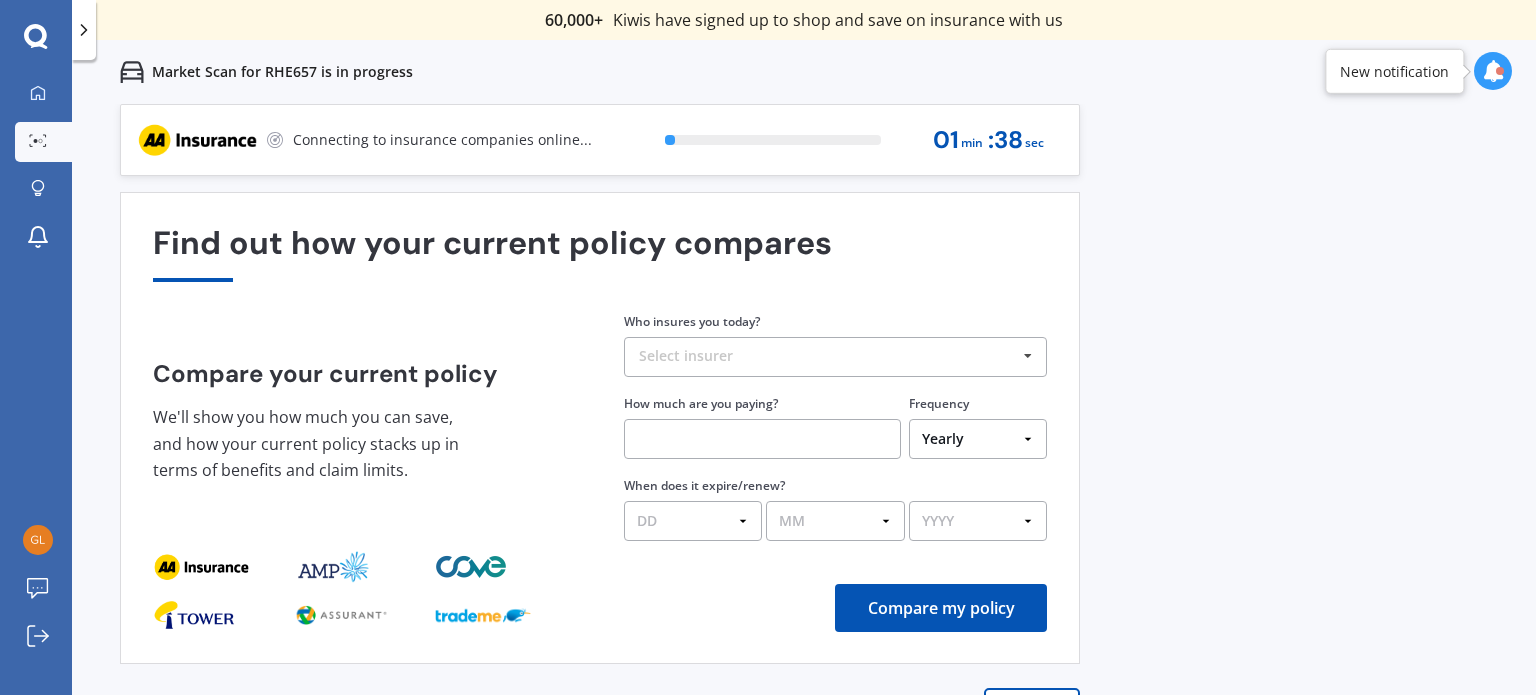 scroll, scrollTop: 0, scrollLeft: 0, axis: both 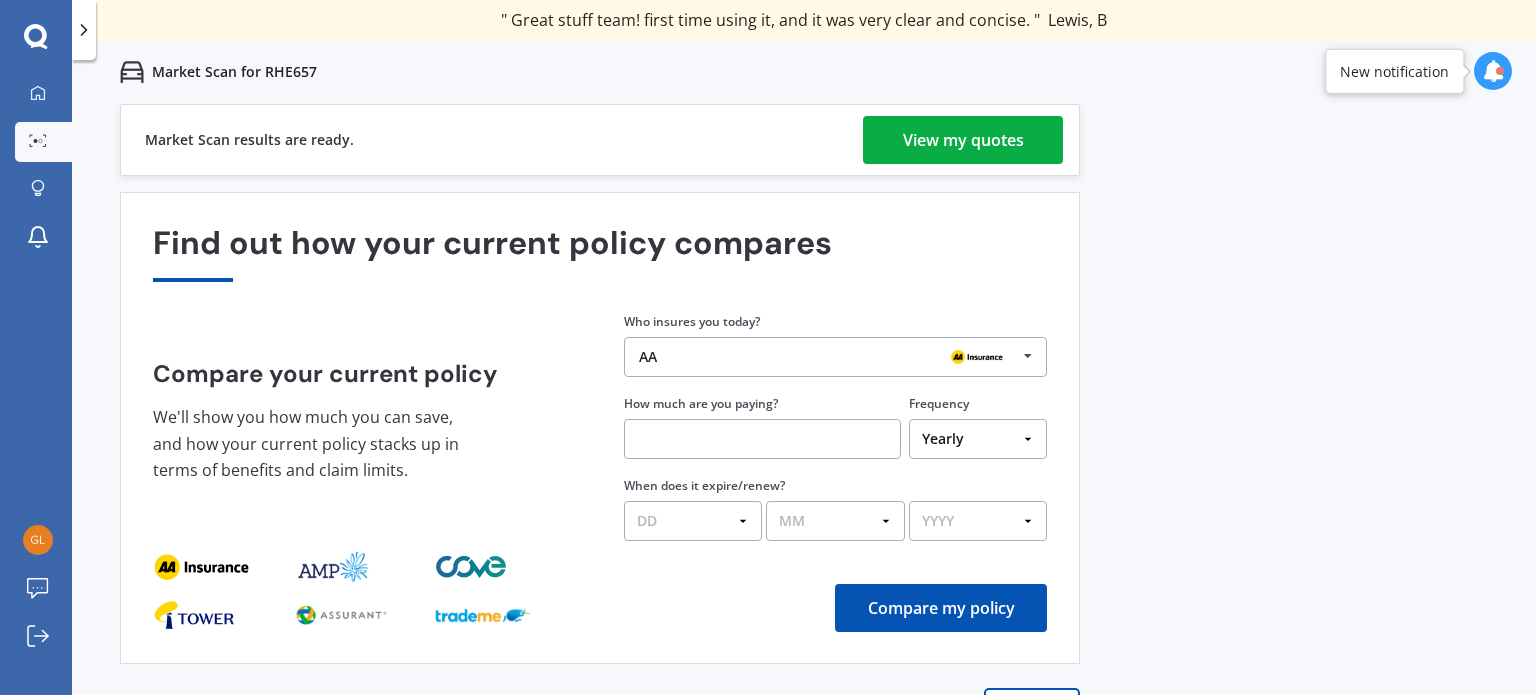 click on "View my quotes" at bounding box center (963, 140) 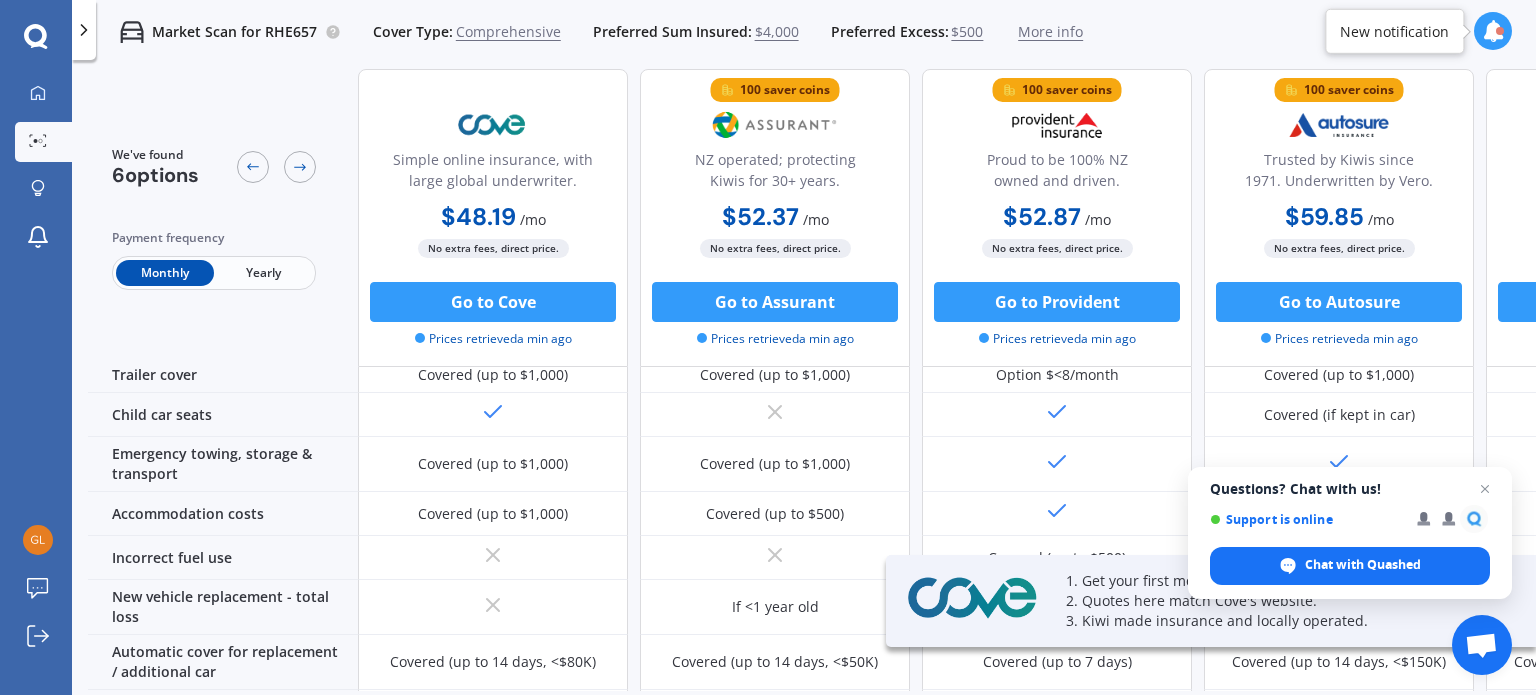 scroll, scrollTop: 200, scrollLeft: 0, axis: vertical 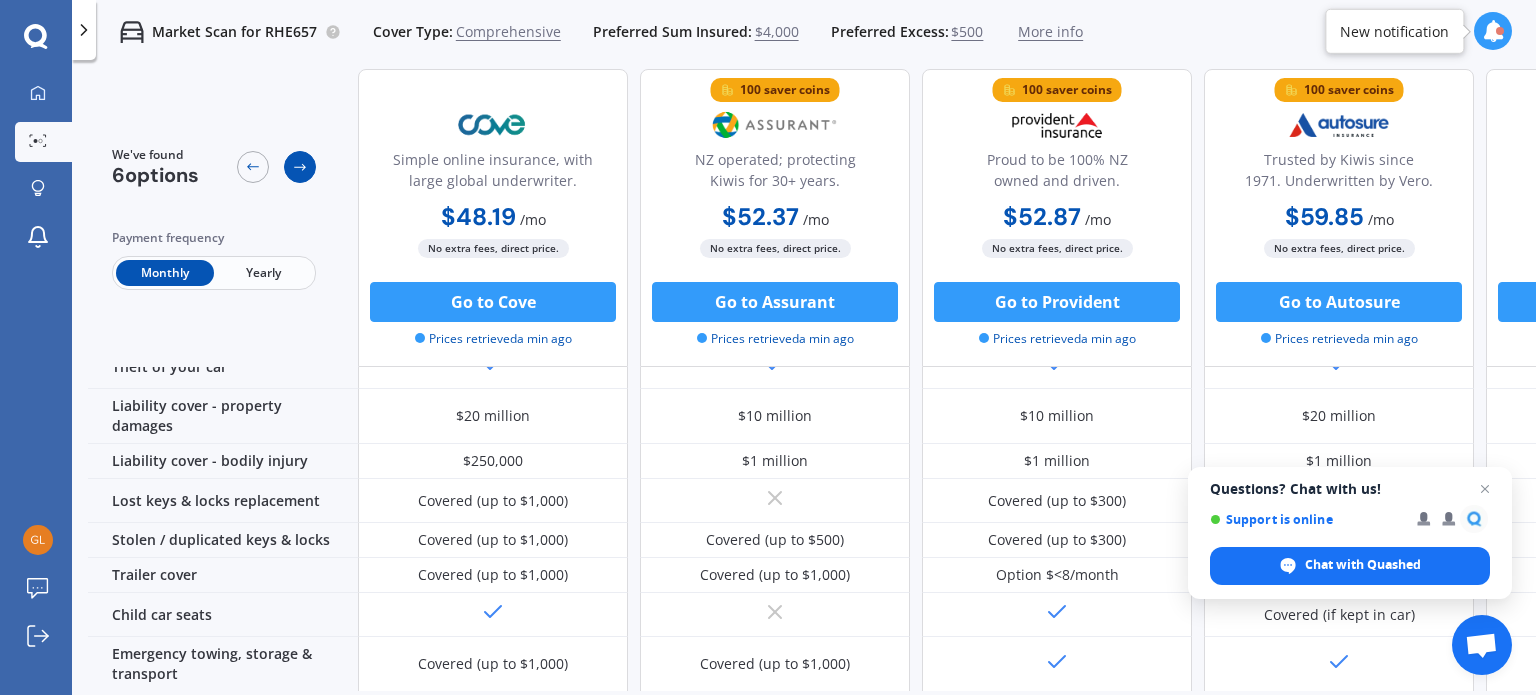 click 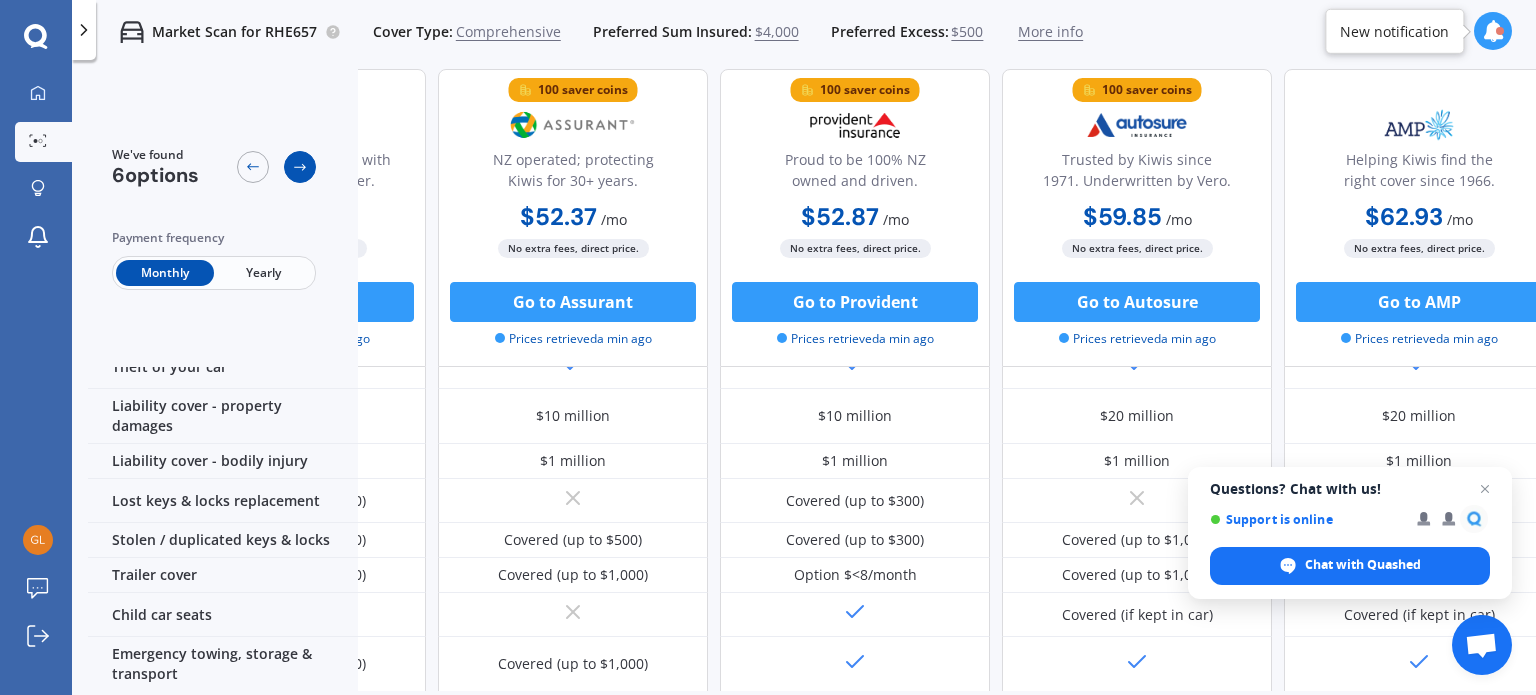 scroll, scrollTop: 200, scrollLeft: 270, axis: both 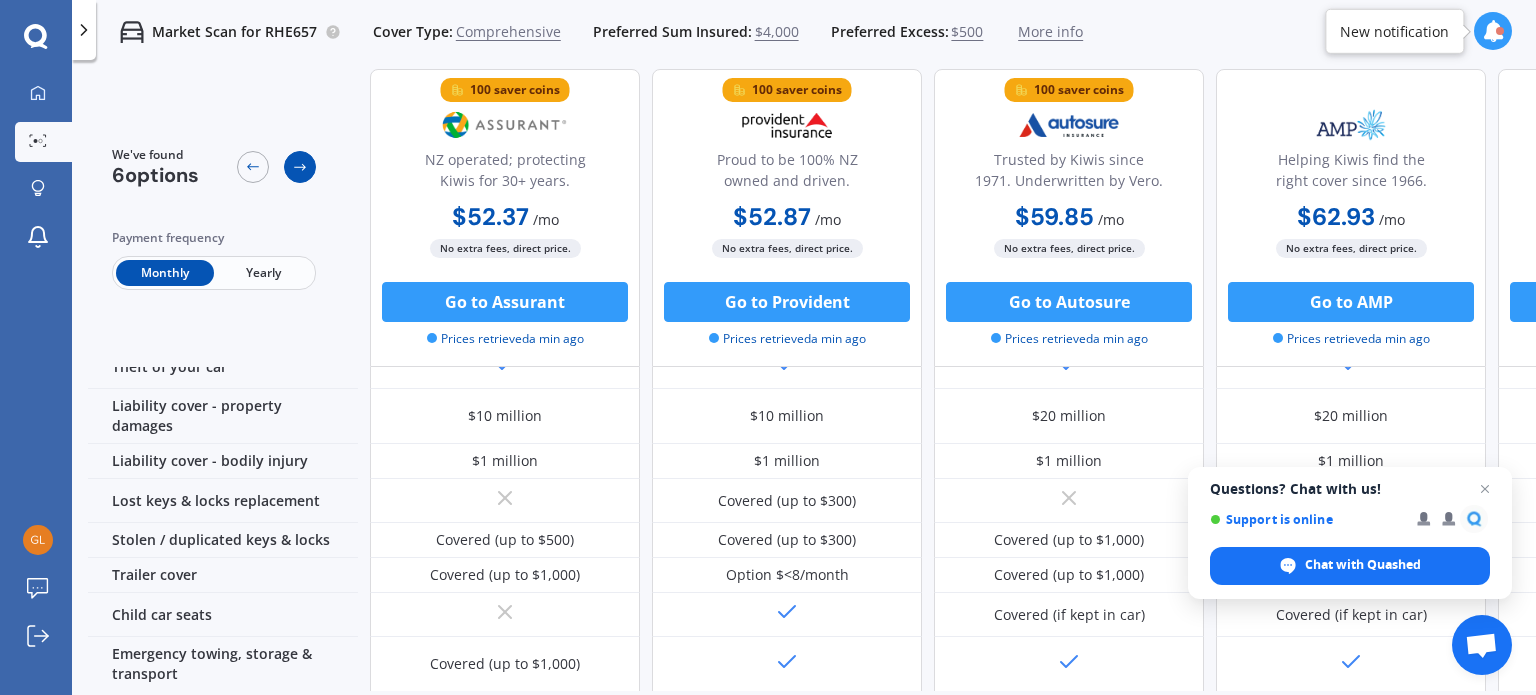 click 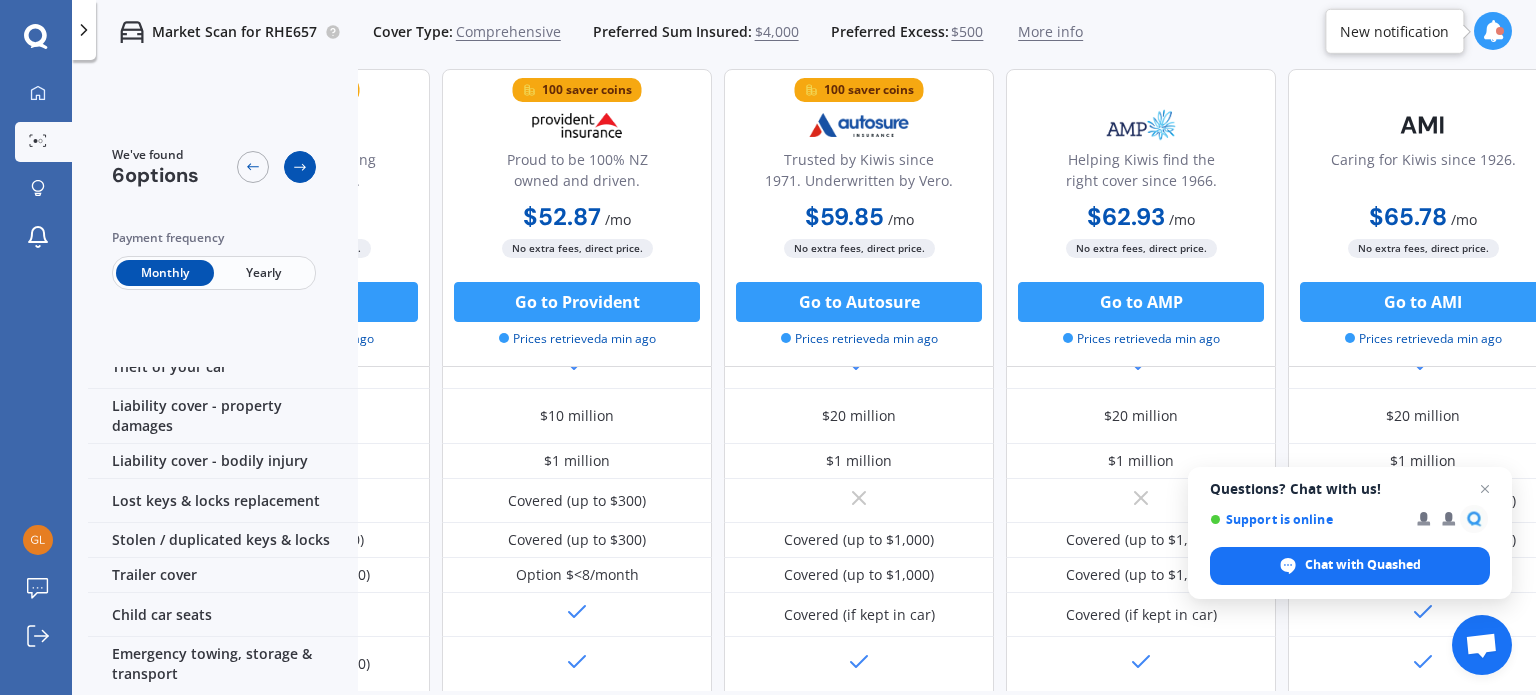 scroll, scrollTop: 200, scrollLeft: 512, axis: both 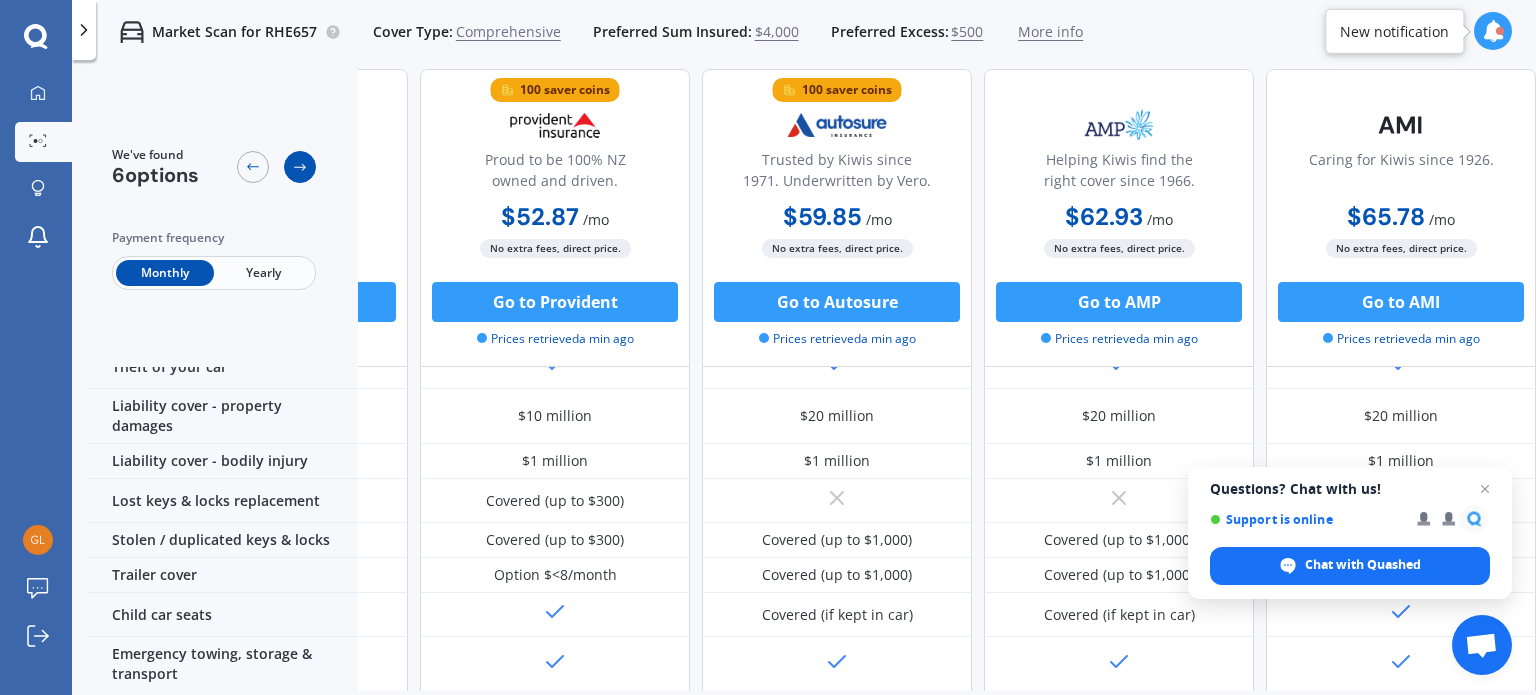 click 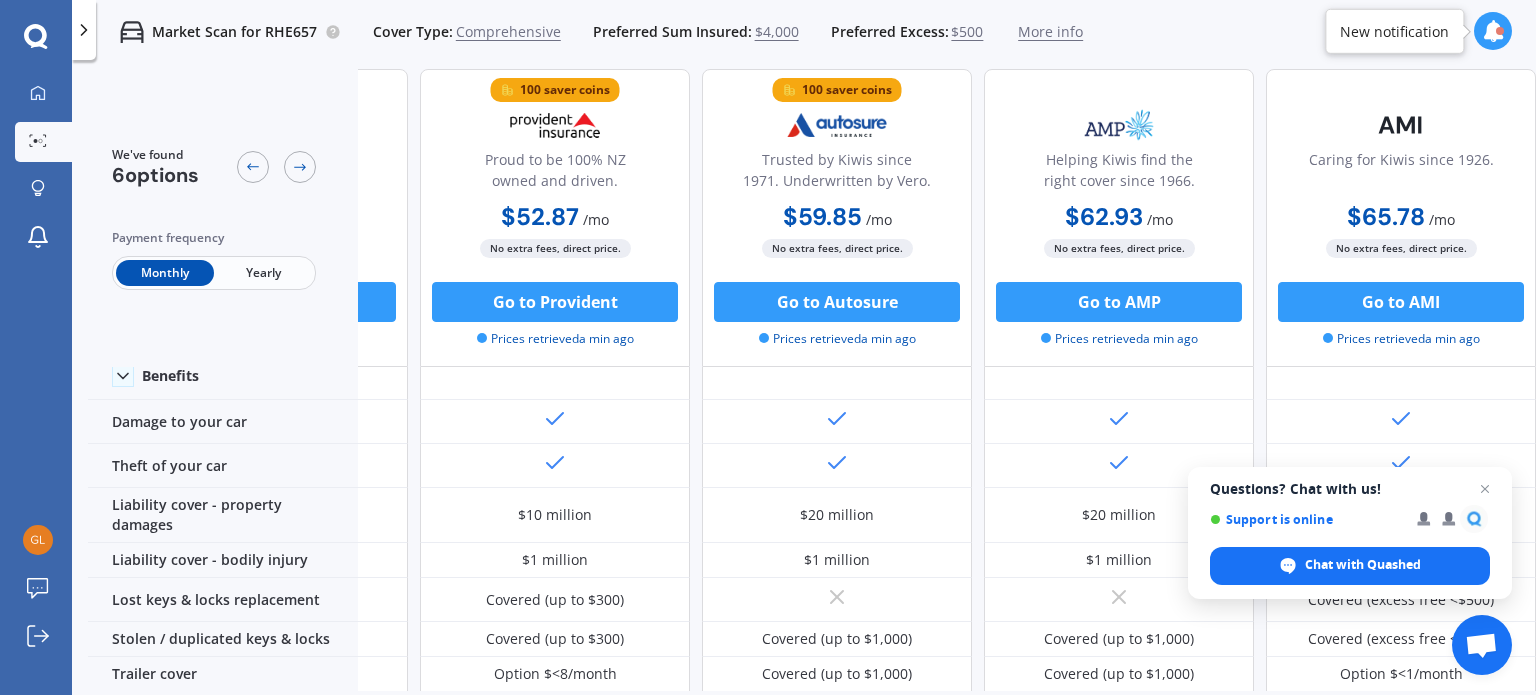 scroll, scrollTop: 100, scrollLeft: 512, axis: both 